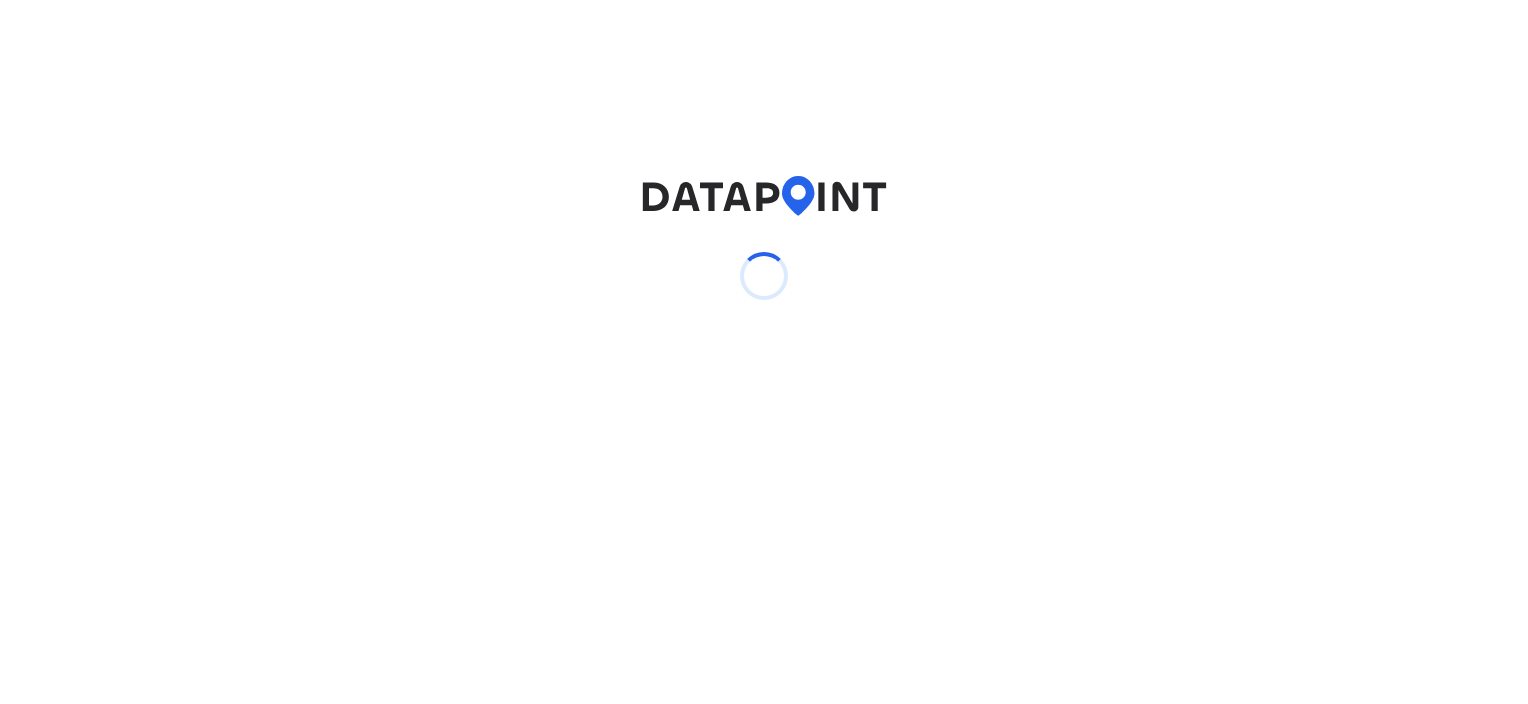 scroll, scrollTop: 0, scrollLeft: 0, axis: both 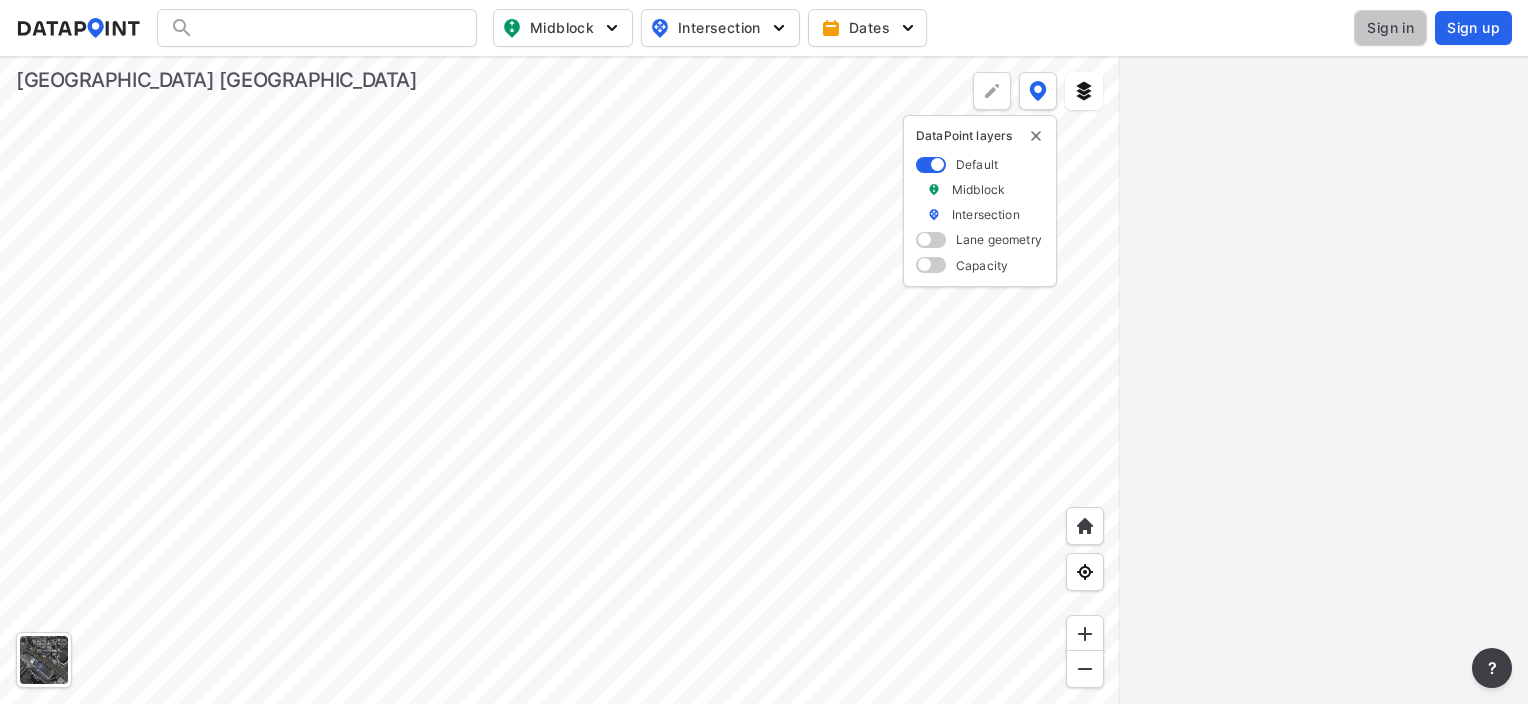 click on "Sign in" at bounding box center [1390, 28] 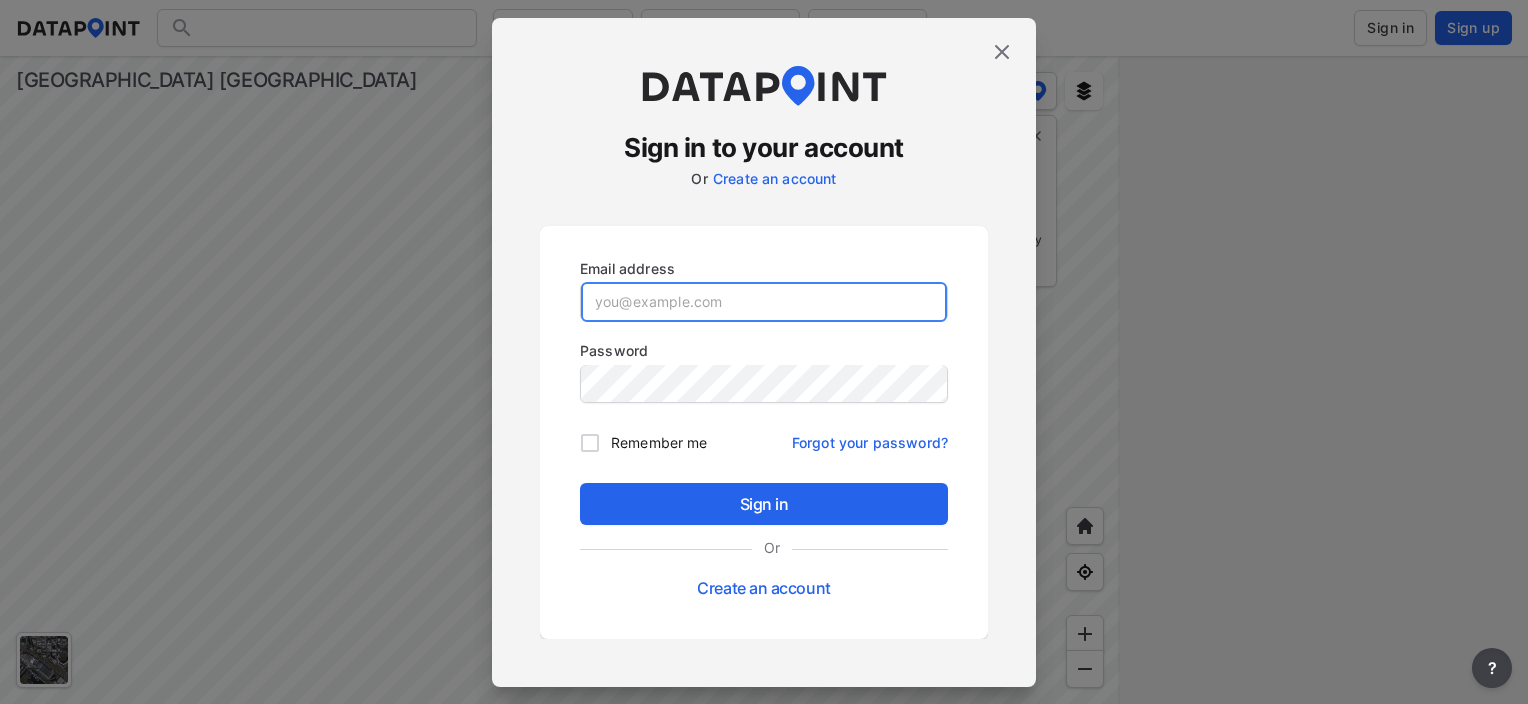 type 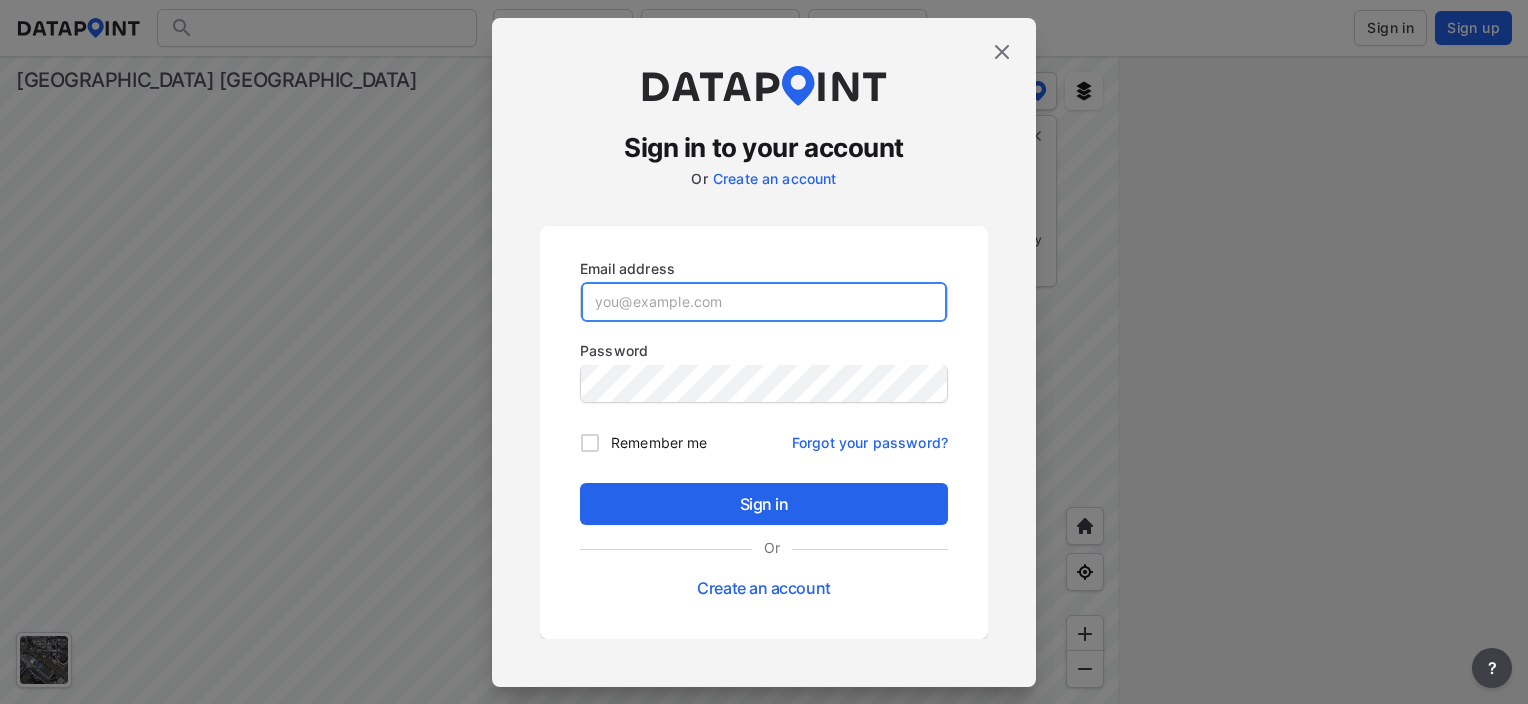 type on "[EMAIL_ADDRESS][DOMAIN_NAME]" 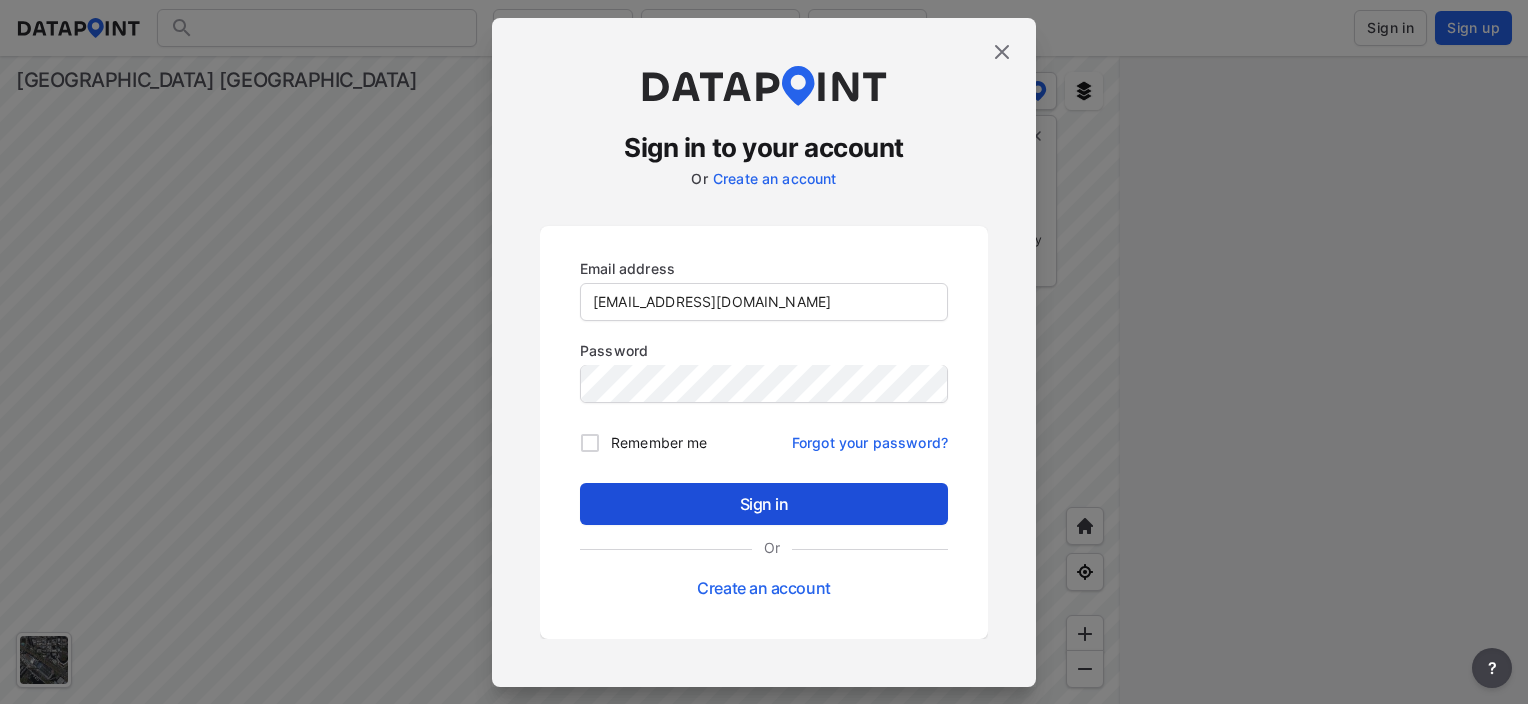 click on "Sign in" at bounding box center [764, 504] 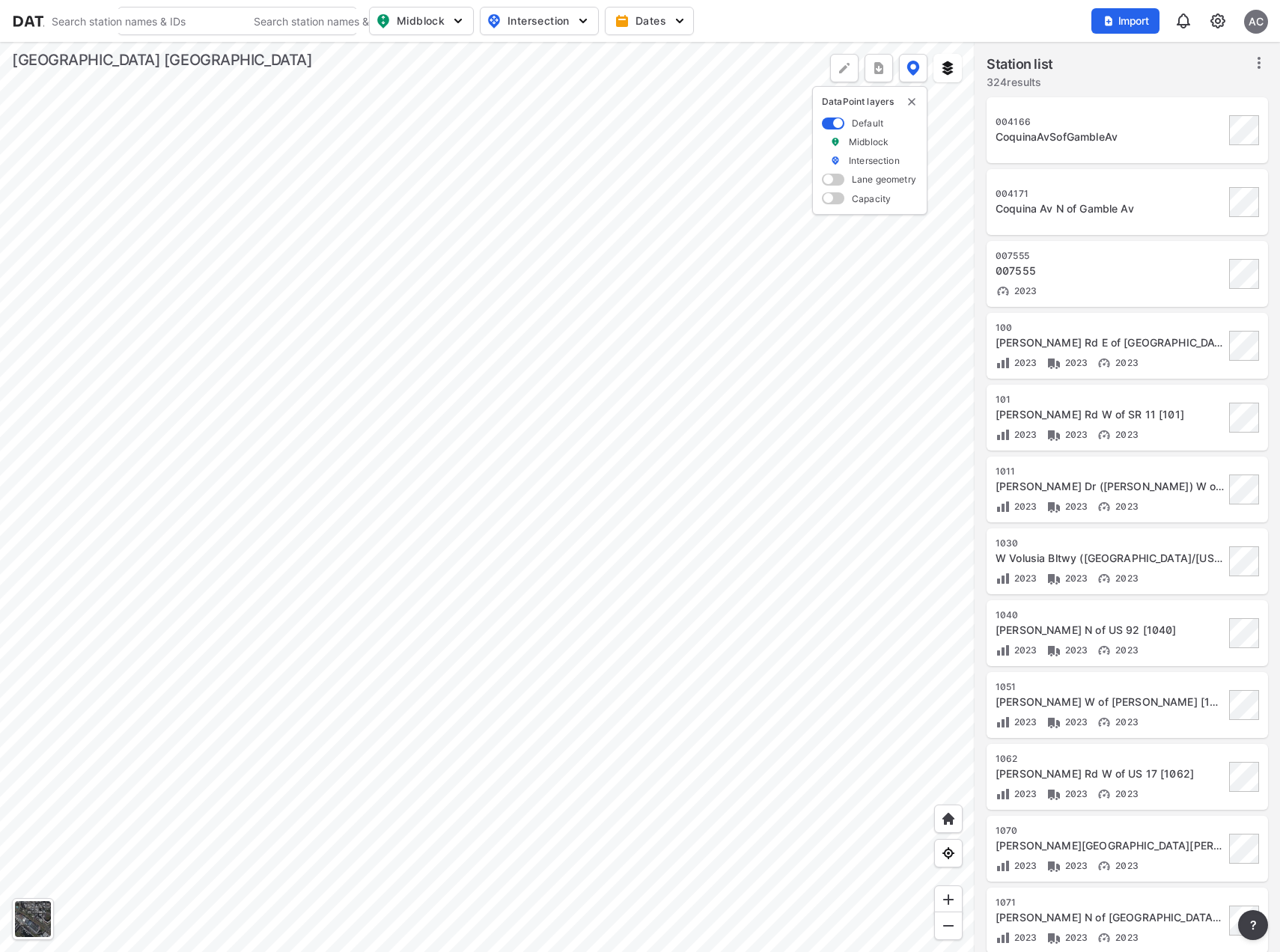 click at bounding box center (487, 497) 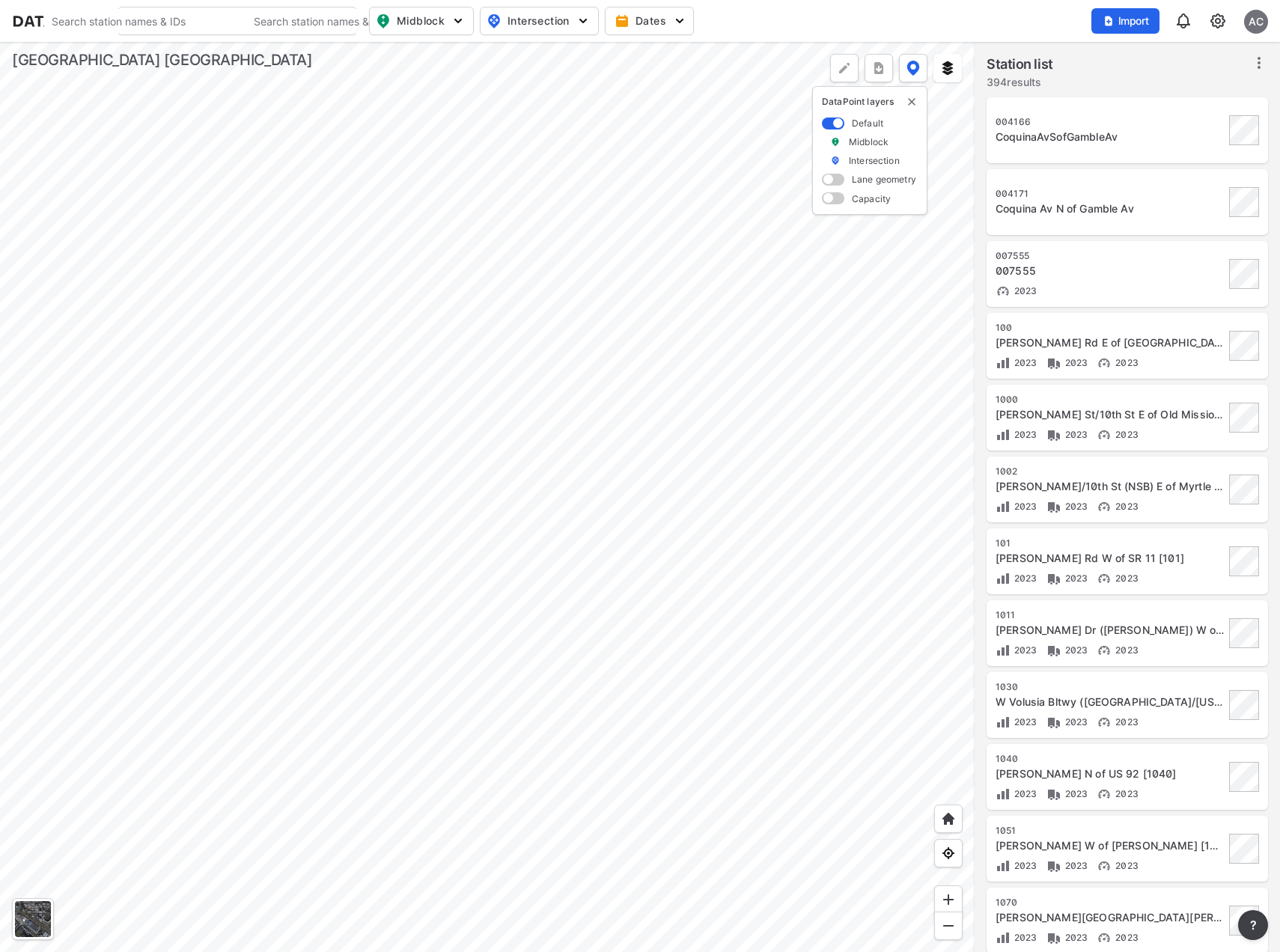 click at bounding box center [487, 497] 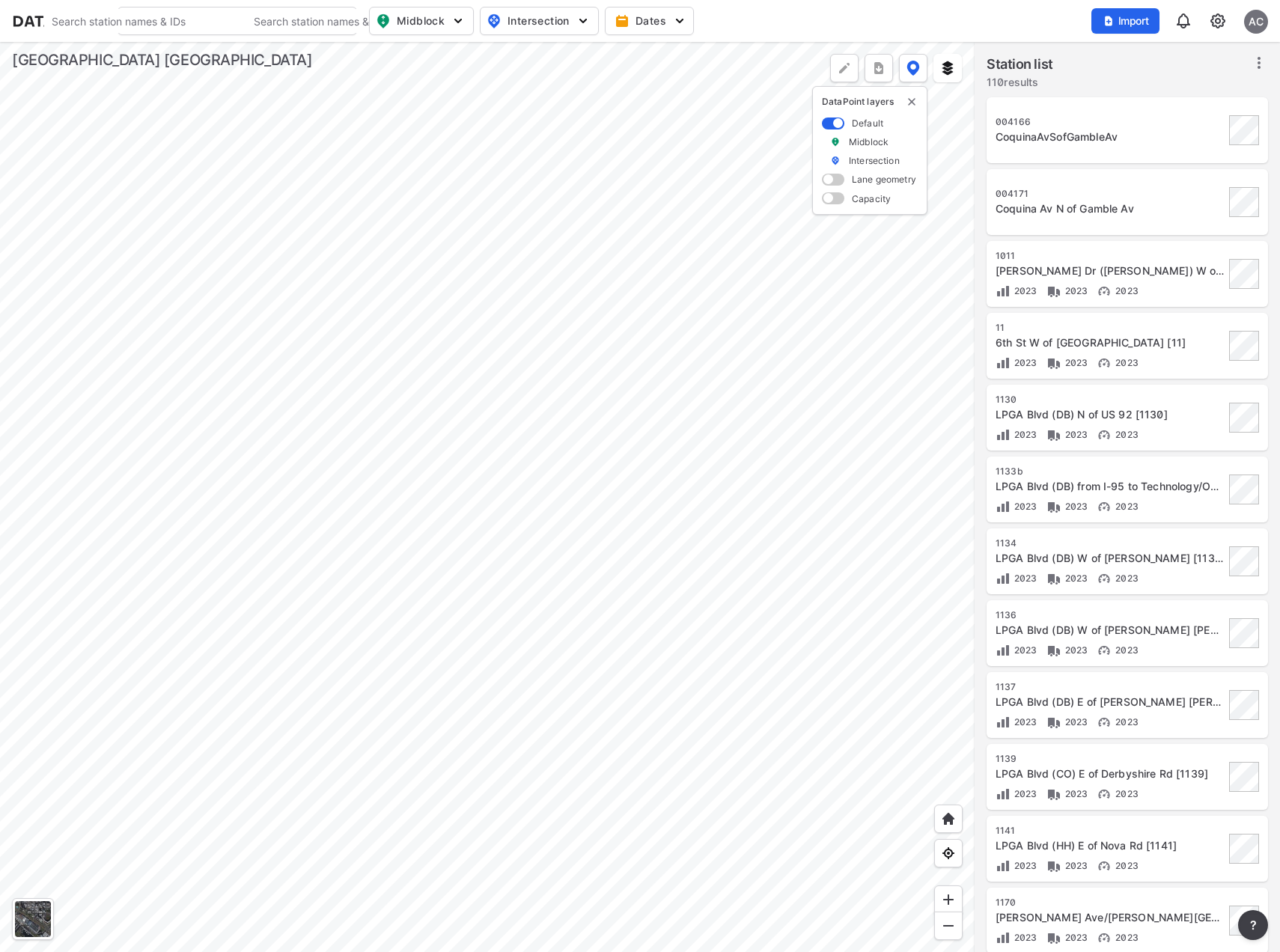 click at bounding box center [487, 497] 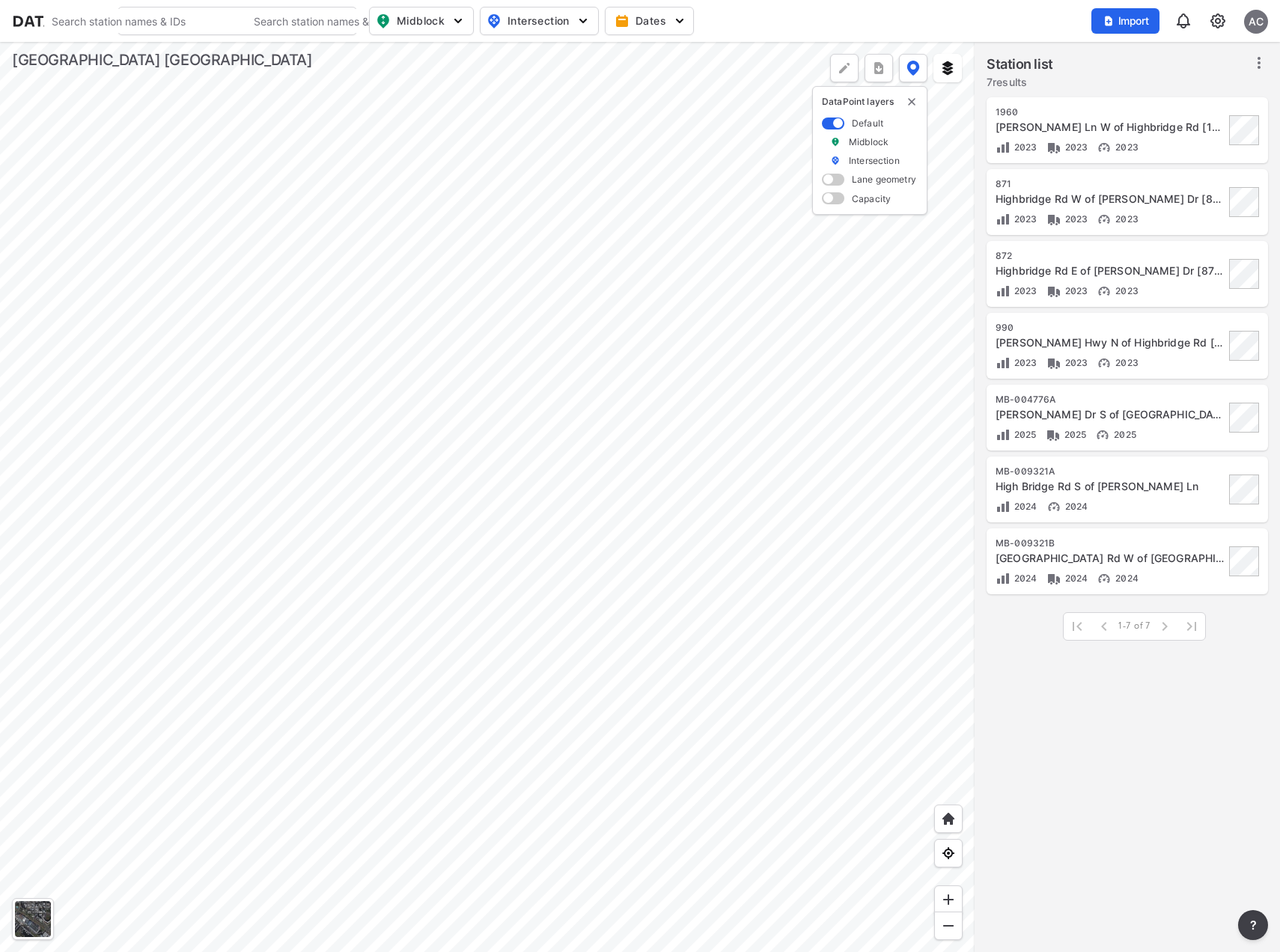 click at bounding box center (487, 497) 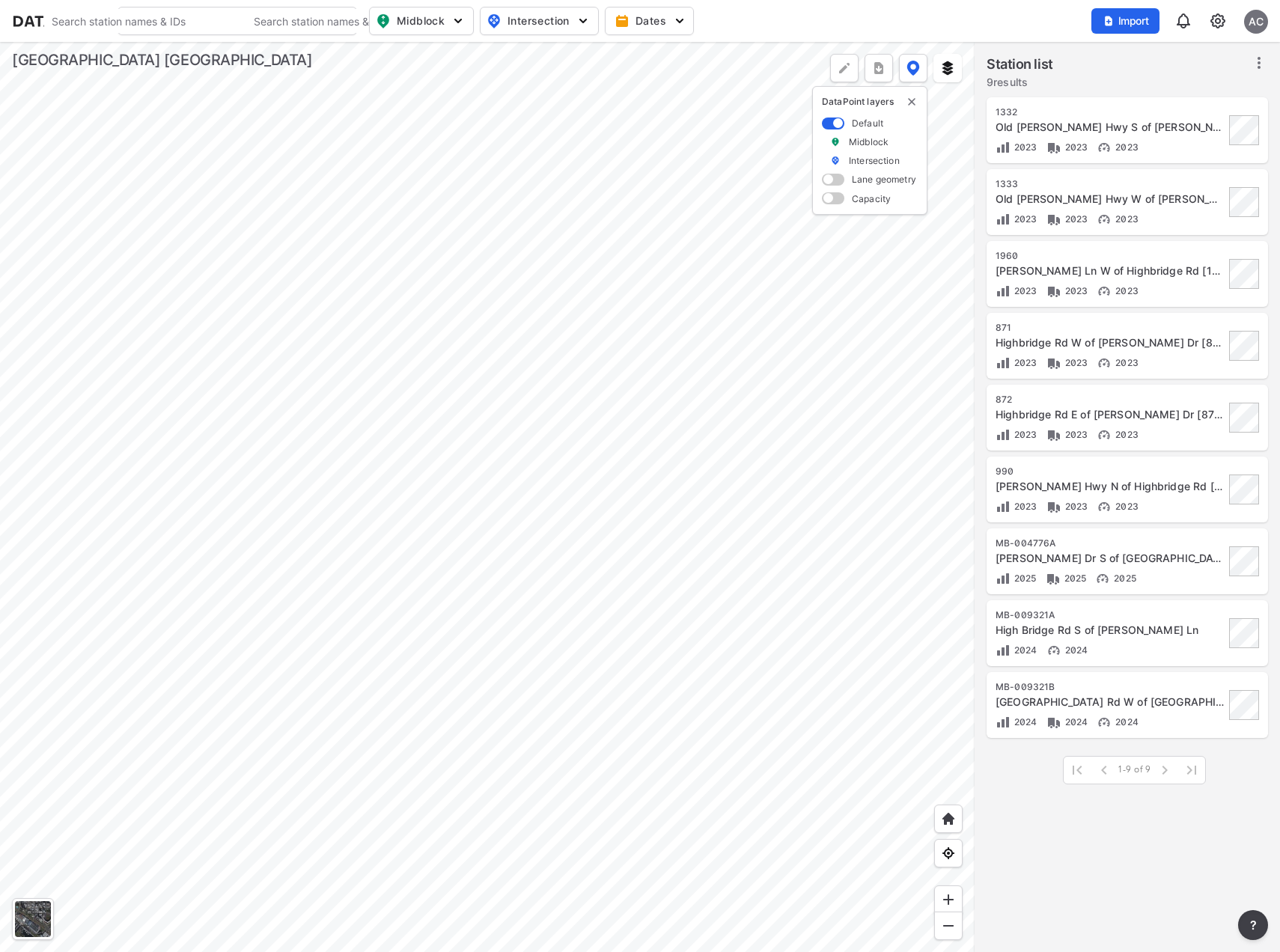 click at bounding box center [487, 497] 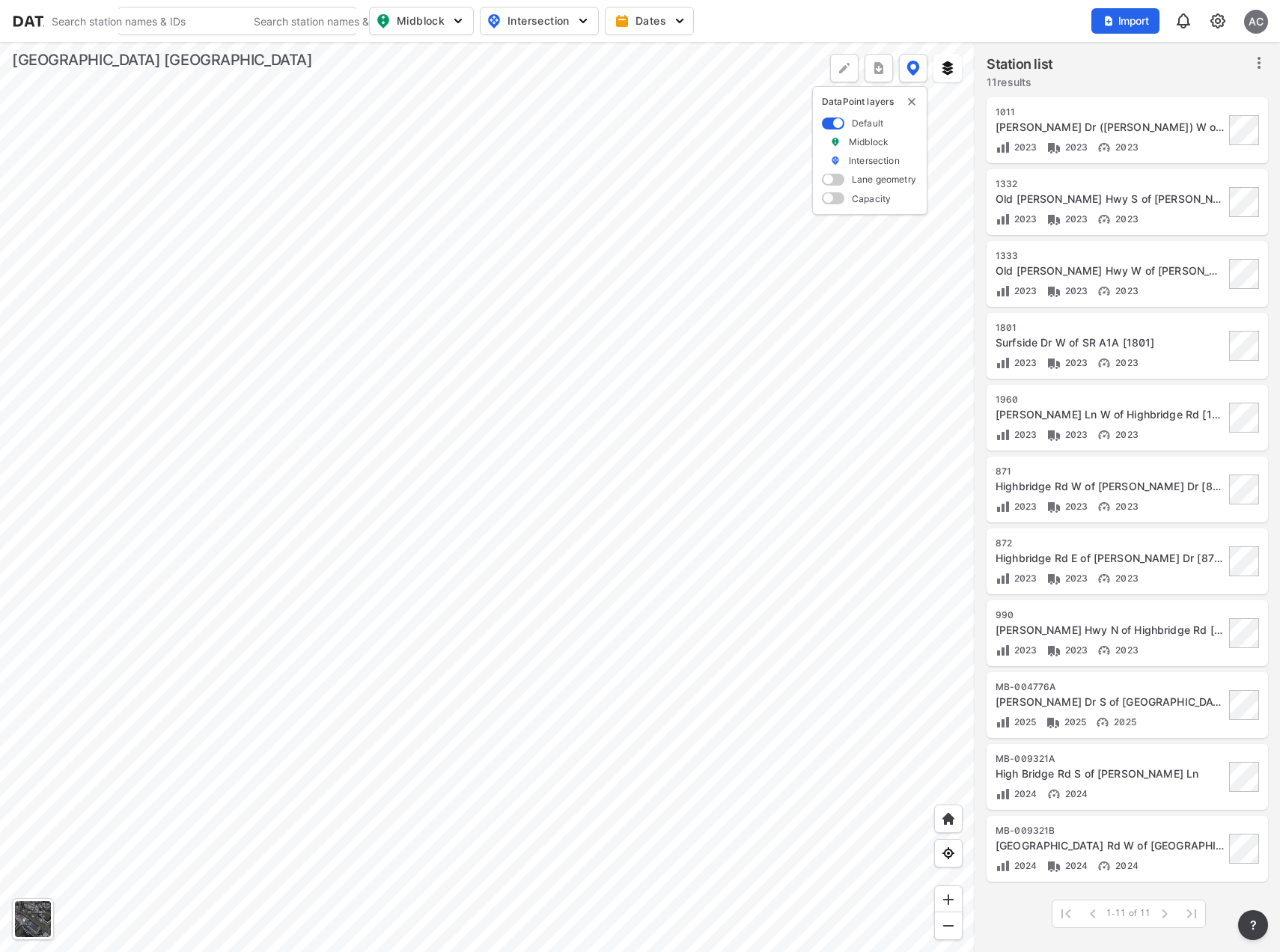 click at bounding box center [487, 497] 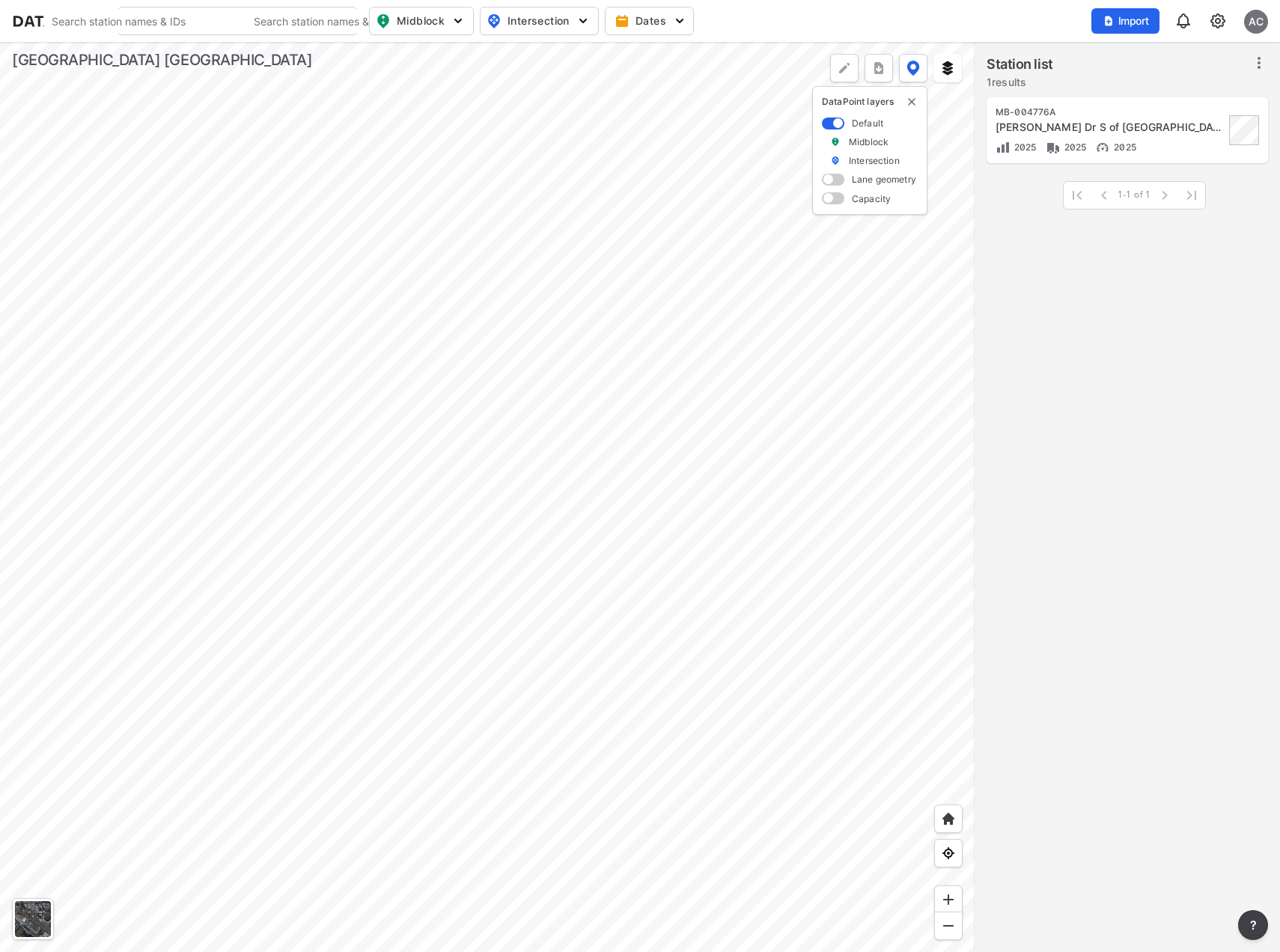 click at bounding box center [487, 497] 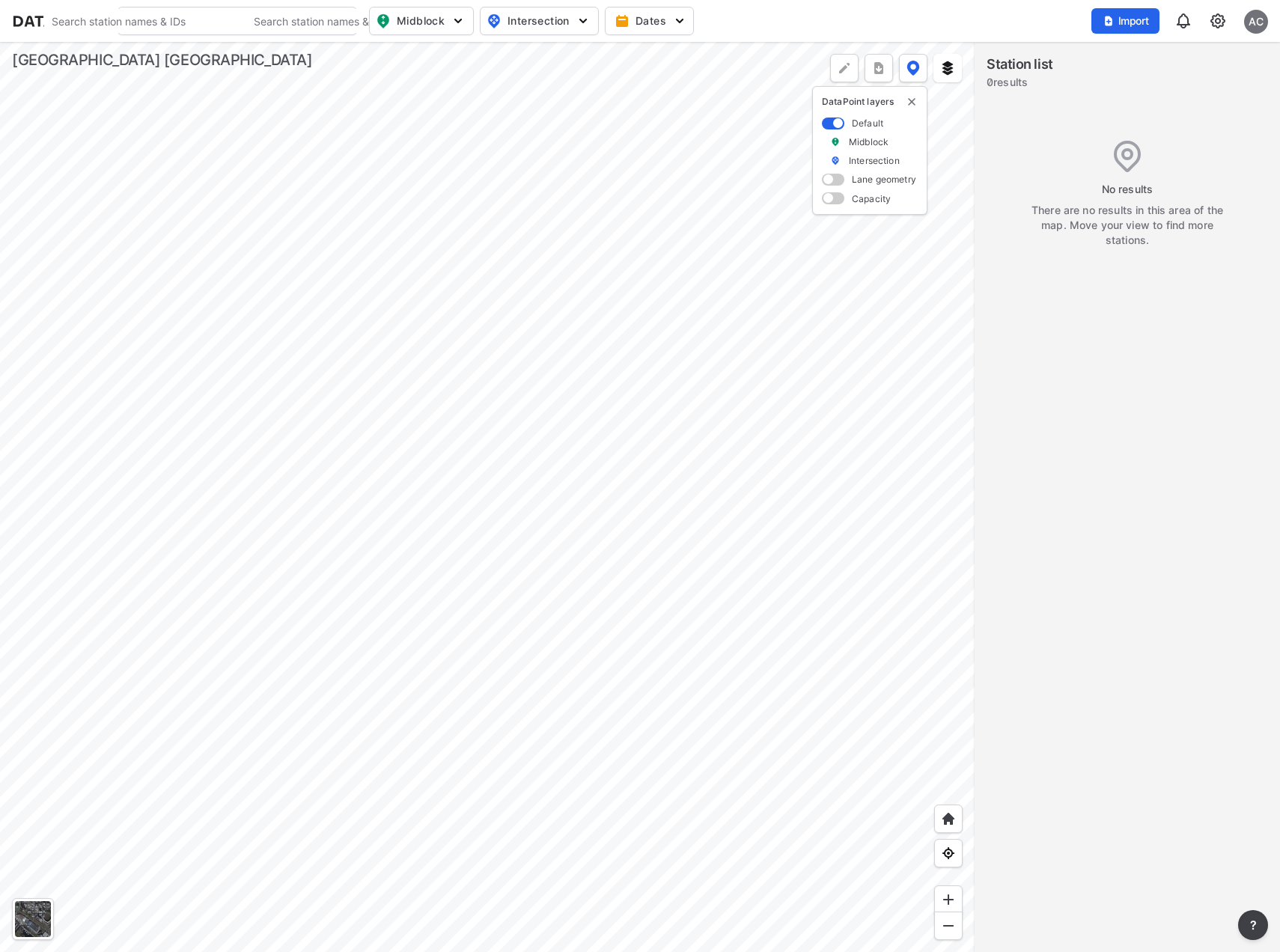 click at bounding box center [1218, 21] 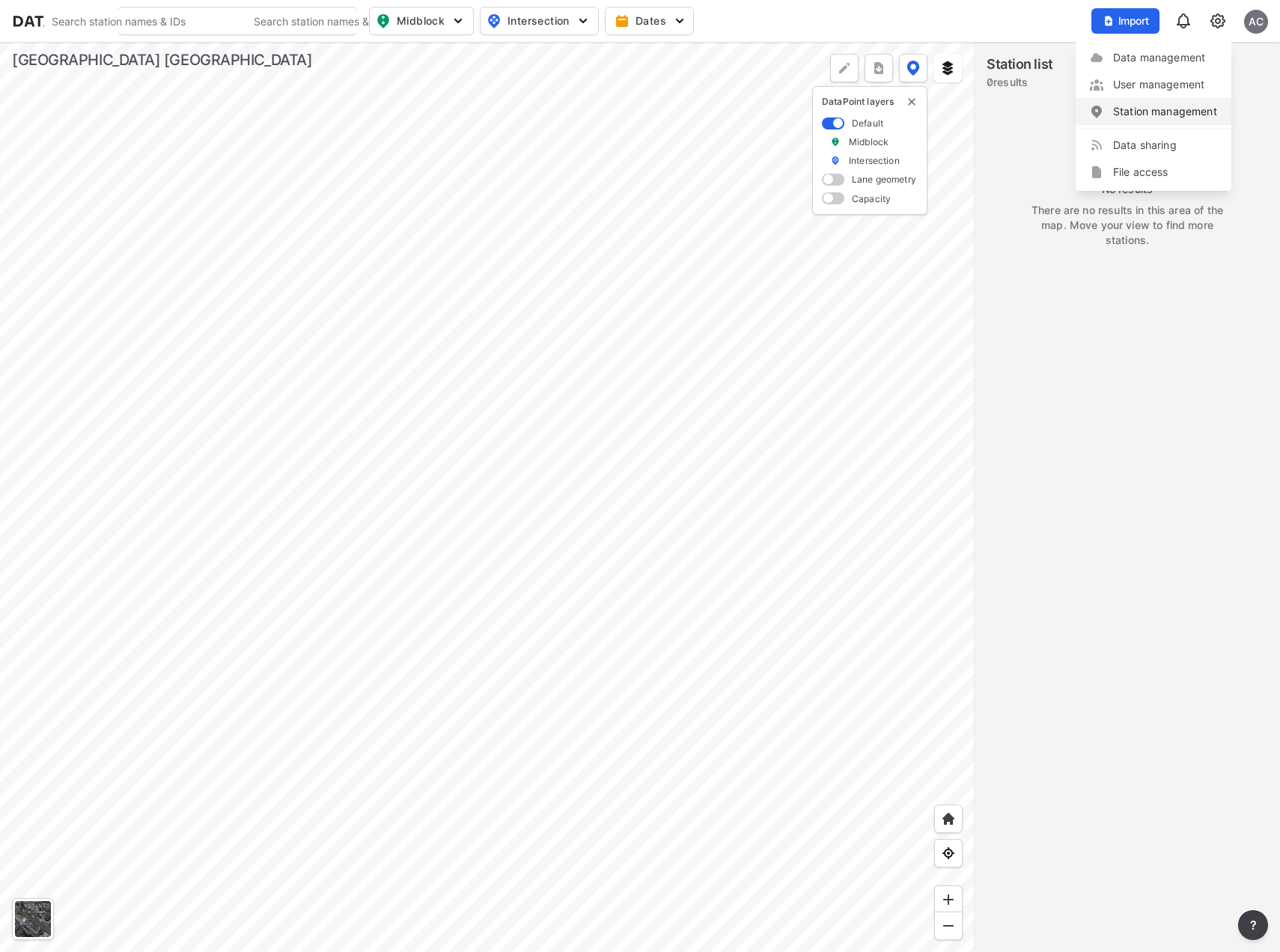click on "Station management" at bounding box center [1153, 112] 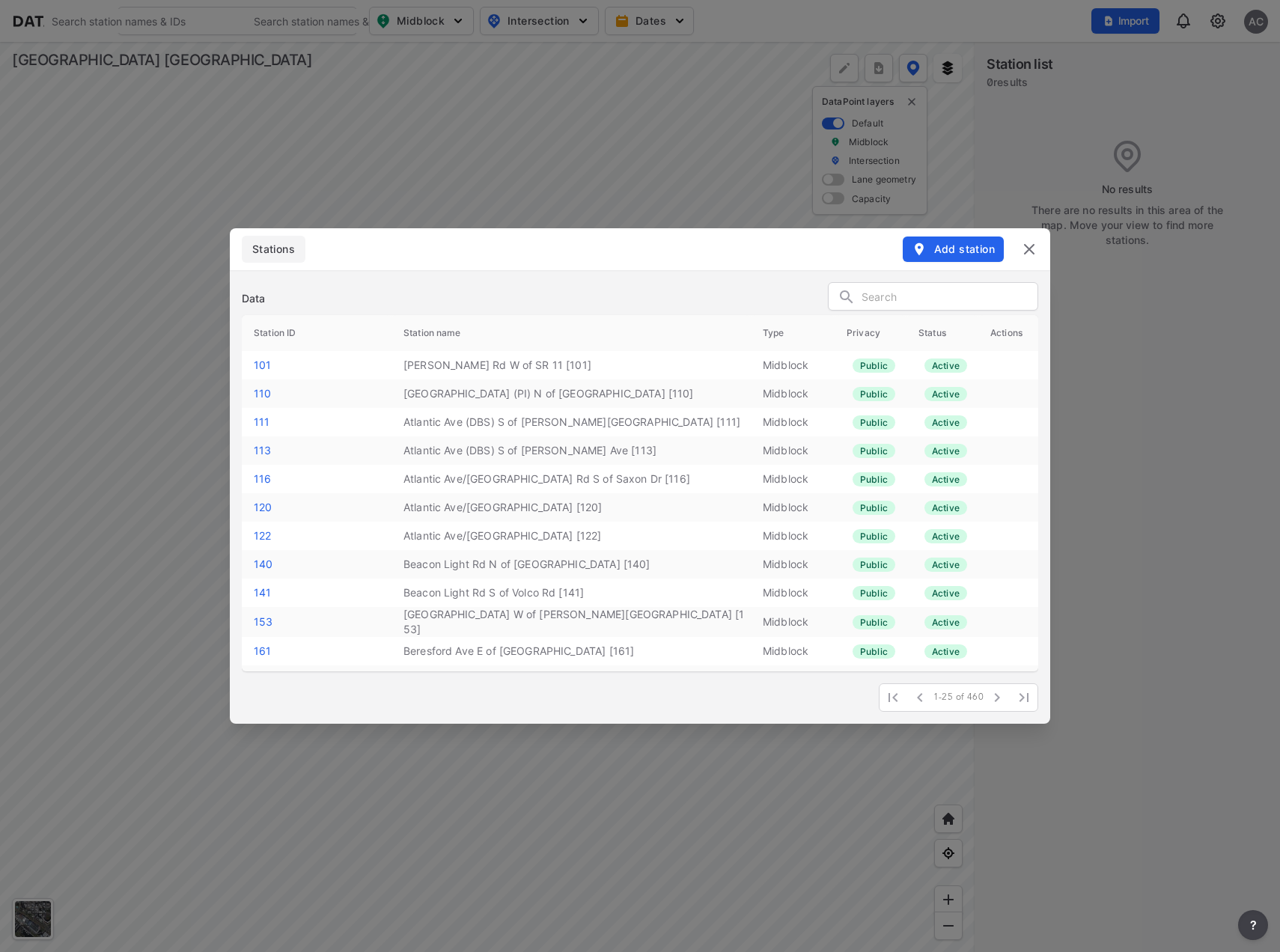 click on "Add station" at bounding box center [953, 249] 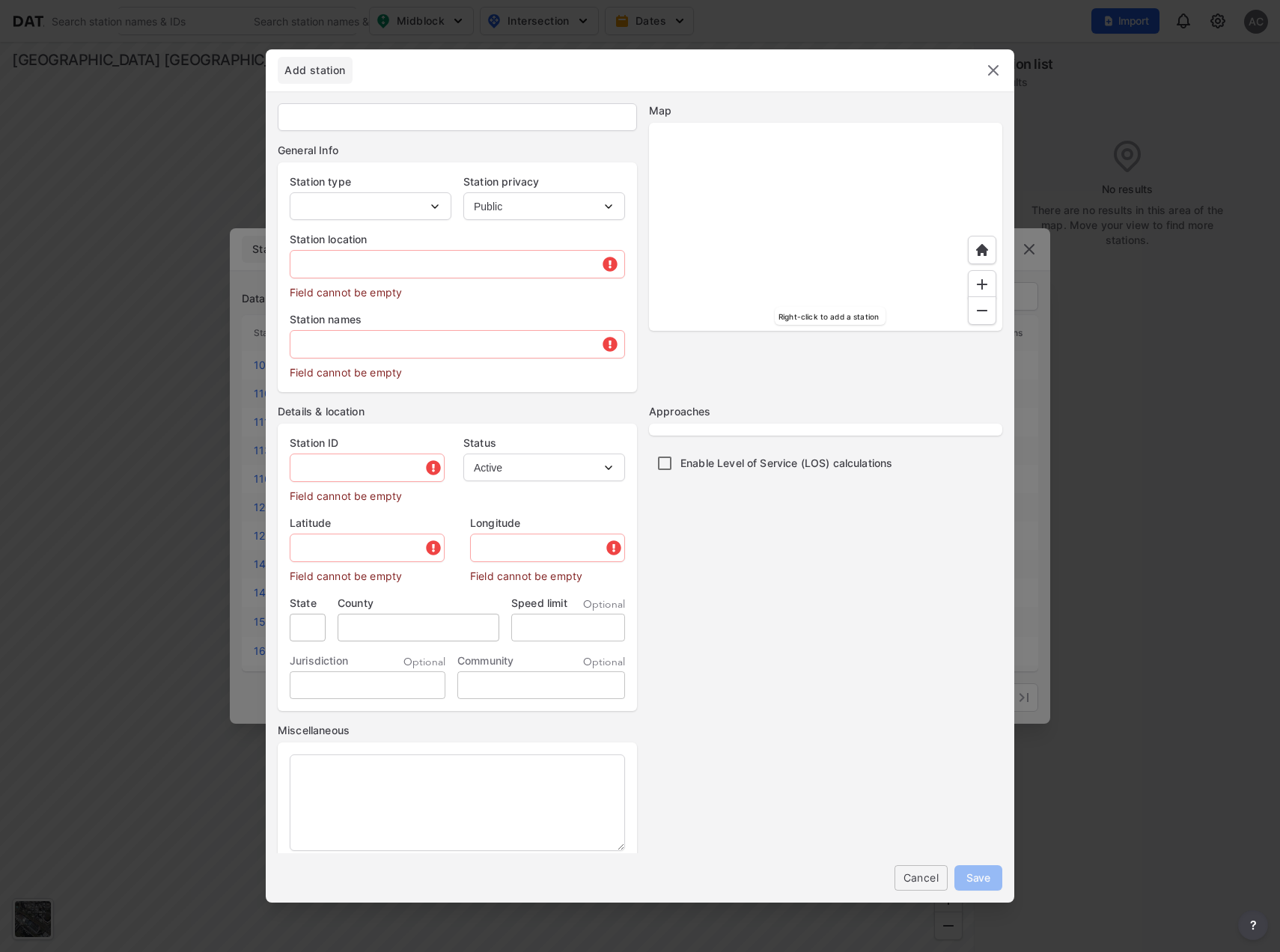 select on "1" 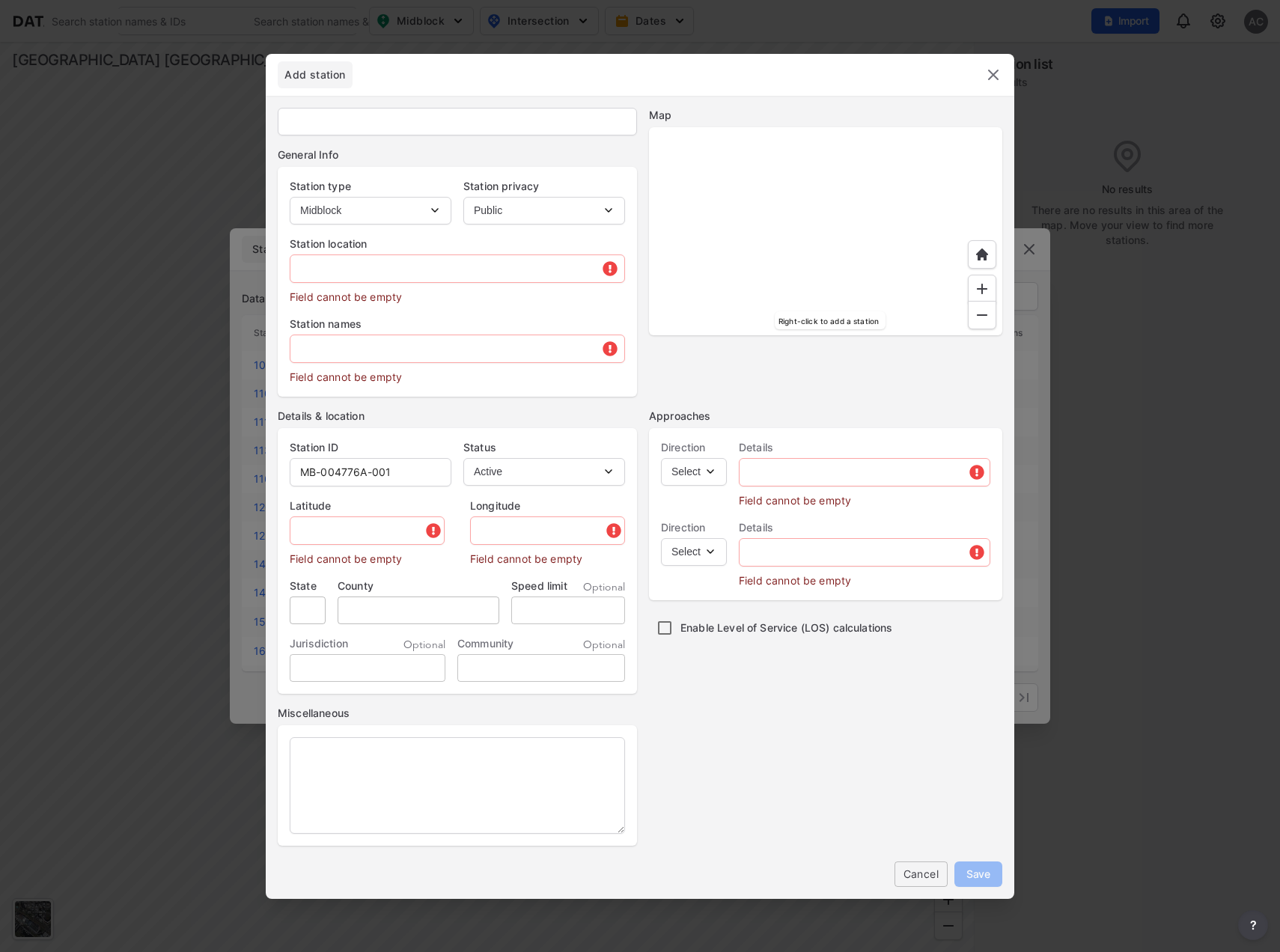 type on "MB-004776A-001" 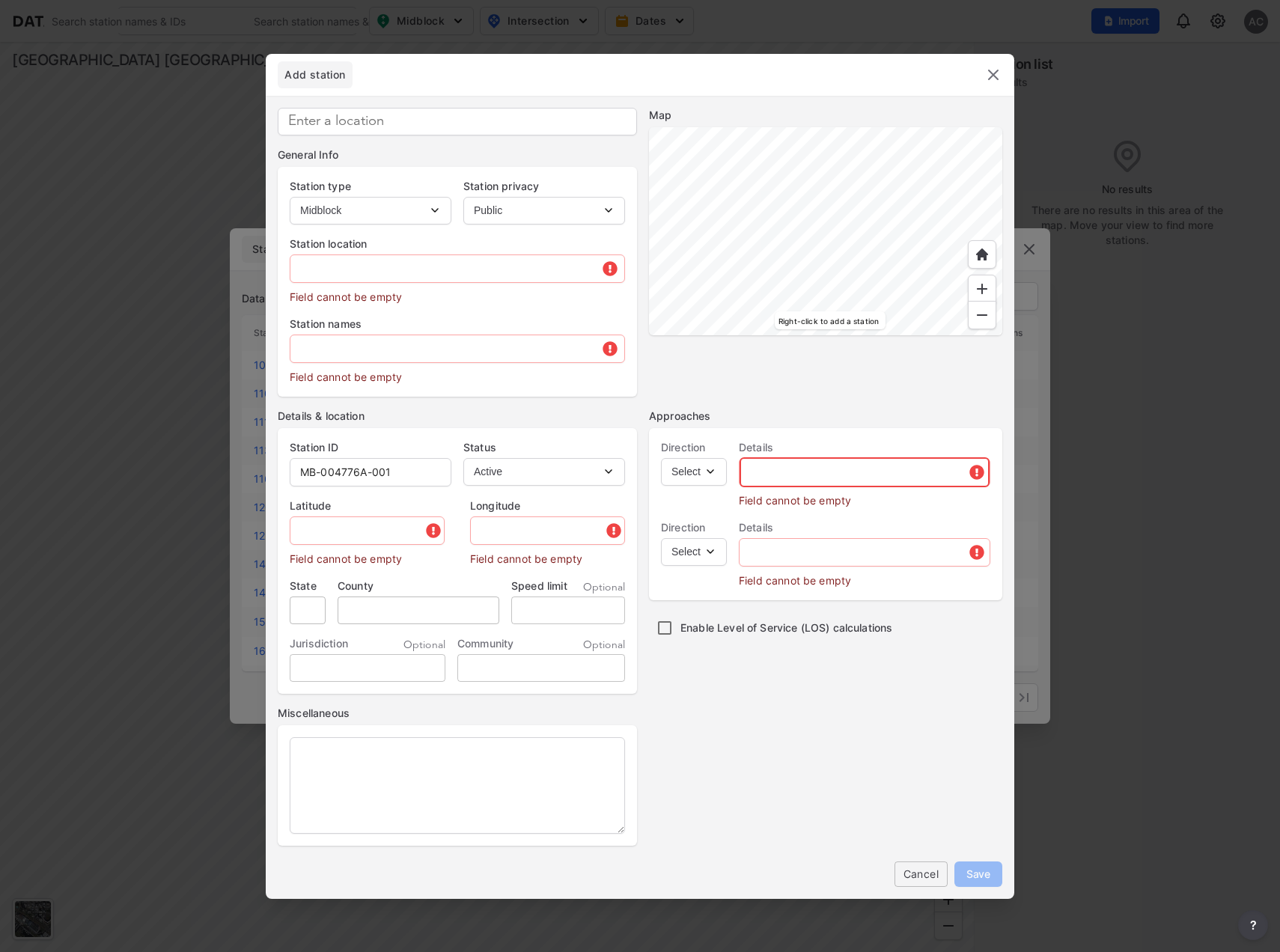 click at bounding box center [865, 472] 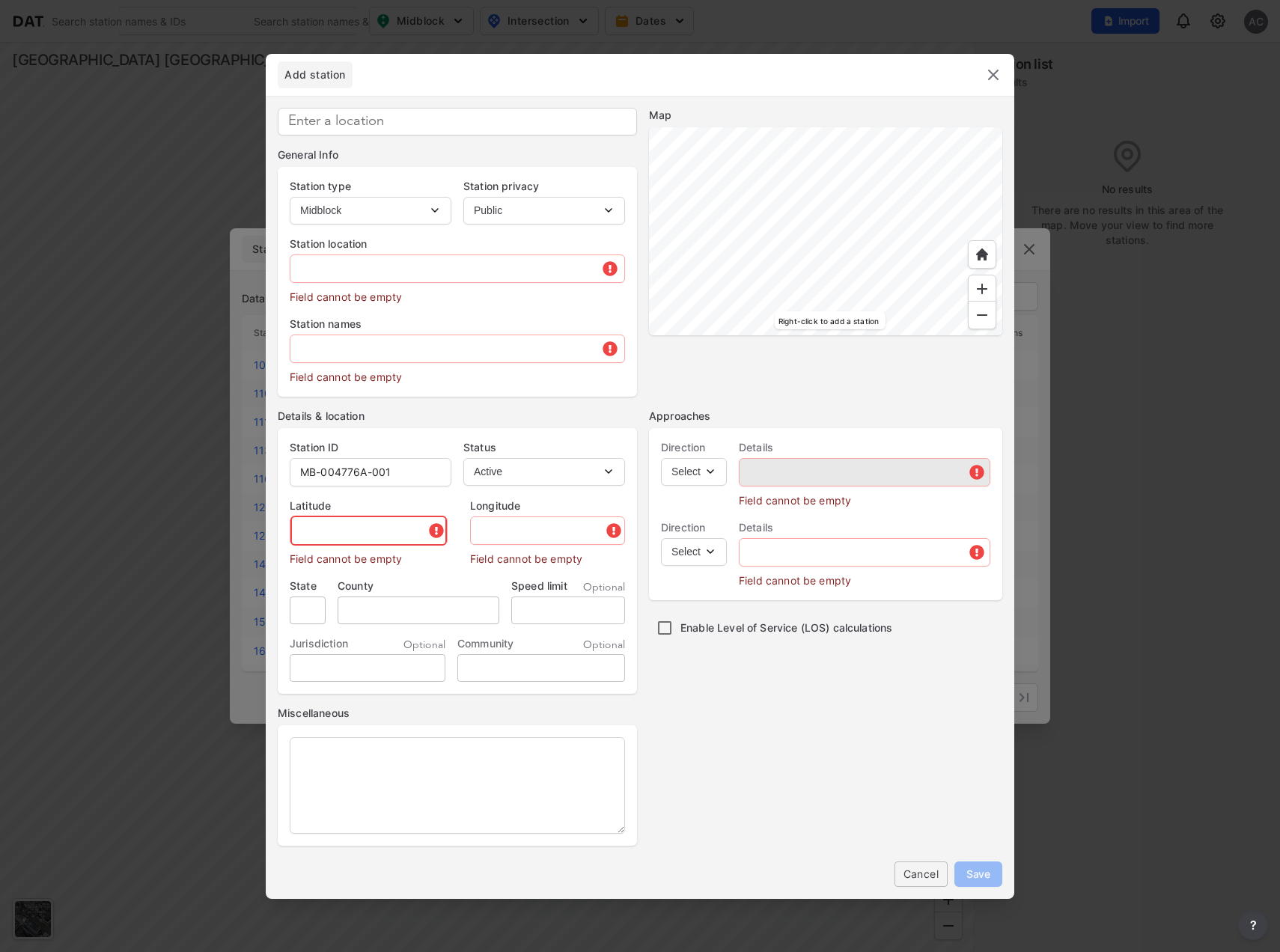 click at bounding box center (368, 531) 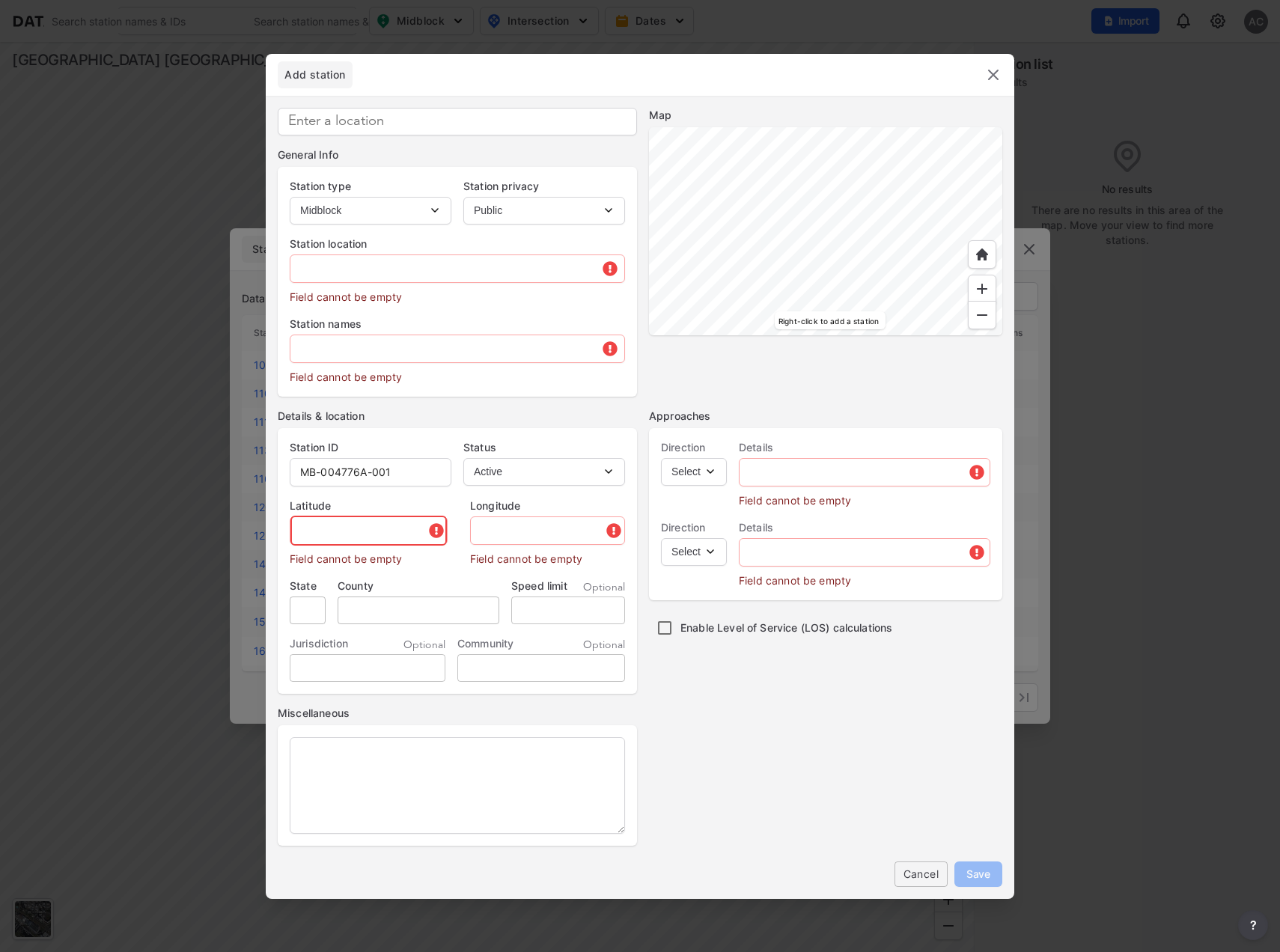 paste on "29.389391" 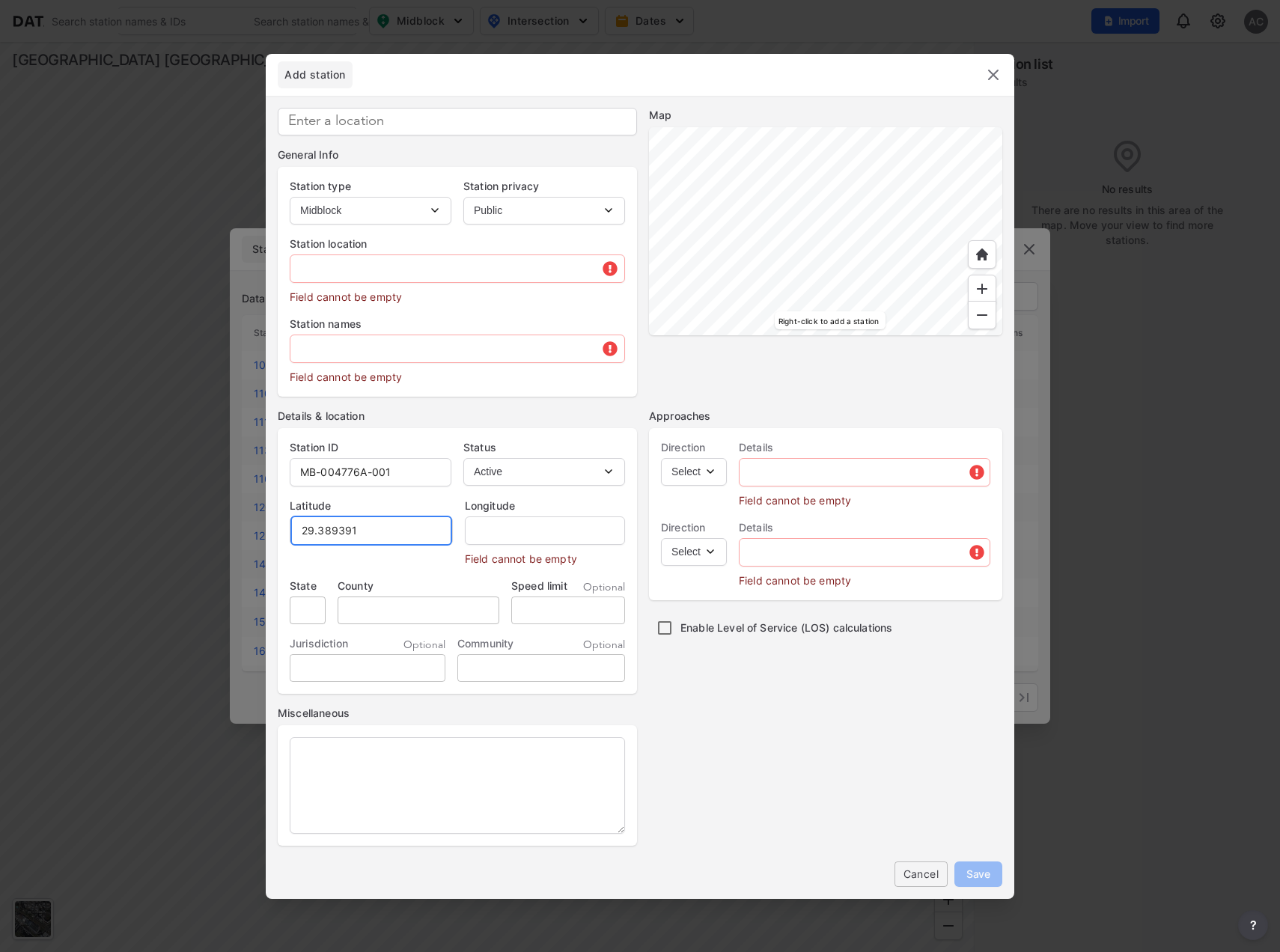 type on "29.389391" 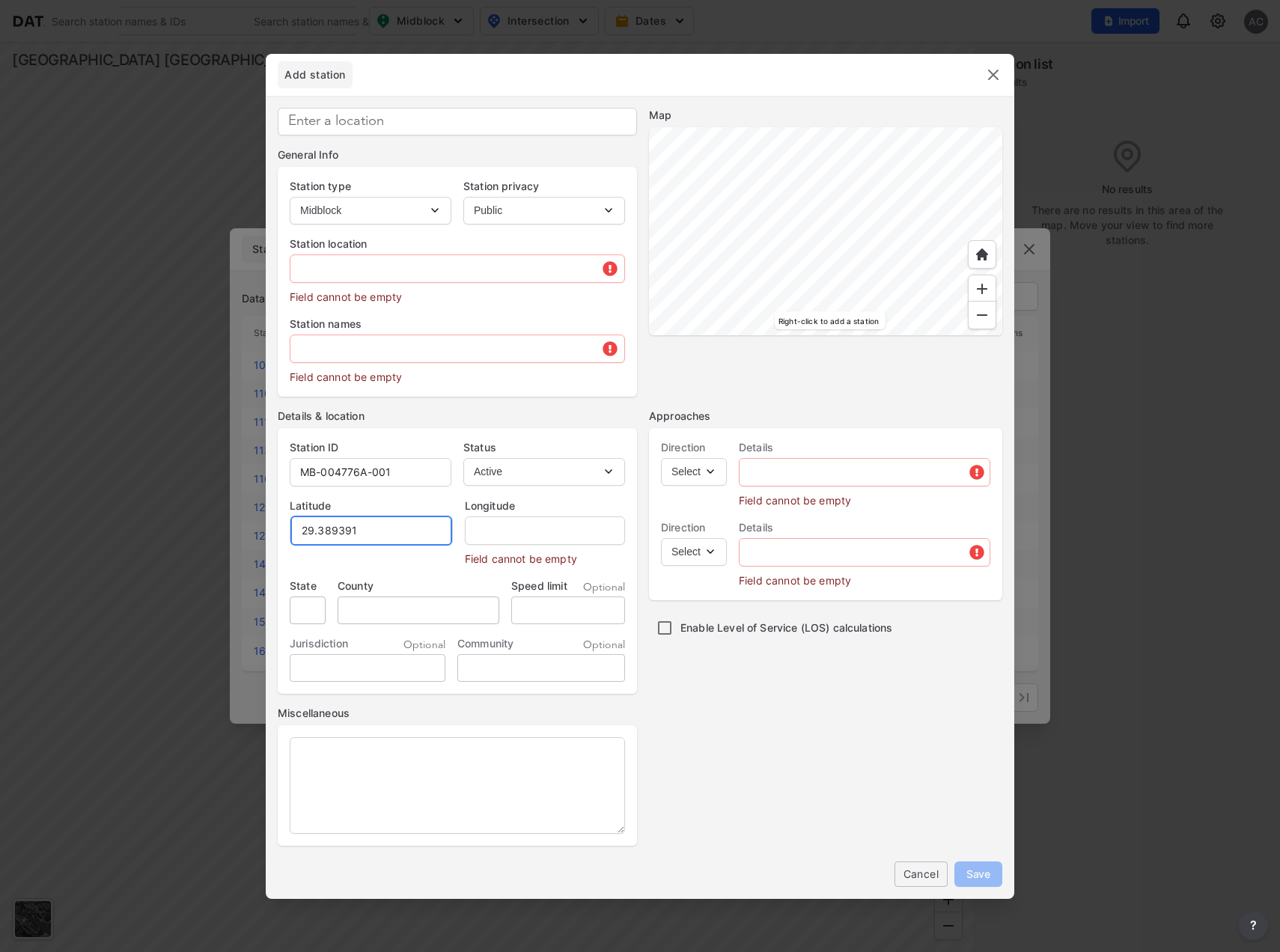 click on "29.389391" at bounding box center [371, 531] 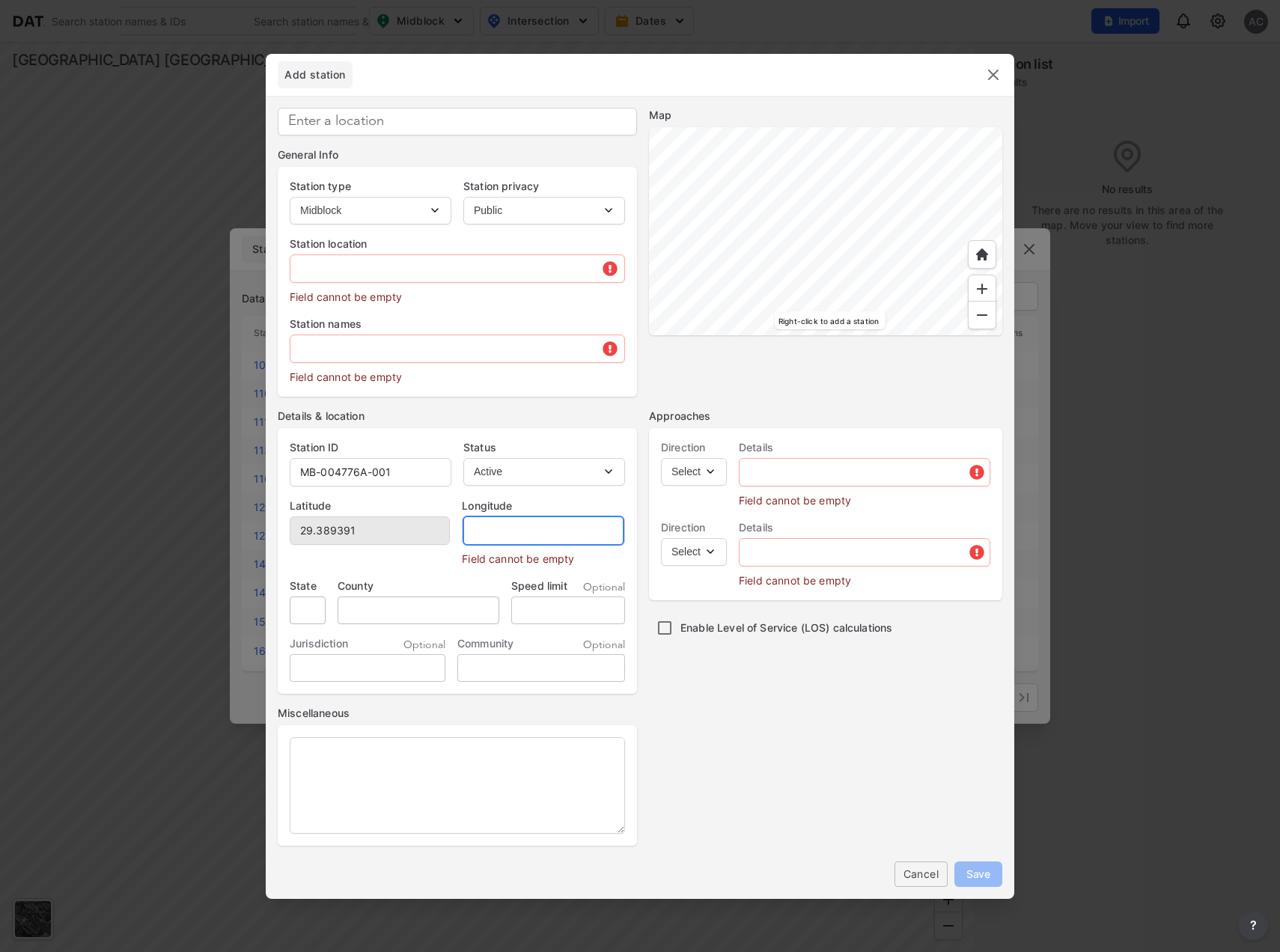 click at bounding box center [543, 531] 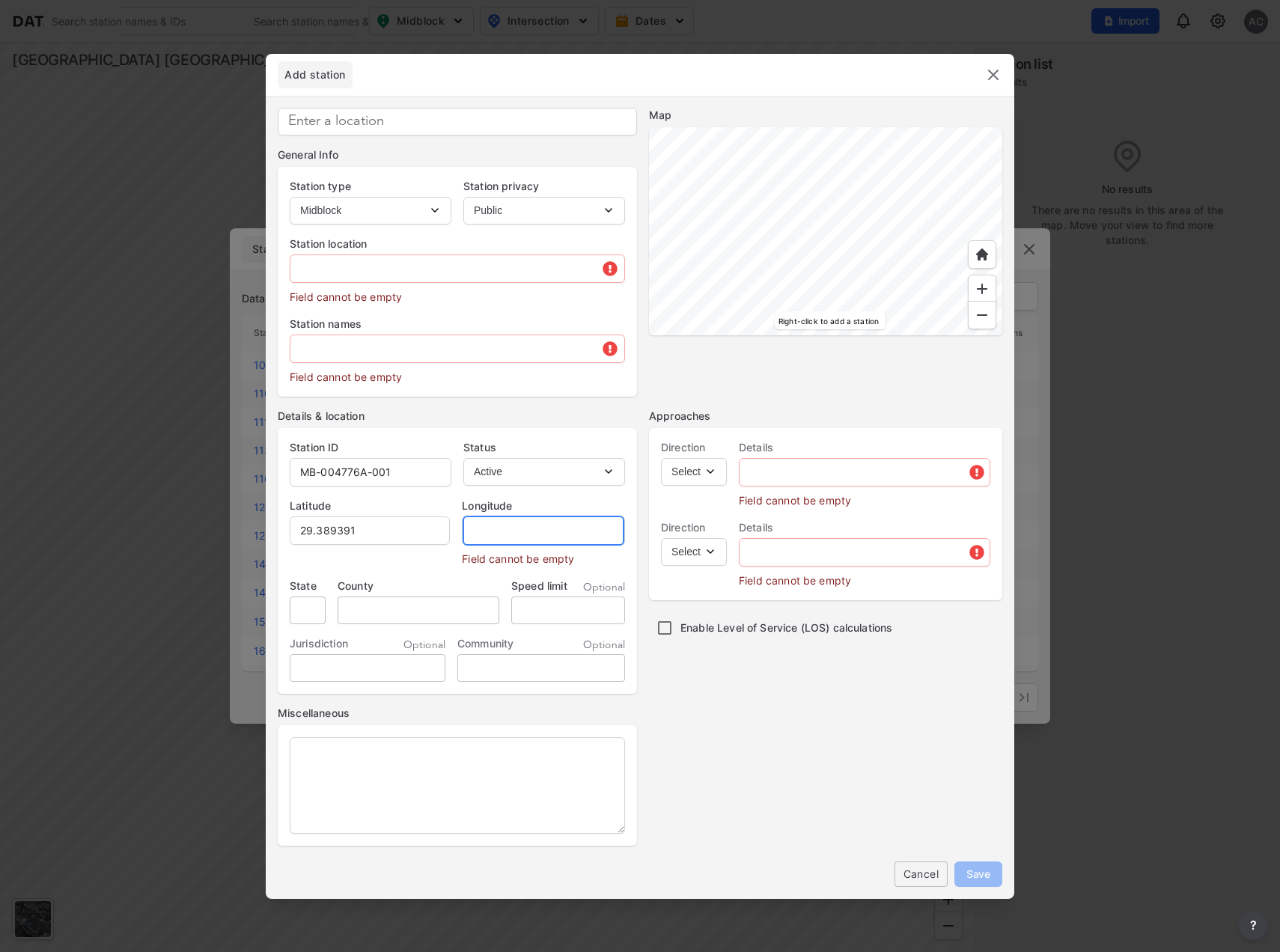 paste on "-81.089769" 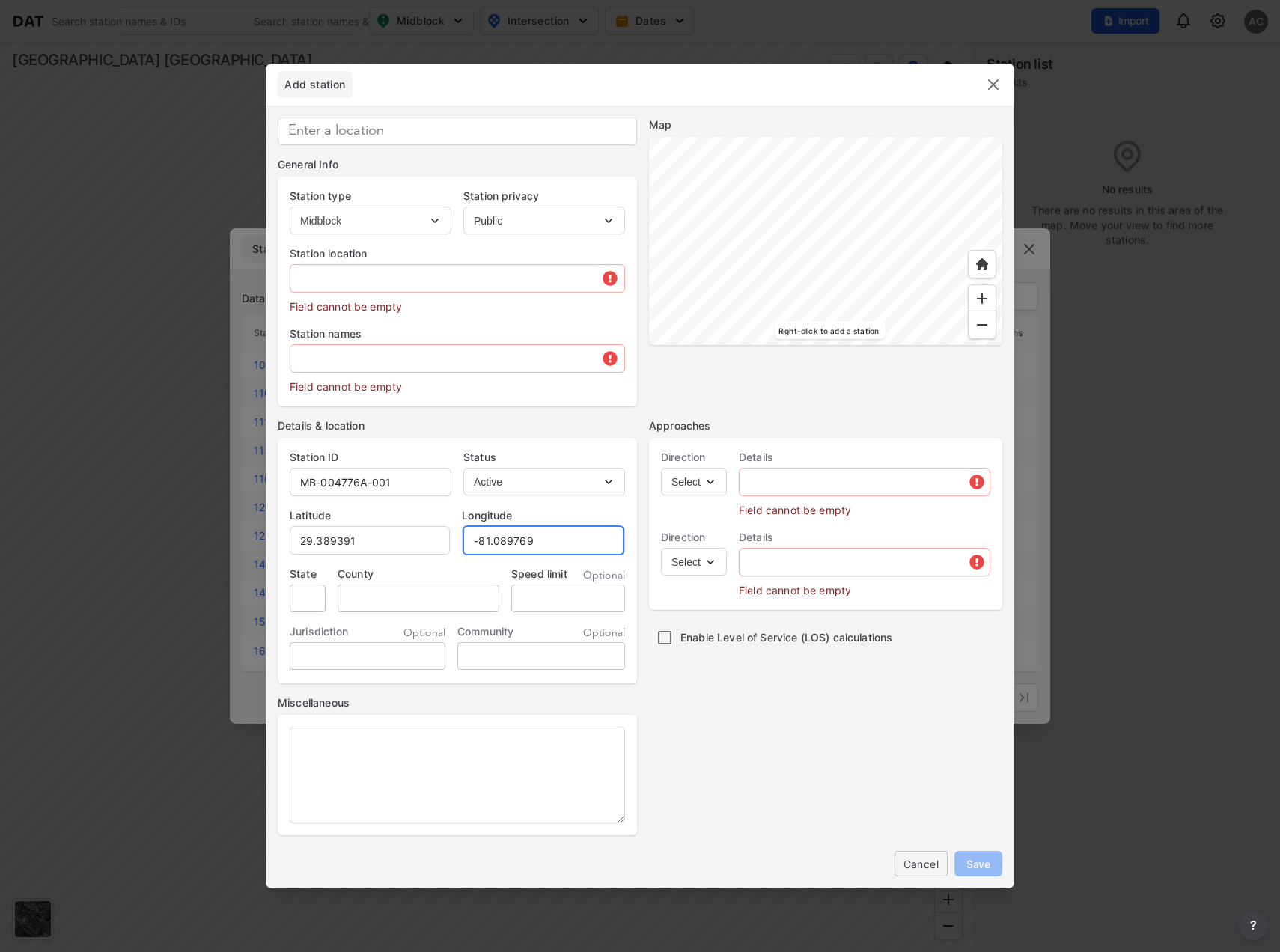 type on "-81.089769" 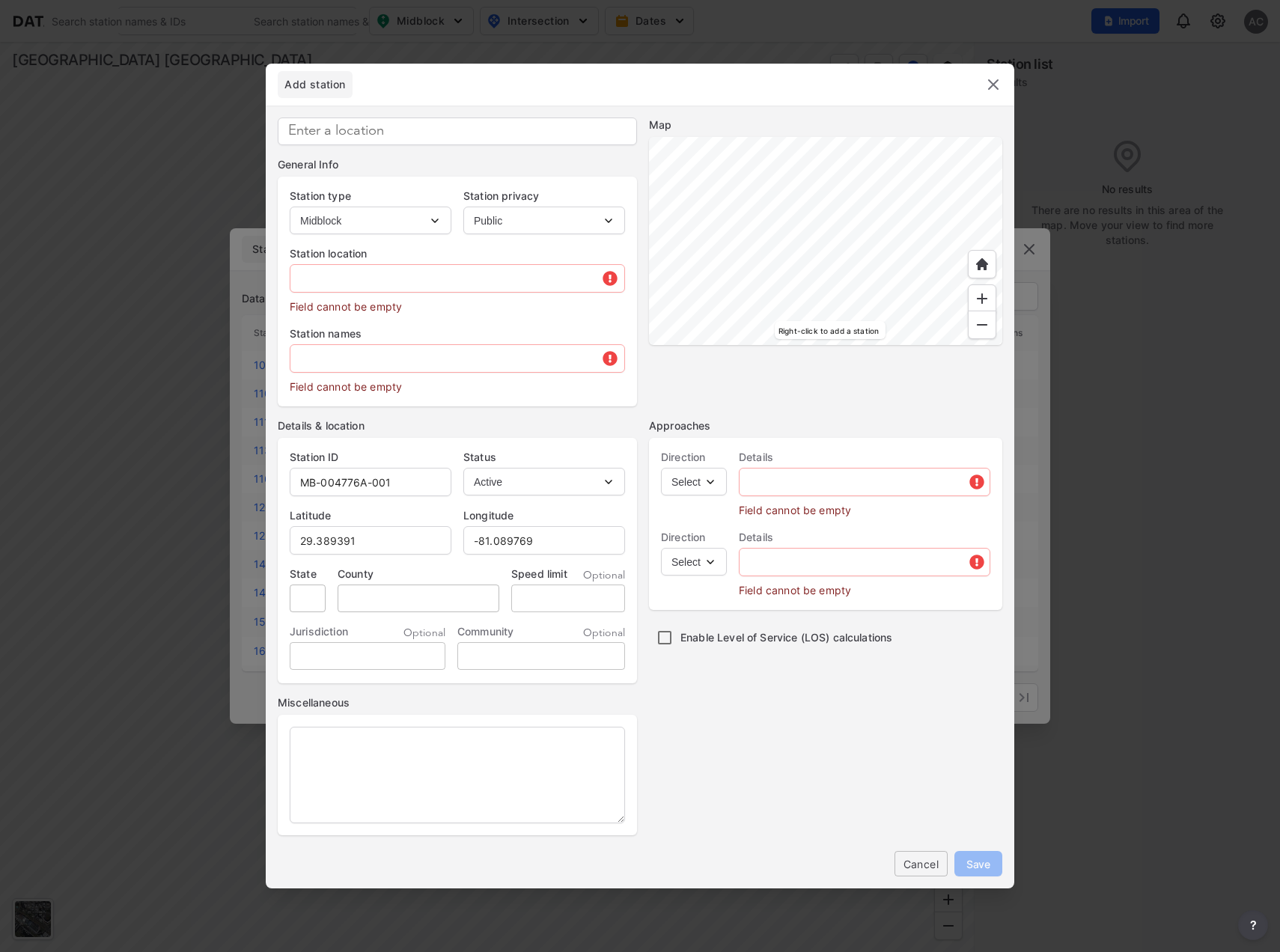 click at bounding box center [826, 241] 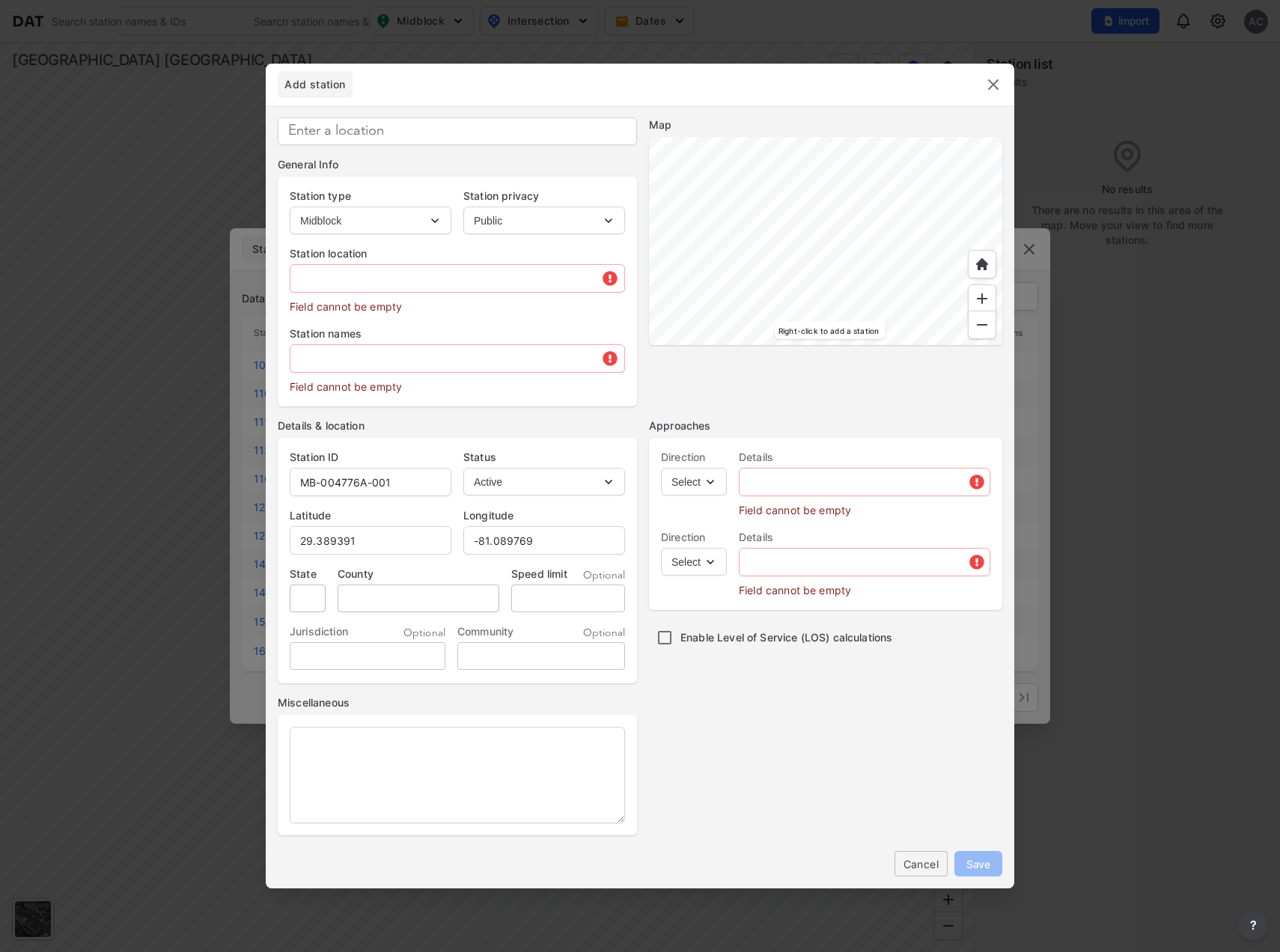 click at bounding box center [826, 241] 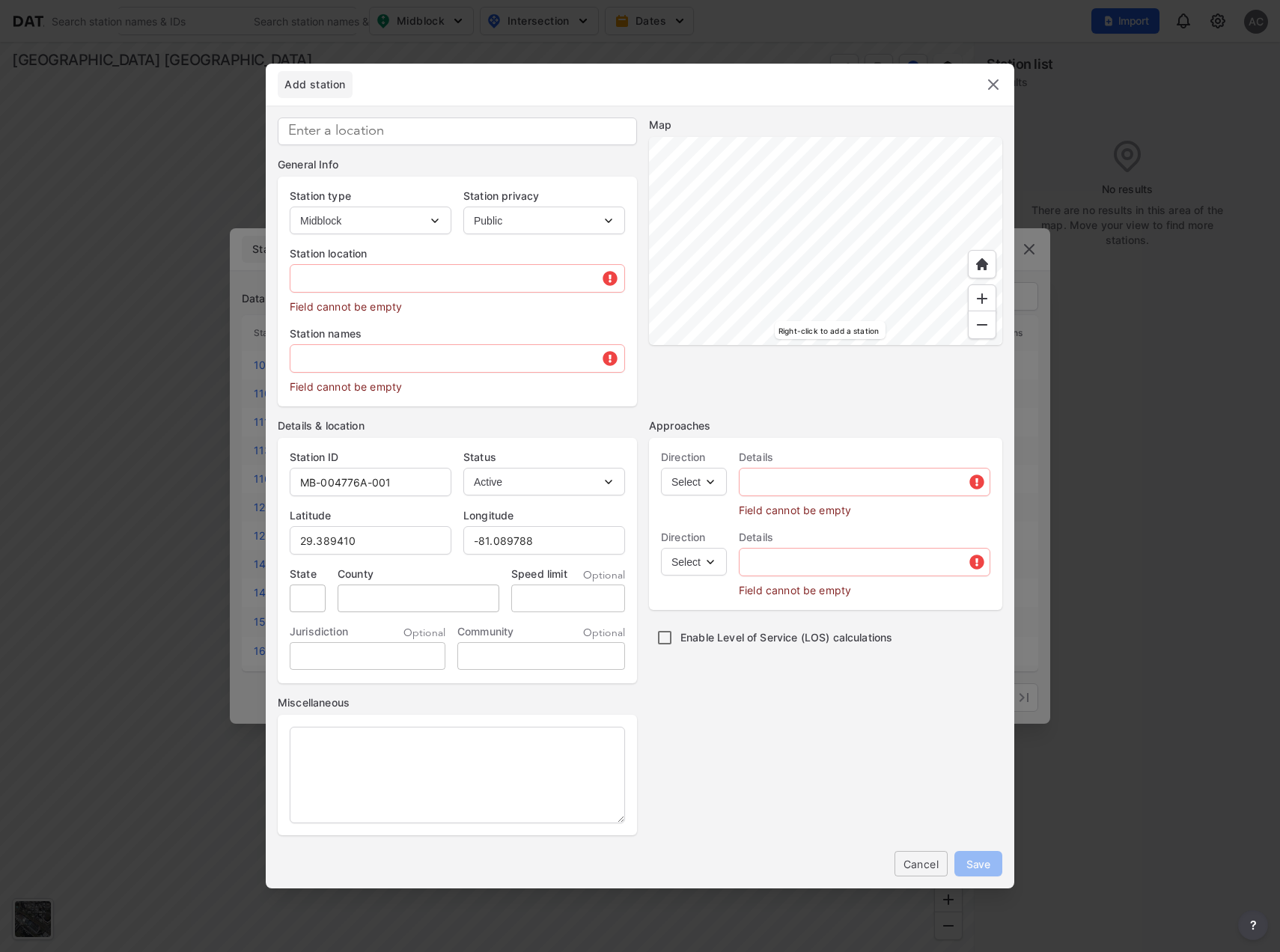 type on "[STREET_ADDRESS][PERSON_NAME]" 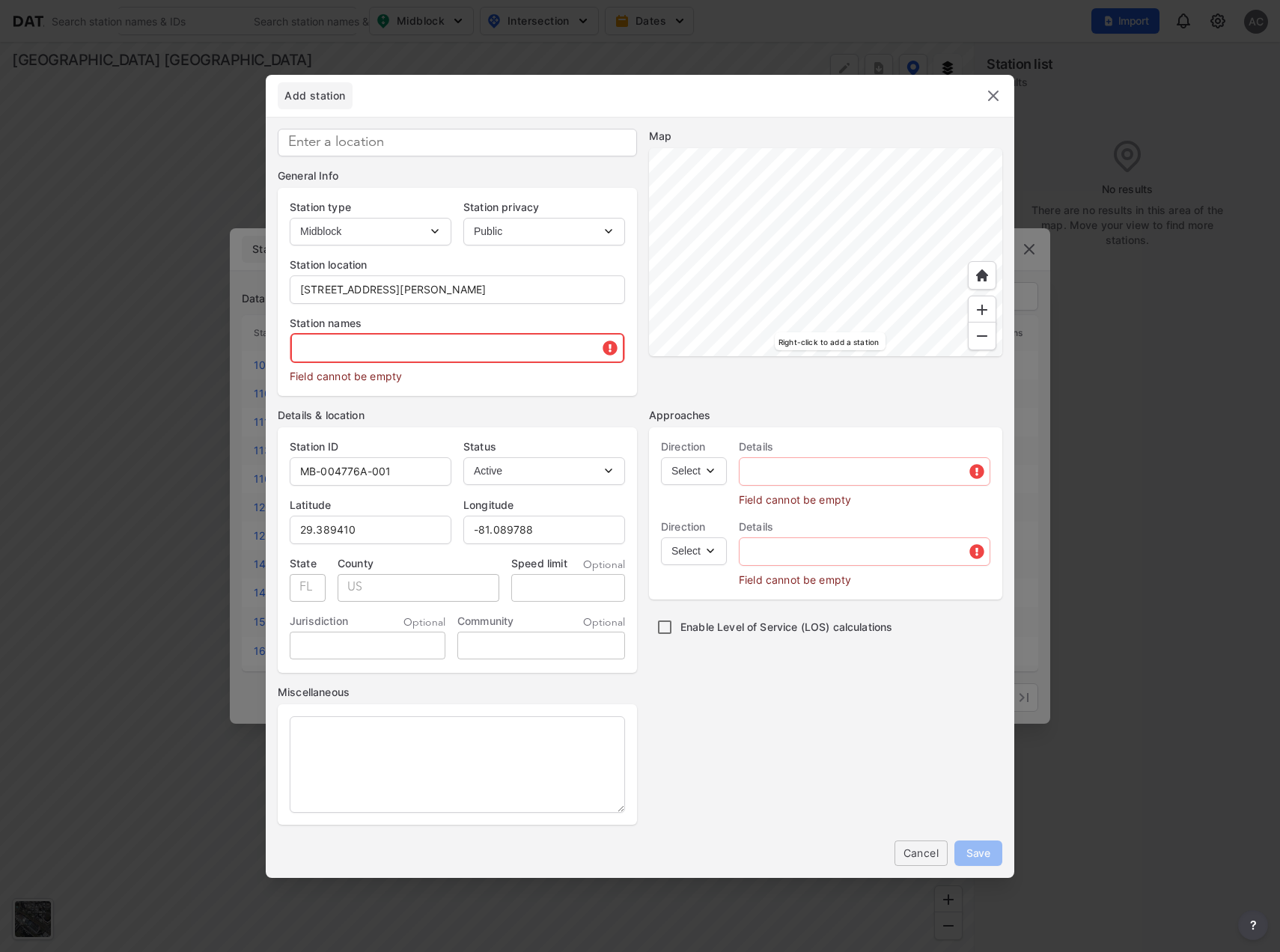 click at bounding box center [457, 348] 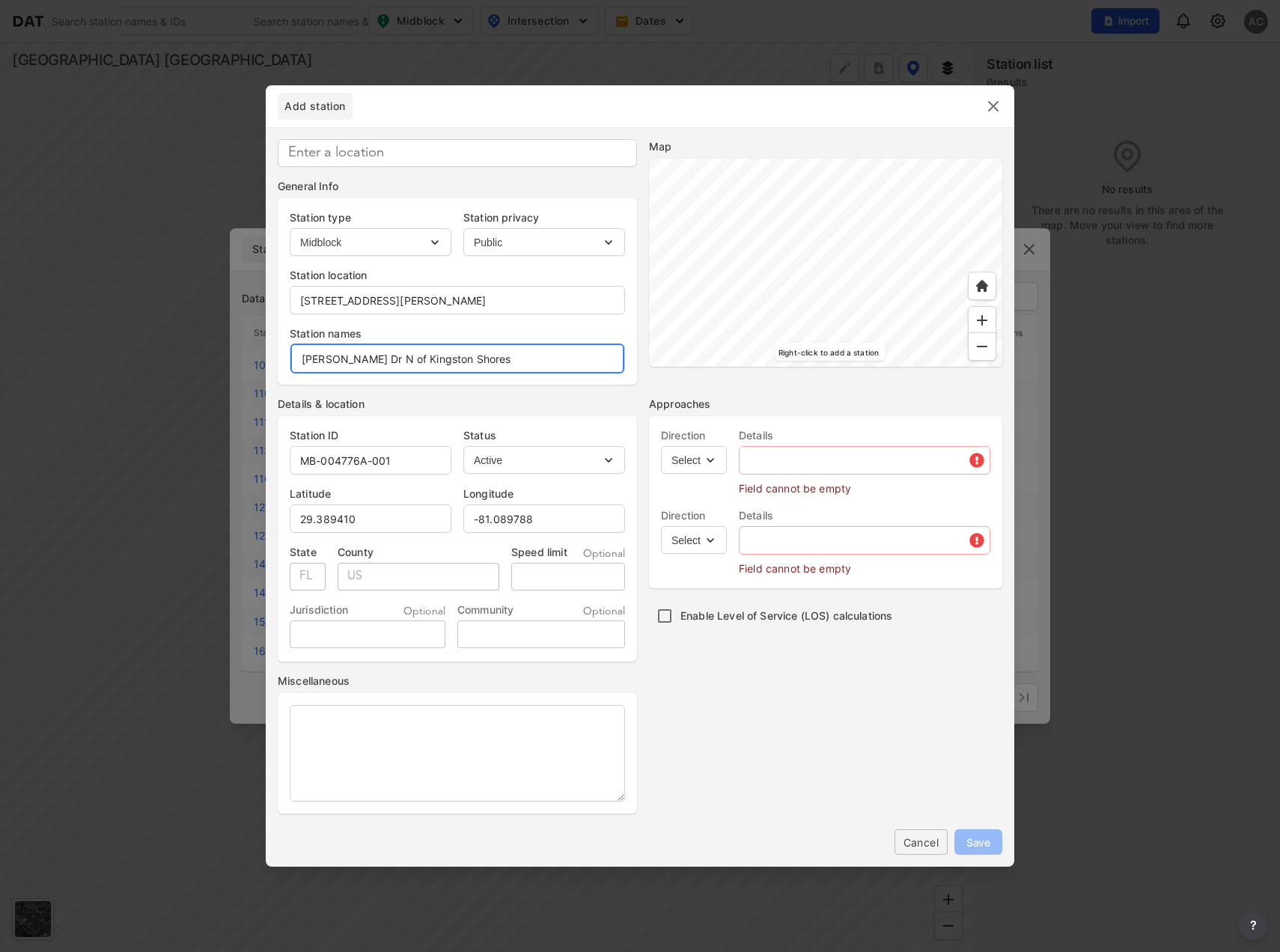 drag, startPoint x: 395, startPoint y: 358, endPoint x: 296, endPoint y: 367, distance: 99.40825 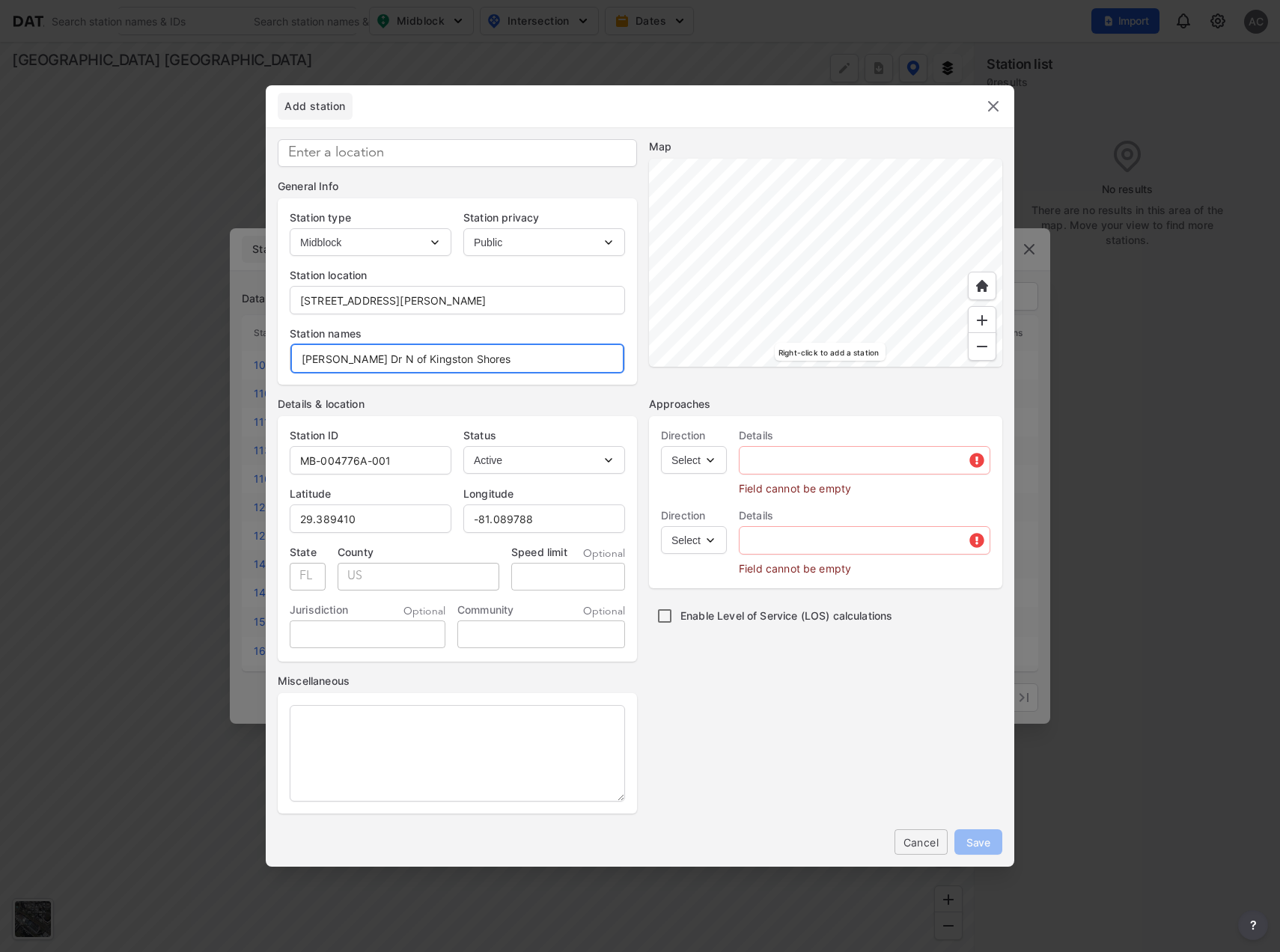 click on "[PERSON_NAME] Dr N of Kingston Shores" at bounding box center [457, 358] 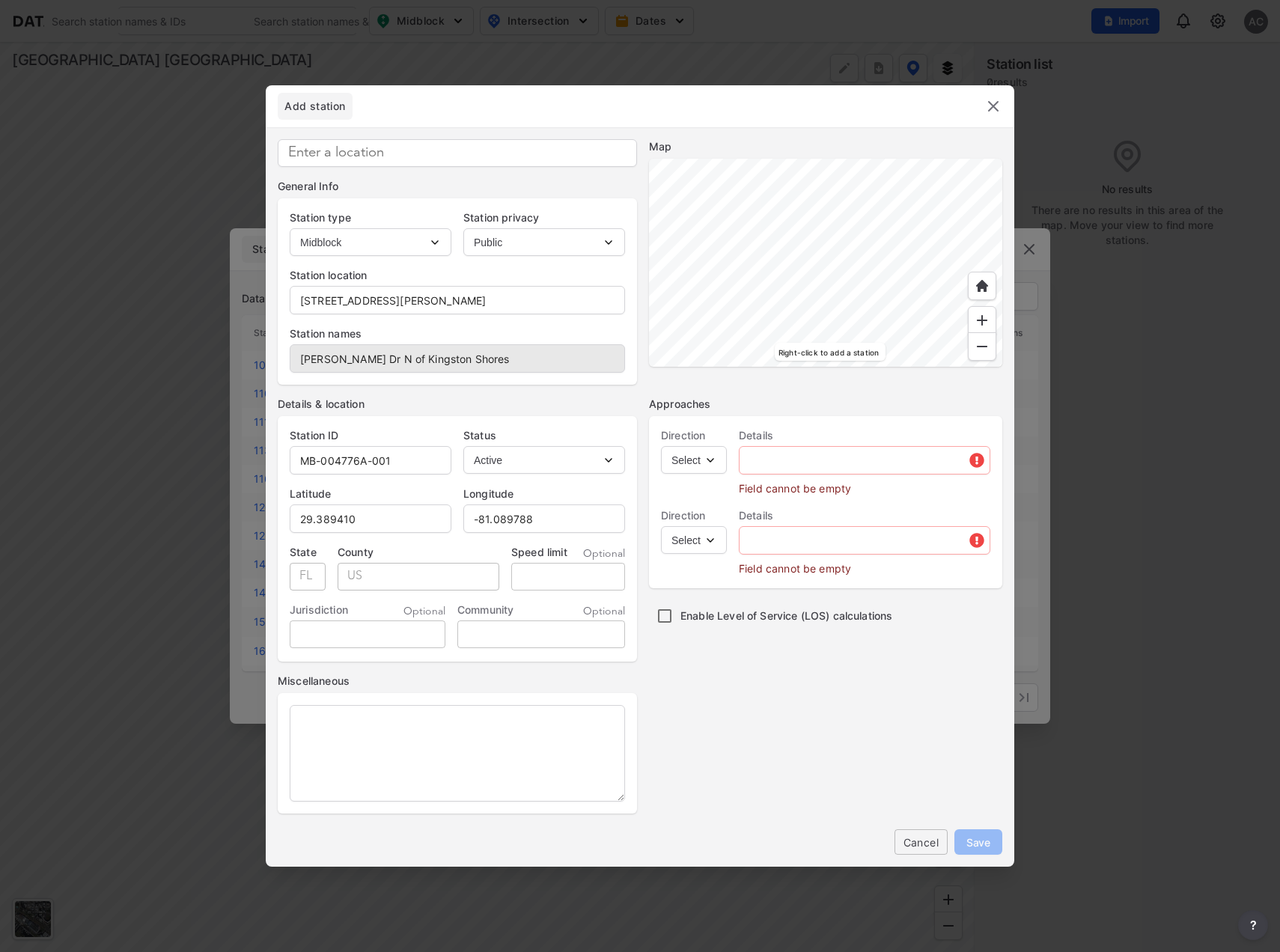 click on "Select EB NB SB WB" at bounding box center (694, 460) 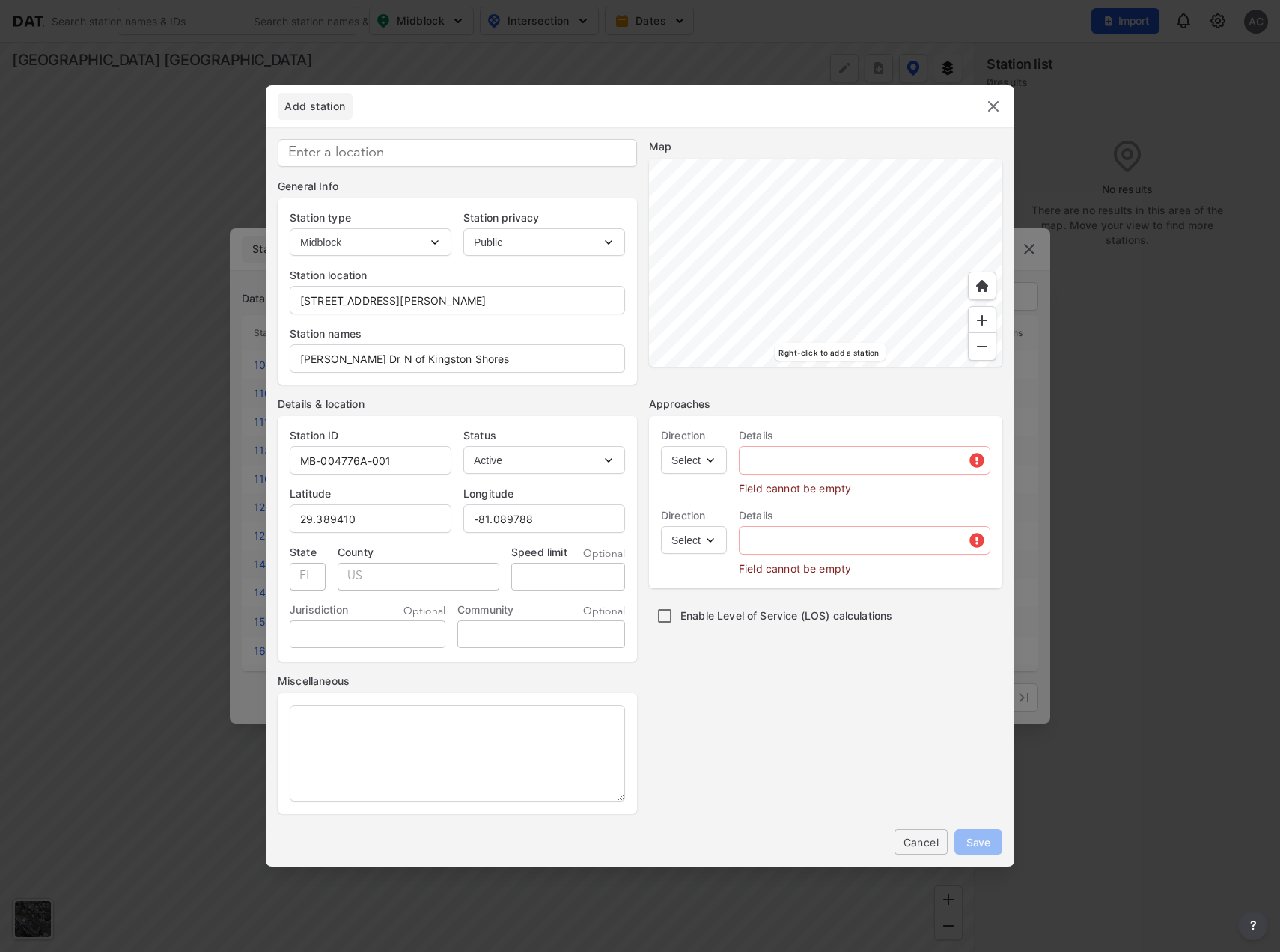select on "NB" 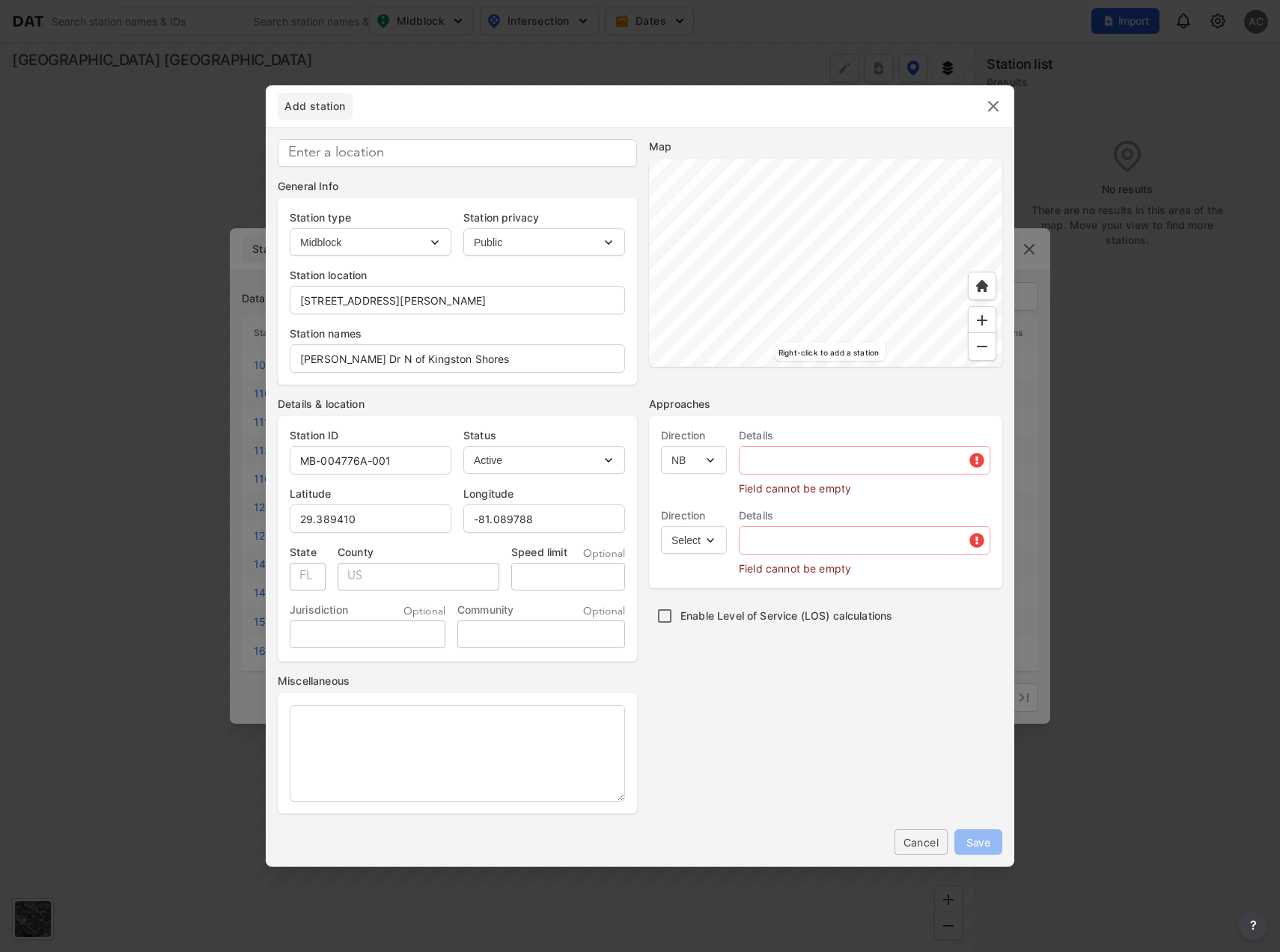 click on "Select EB NB SB WB" at bounding box center (694, 460) 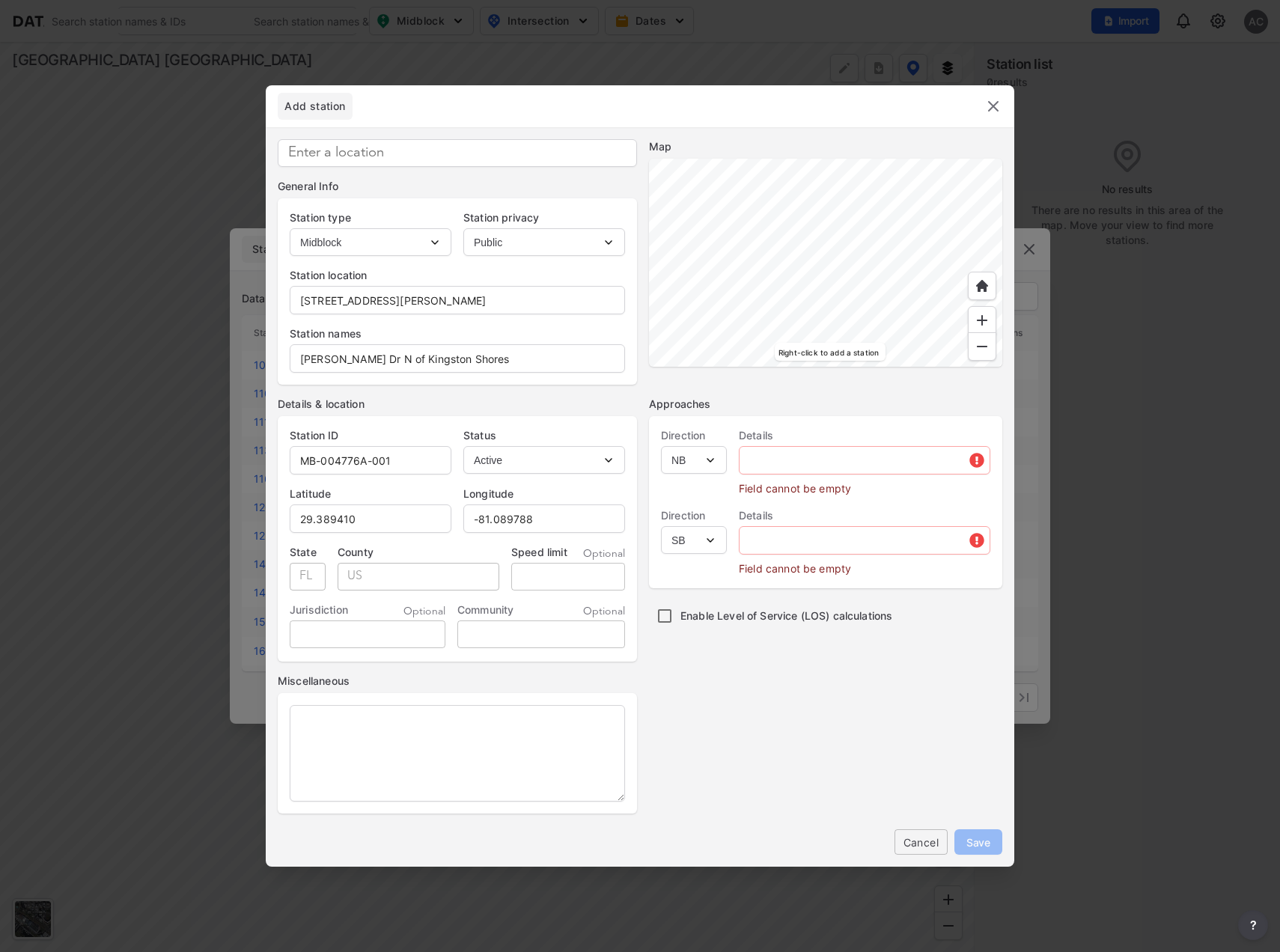 click on "Select SB" at bounding box center (694, 540) 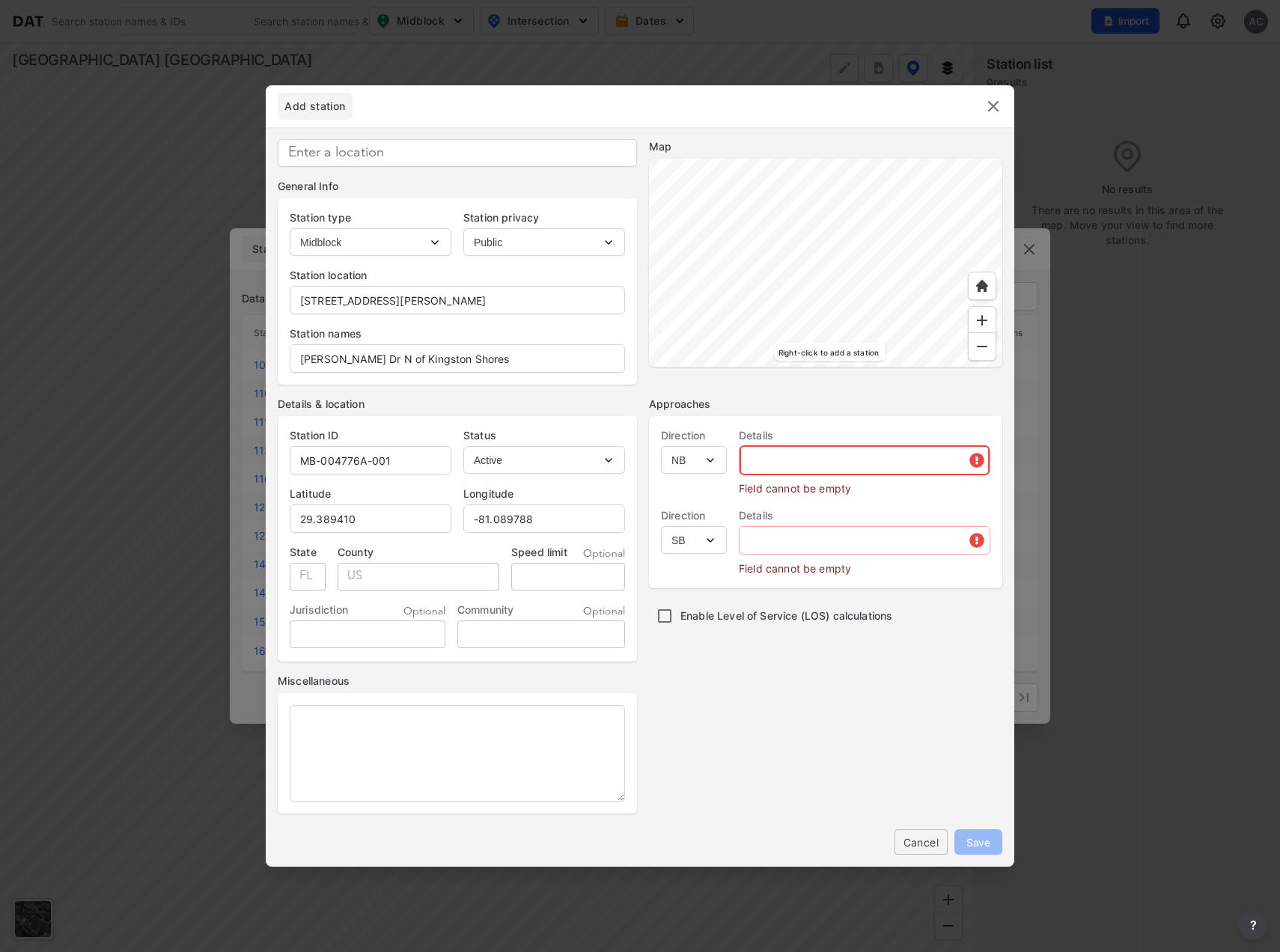 click at bounding box center [865, 460] 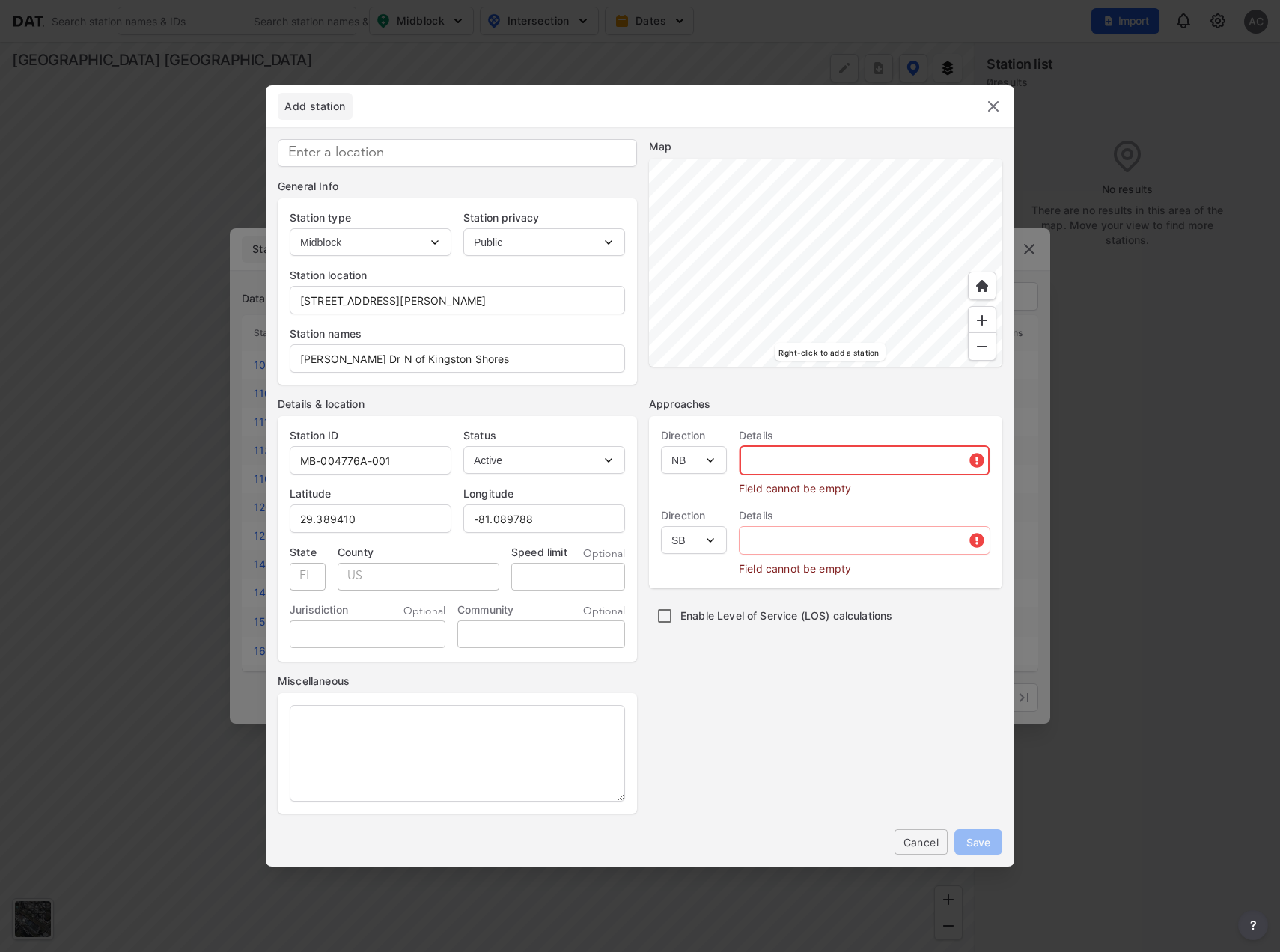 paste on "[PERSON_NAME] Dr" 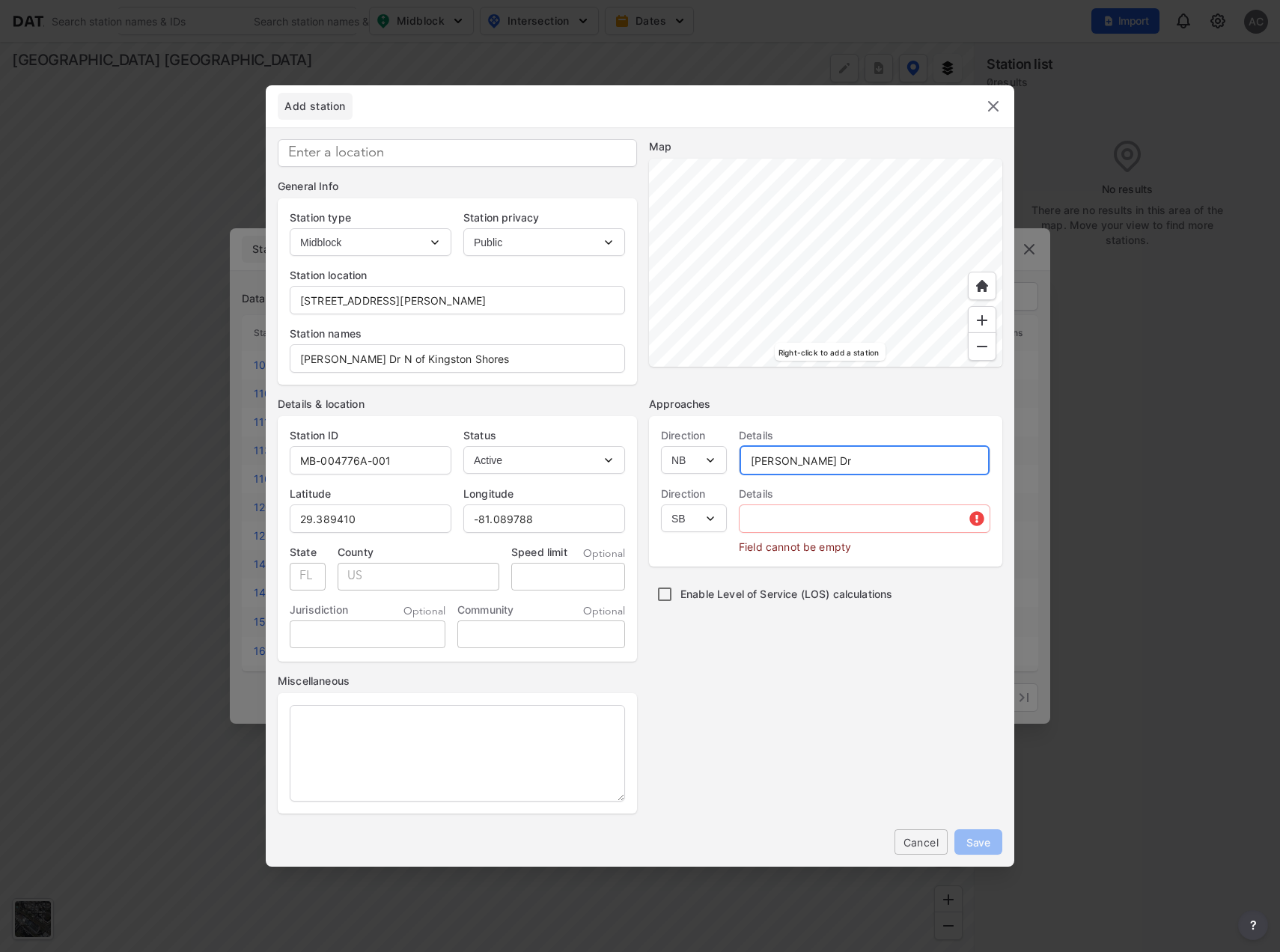 type on "[PERSON_NAME] Dr" 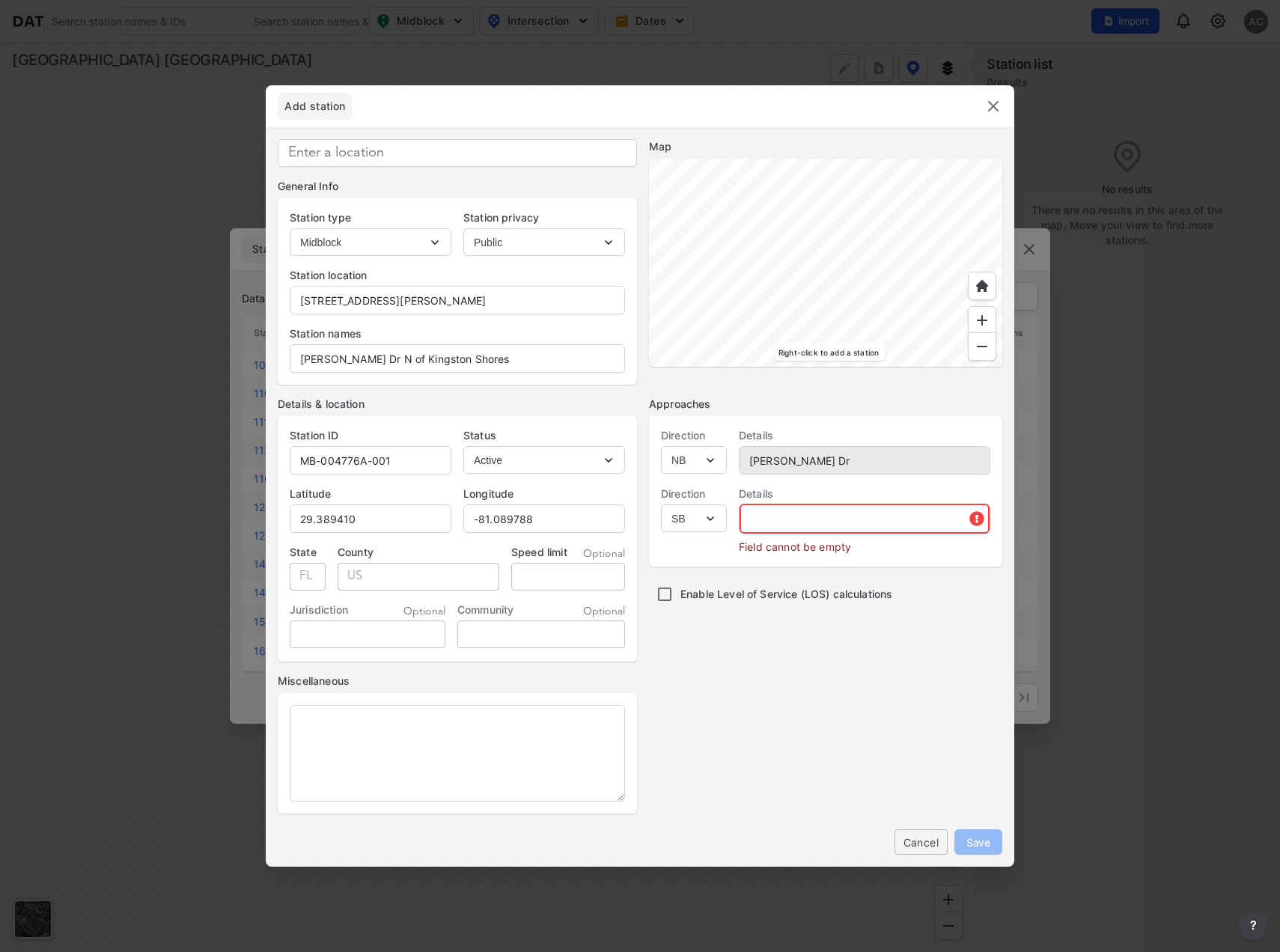 click at bounding box center (865, 519) 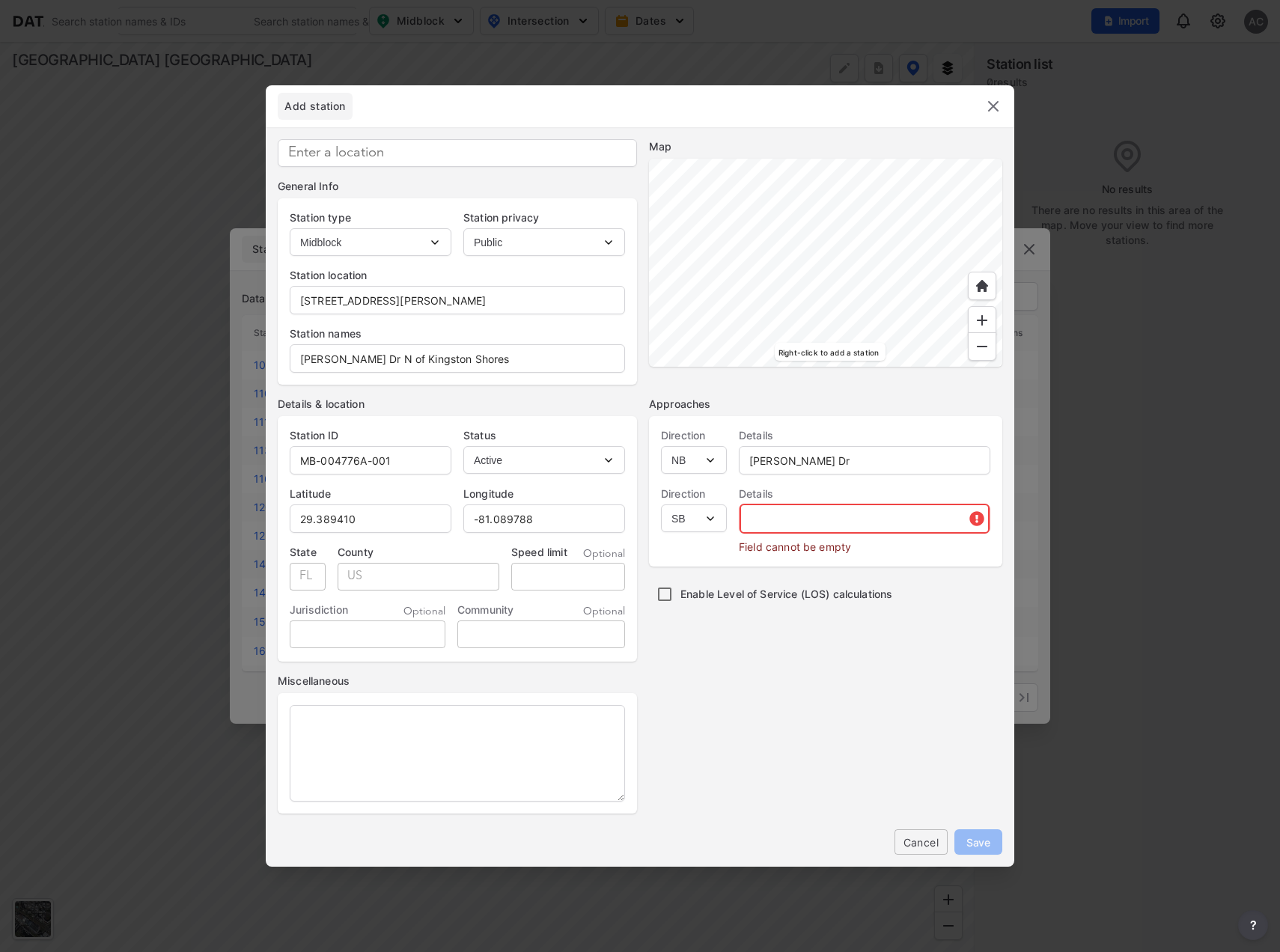 paste on "[PERSON_NAME] Dr" 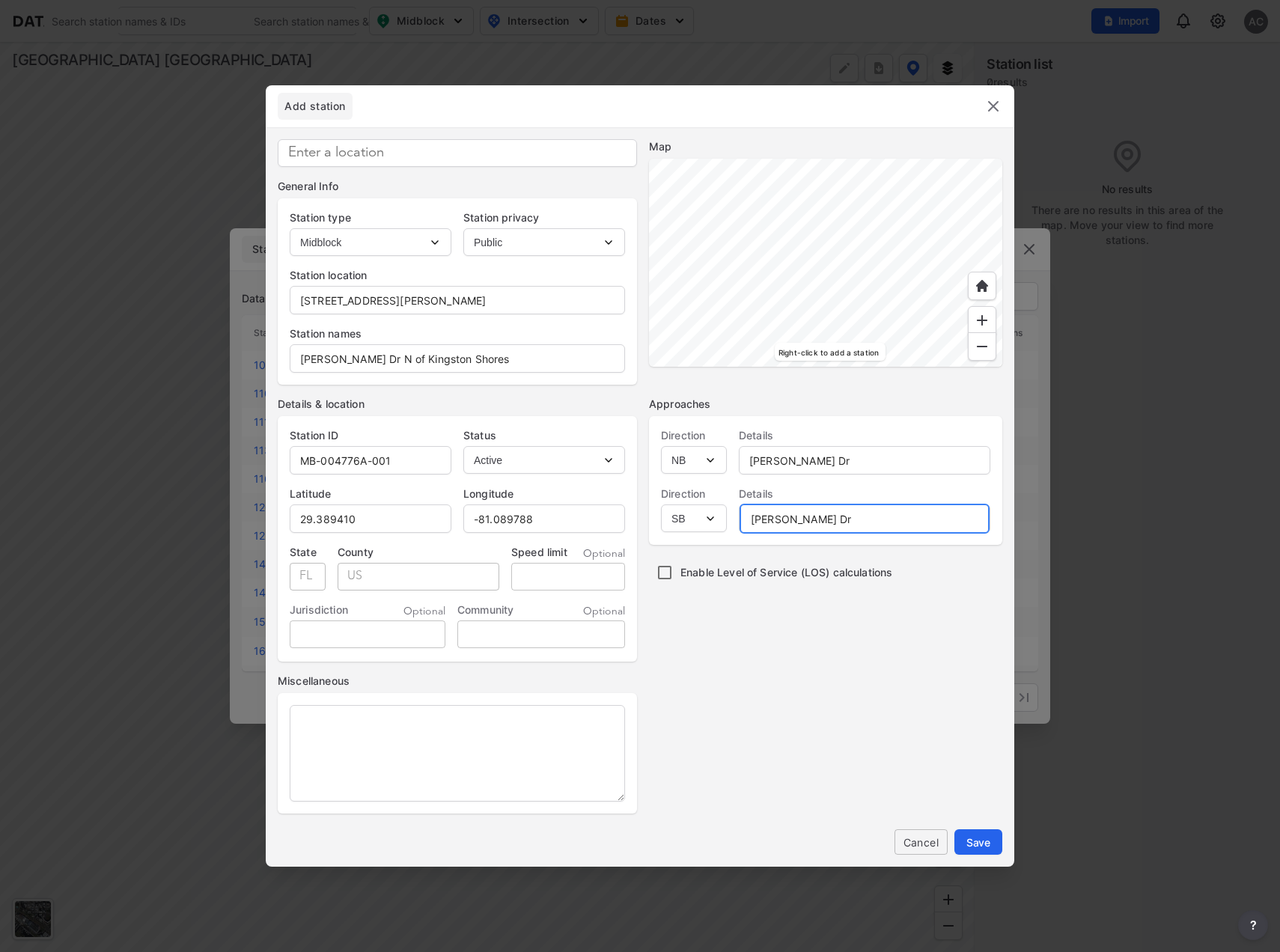 click on "[PERSON_NAME] Dr" at bounding box center [865, 519] 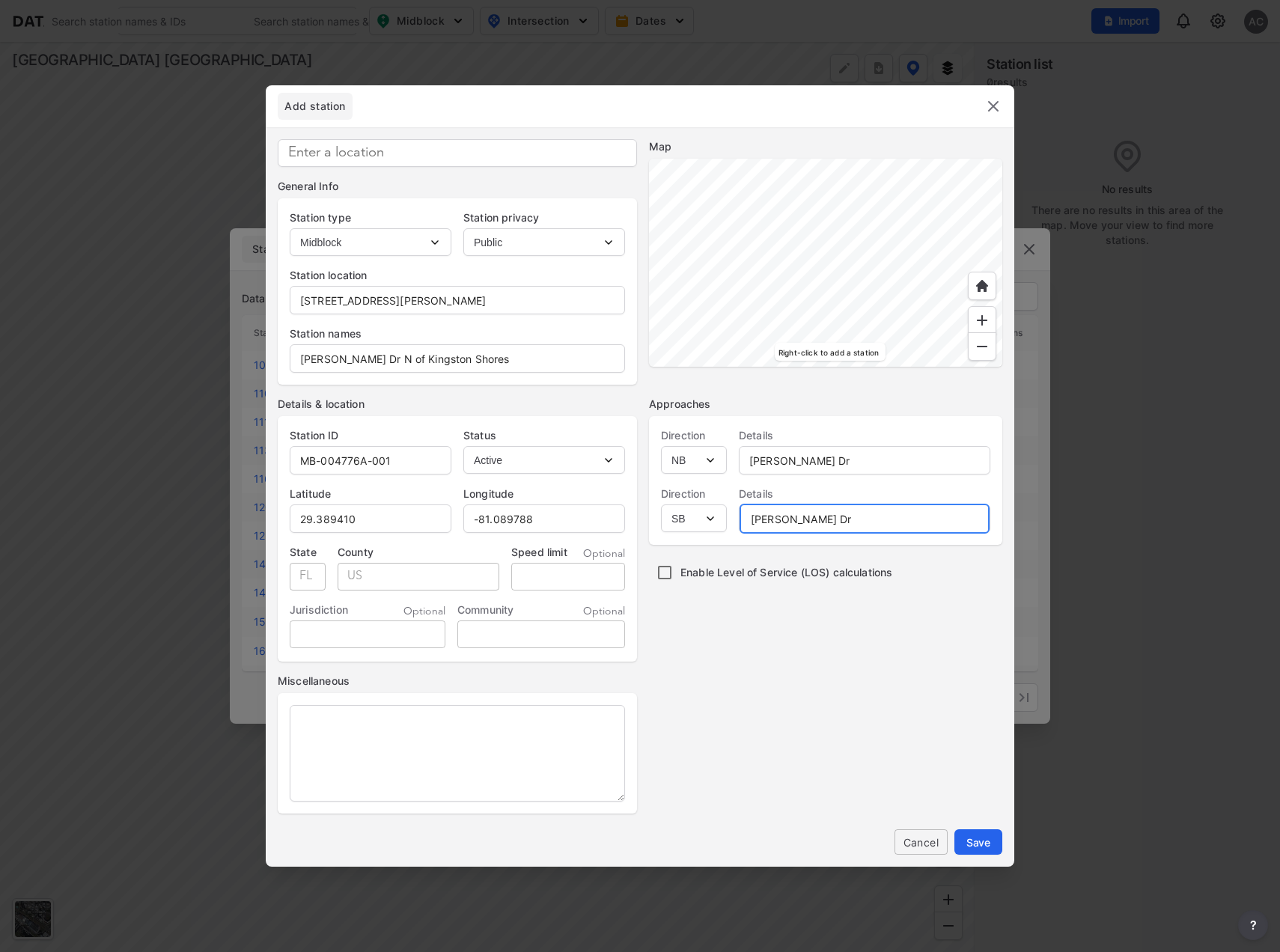 click on "[PERSON_NAME] Dr" at bounding box center [865, 519] 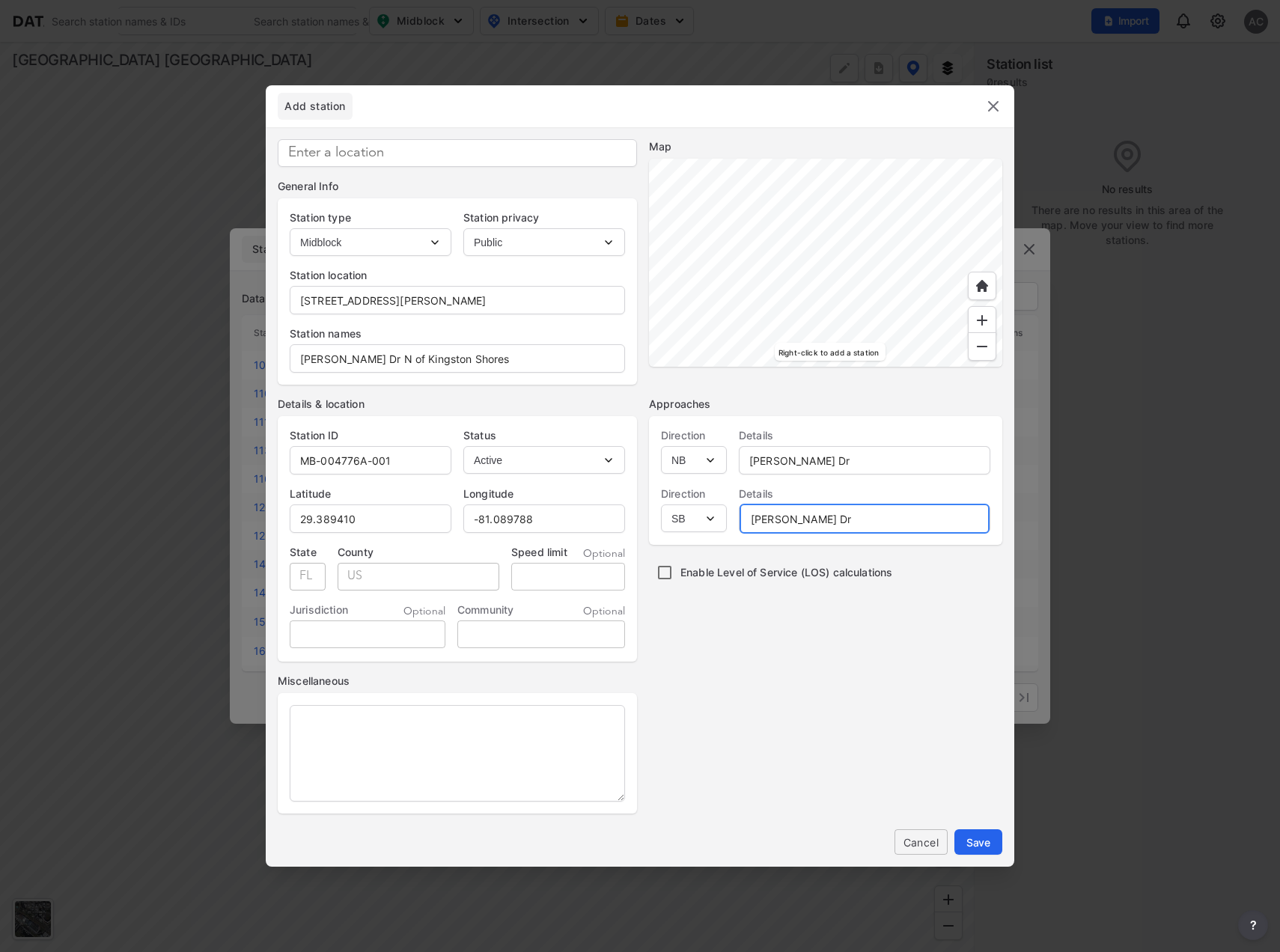 type on "[PERSON_NAME] Dr" 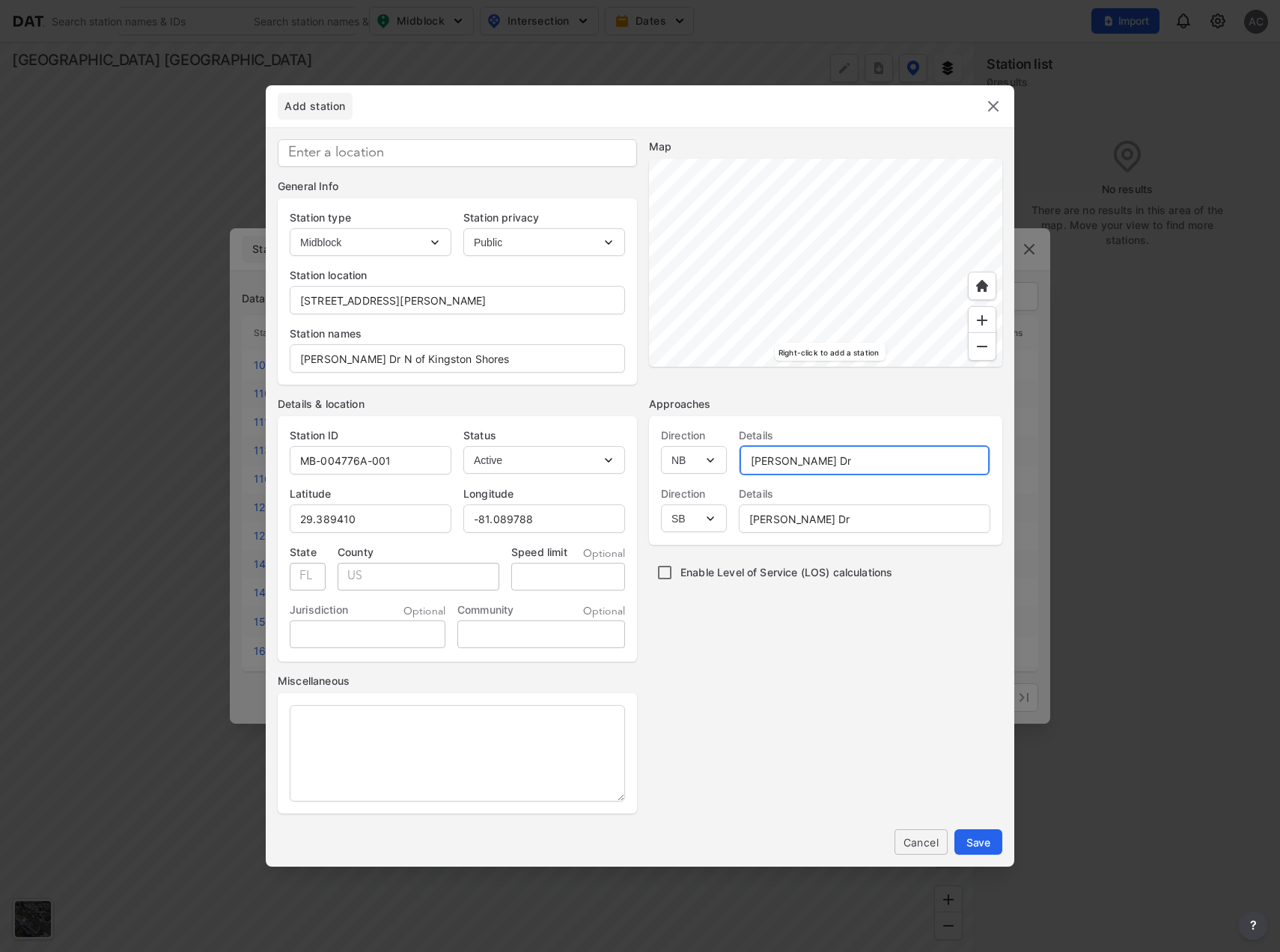 click on "[PERSON_NAME] Dr" at bounding box center [865, 460] 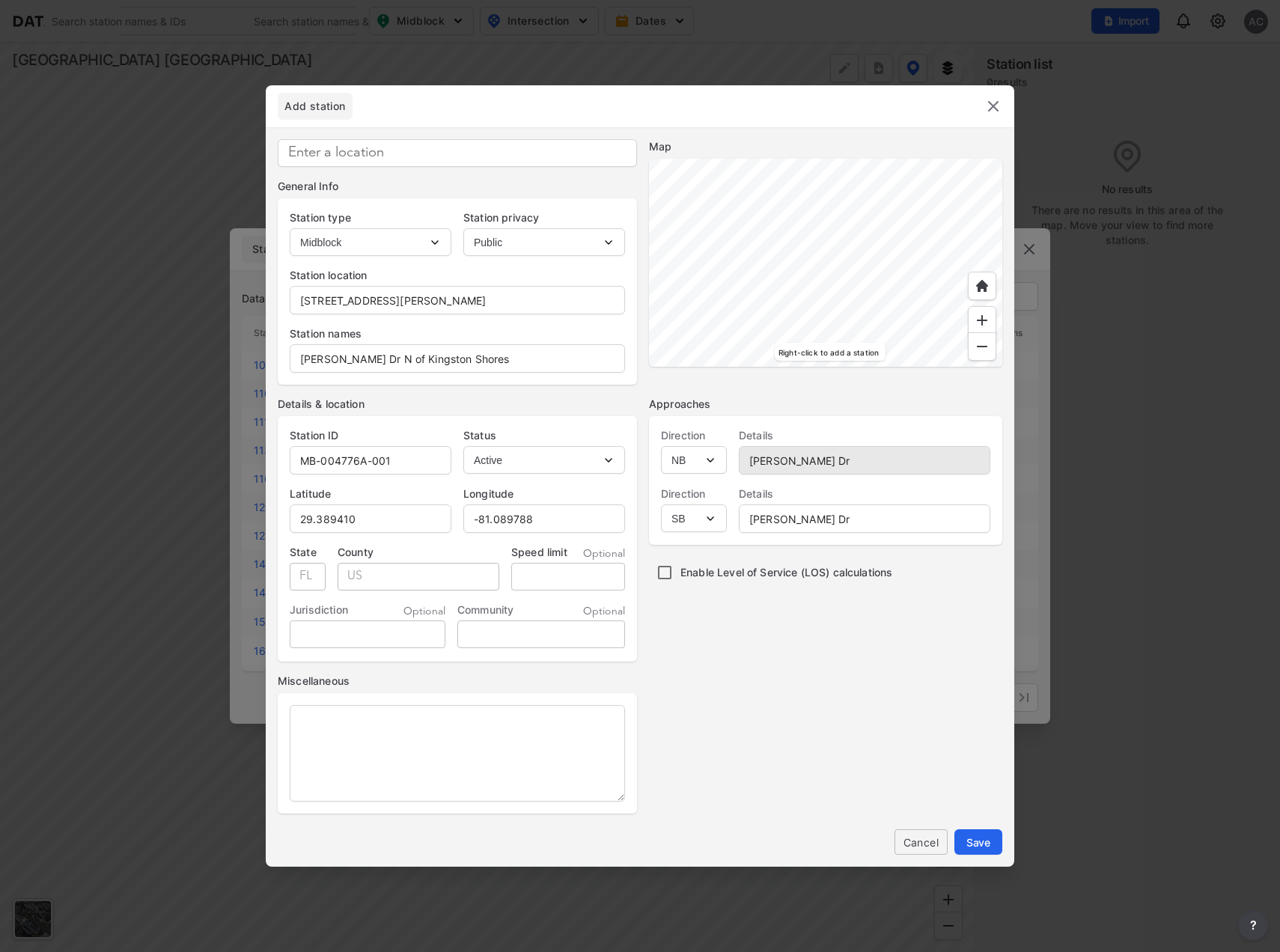 click at bounding box center (568, 576) 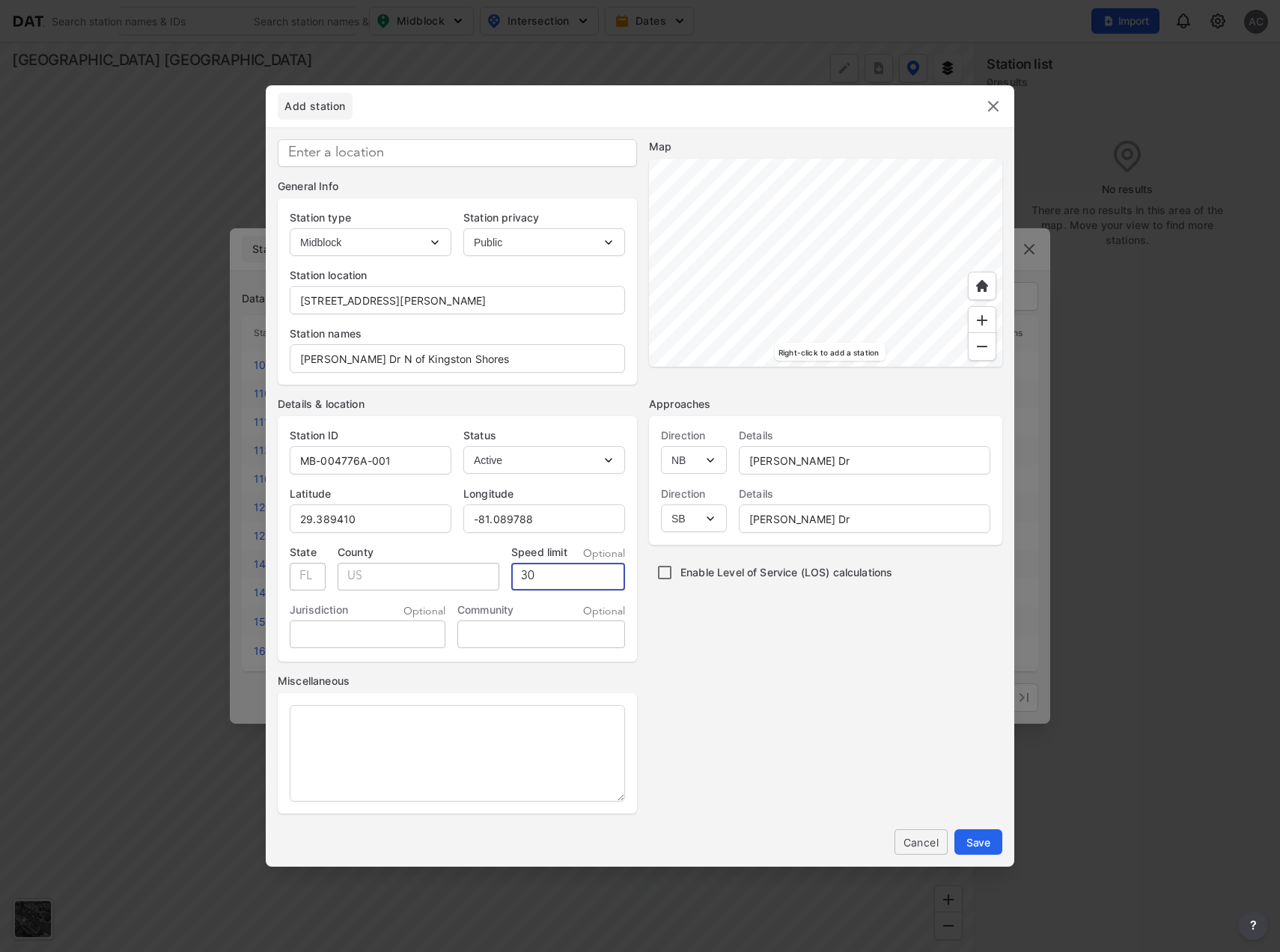 type on "30" 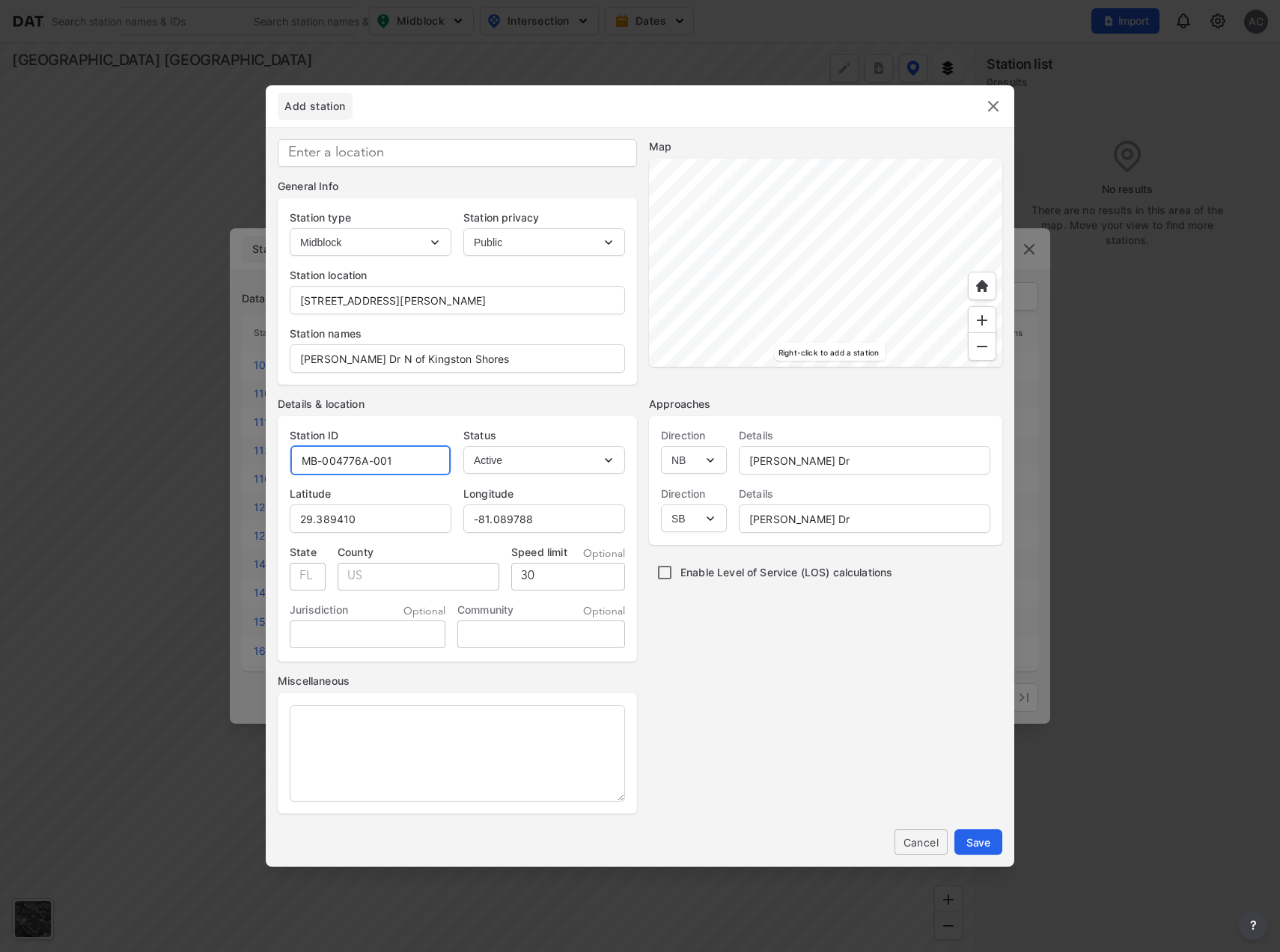 drag, startPoint x: 403, startPoint y: 464, endPoint x: 368, endPoint y: 463, distance: 35.014283 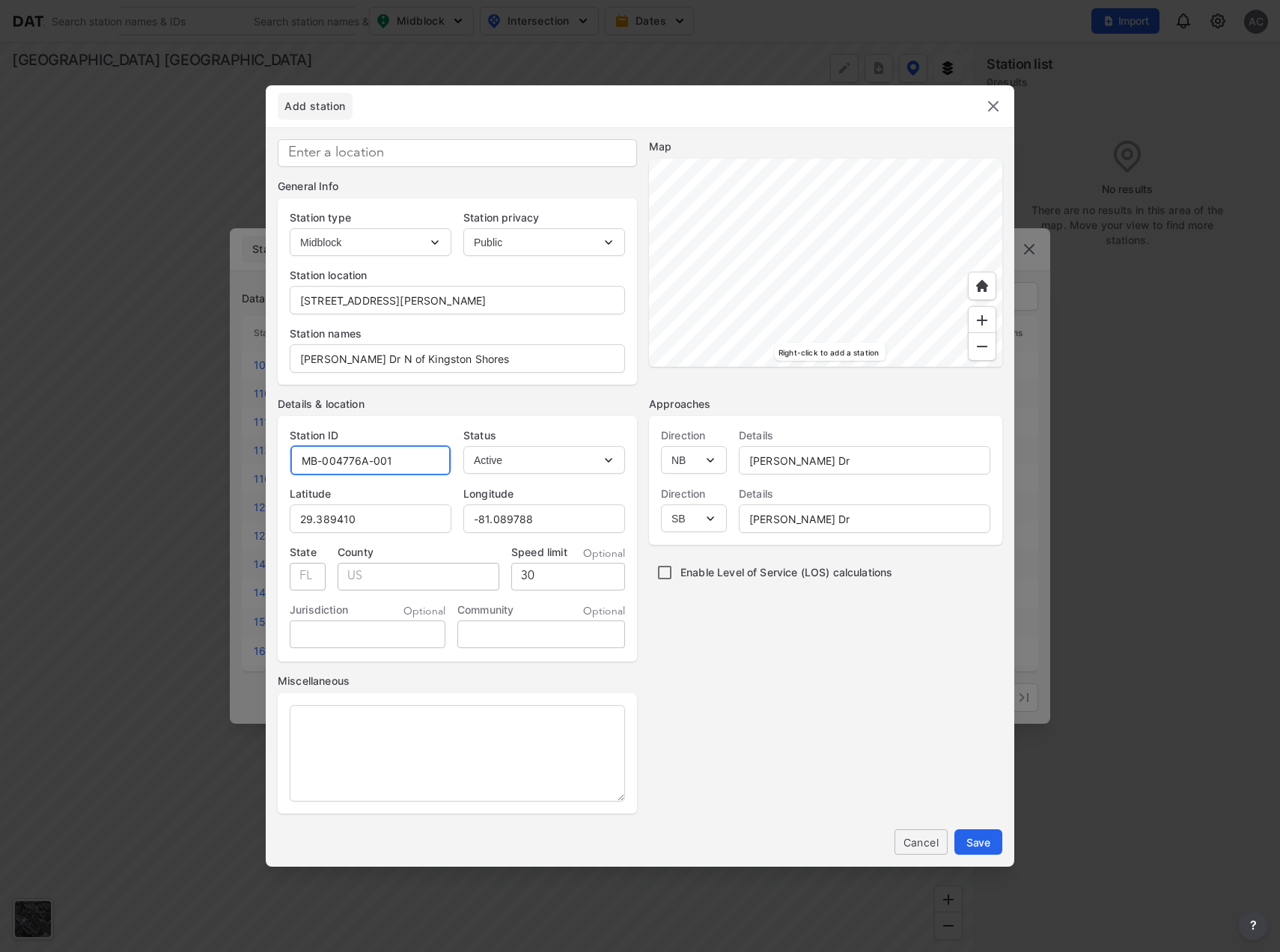 click on "MB-004776A-001" at bounding box center [371, 460] 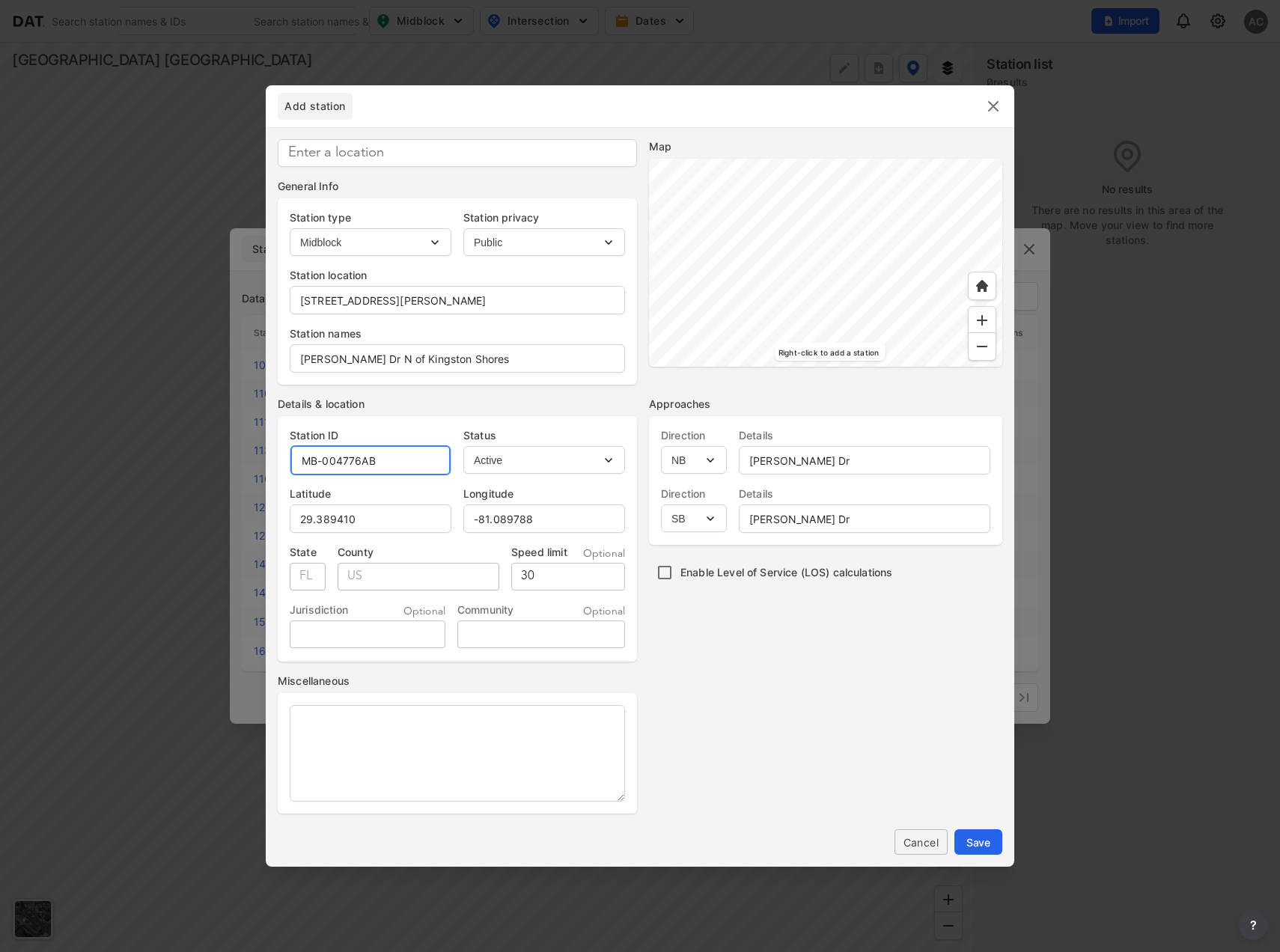 type on "MB-004776AB" 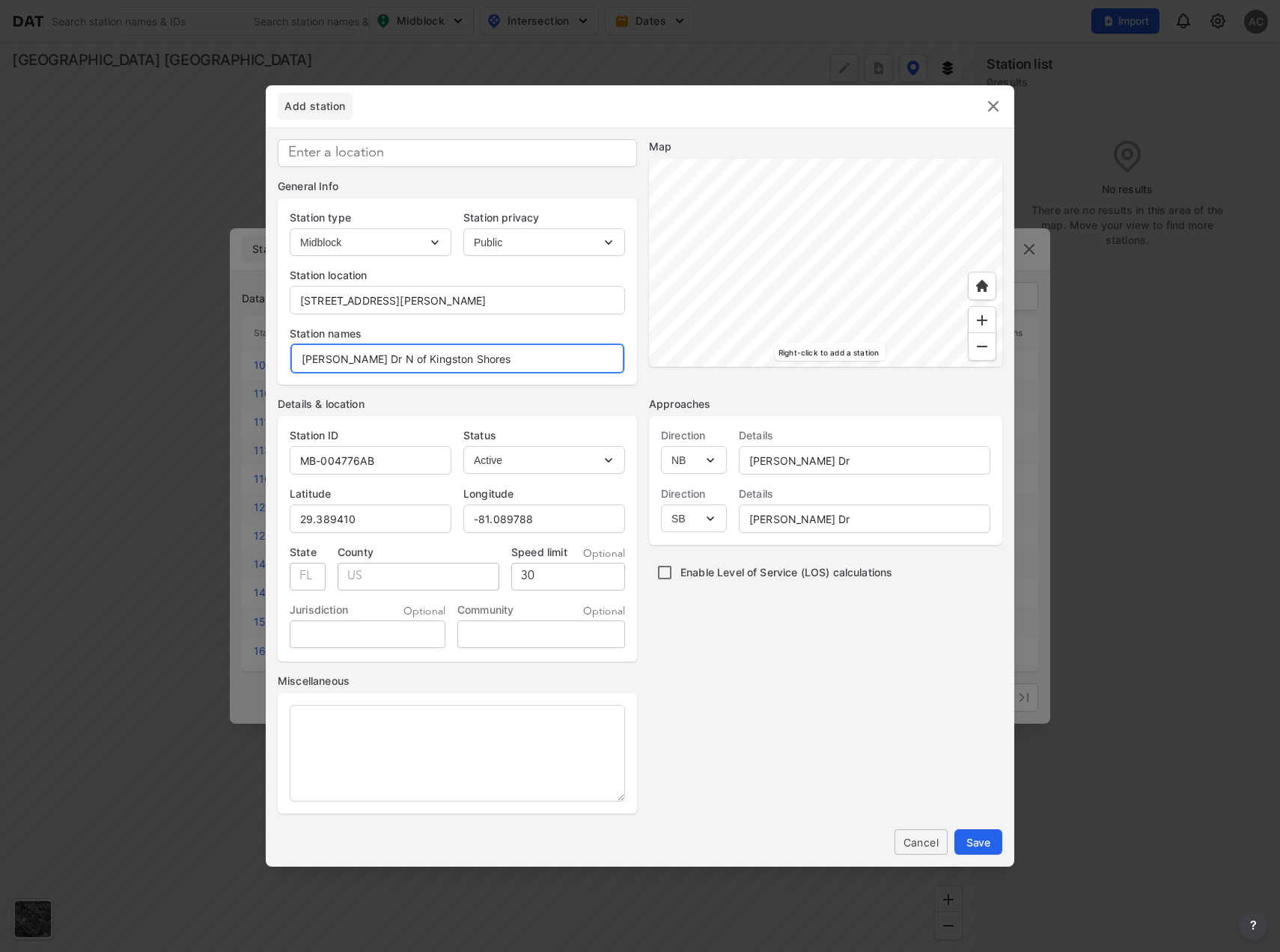 drag, startPoint x: 500, startPoint y: 360, endPoint x: 301, endPoint y: 361, distance: 199.0025 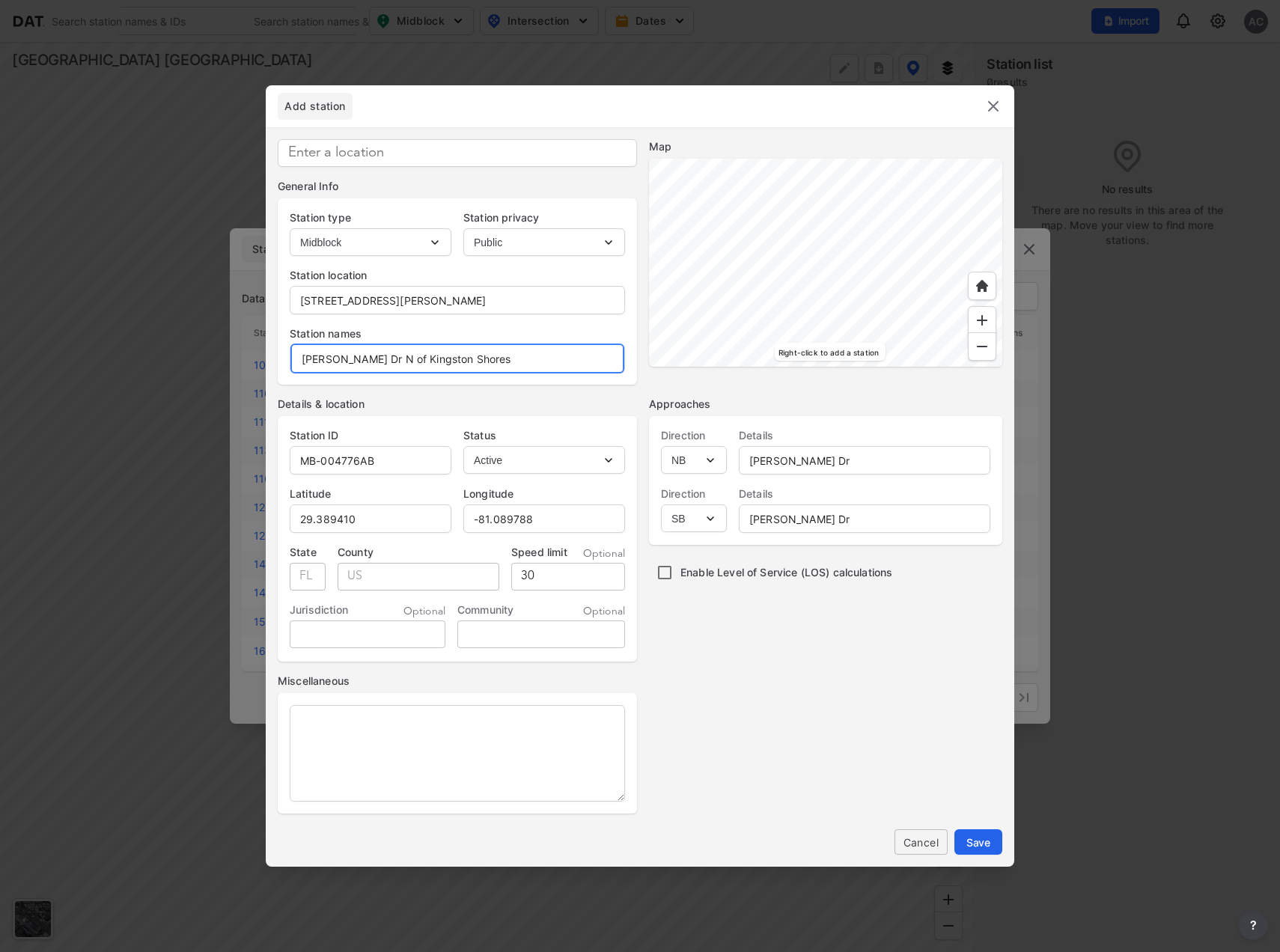 drag, startPoint x: 531, startPoint y: 356, endPoint x: 284, endPoint y: 358, distance: 247.0081 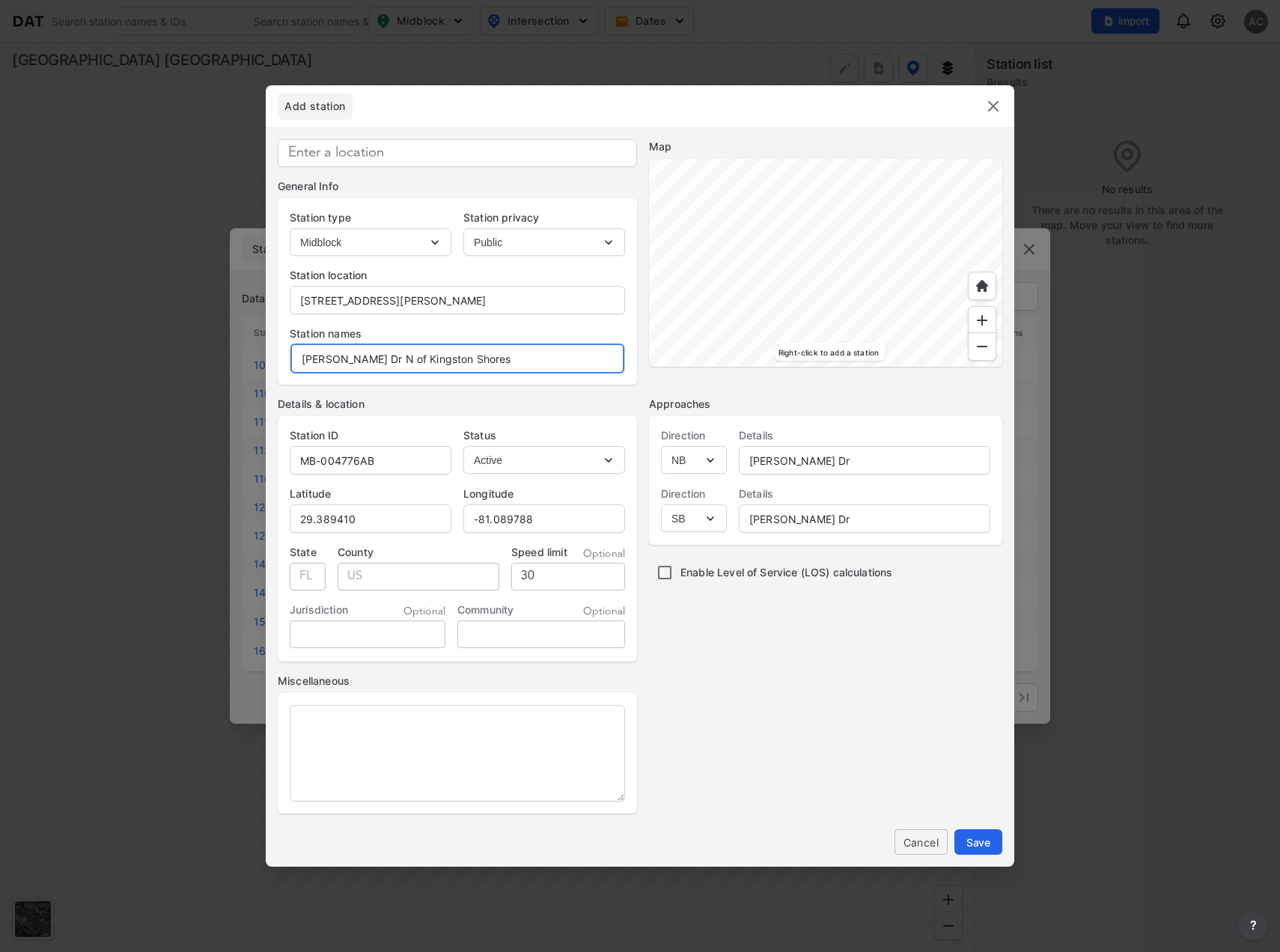 click on "Station names [PERSON_NAME] Dr N of [GEOGRAPHIC_DATA]" at bounding box center (457, 344) 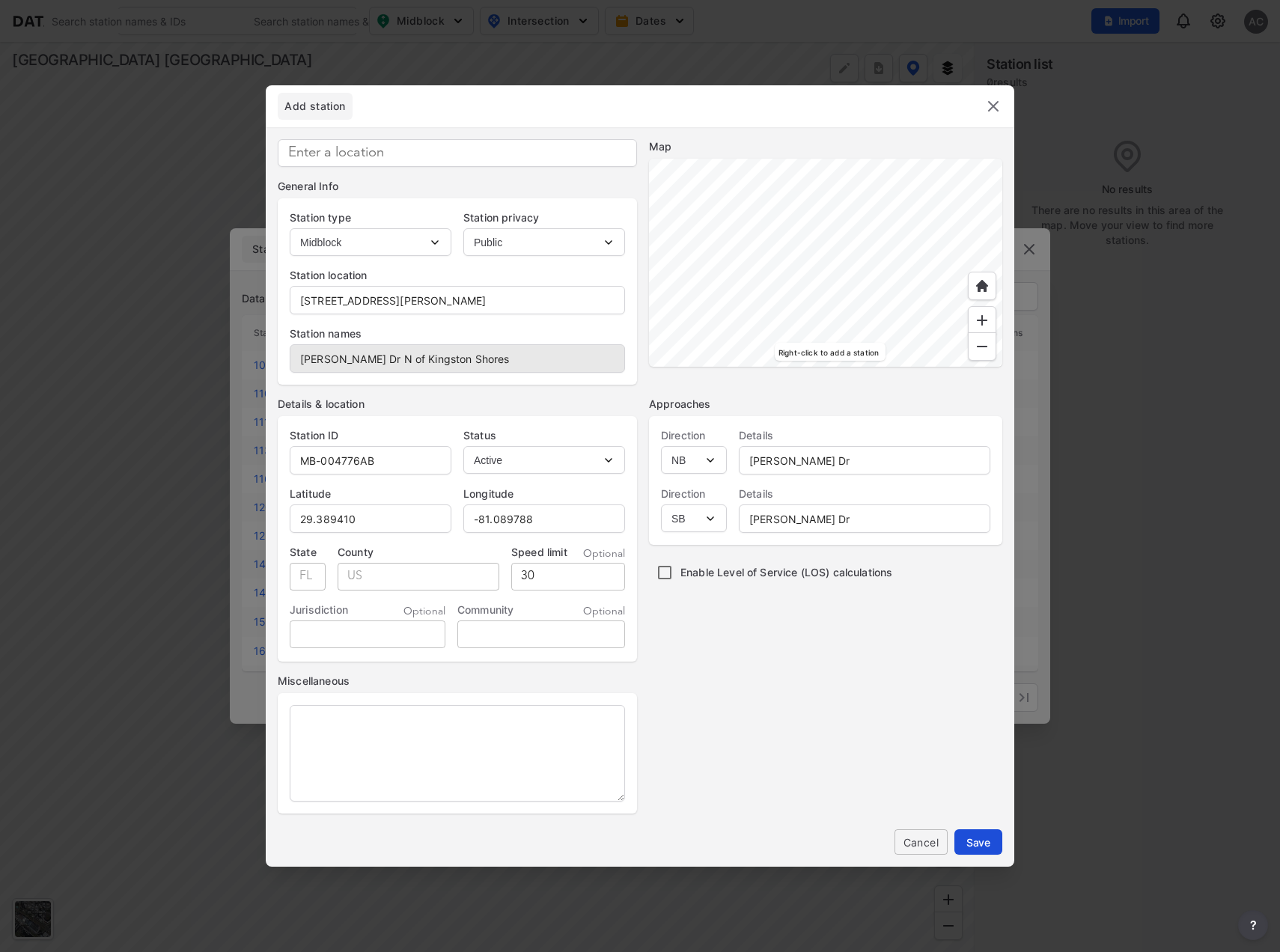 click on "Save" at bounding box center [978, 842] 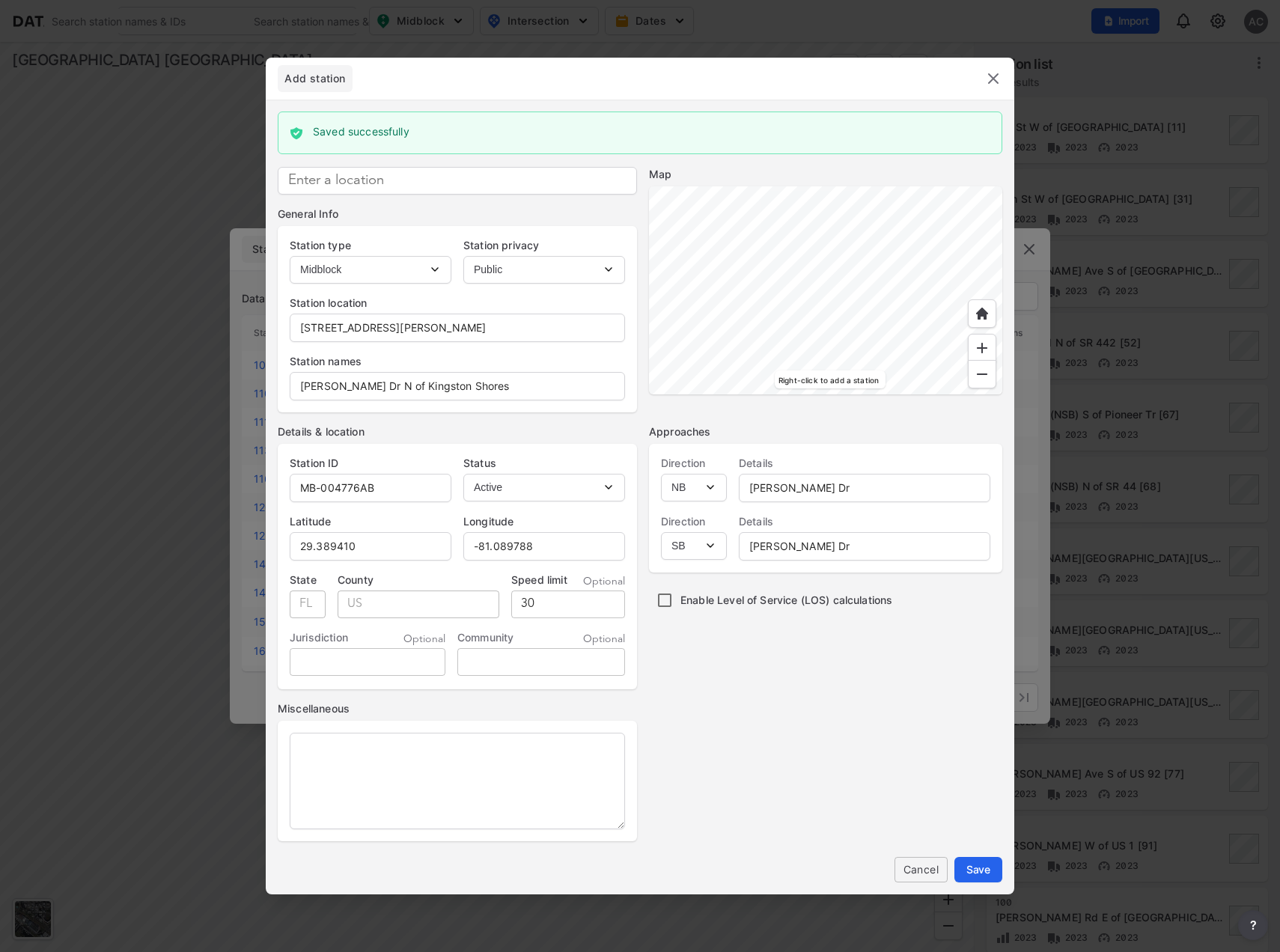 click at bounding box center (993, 79) 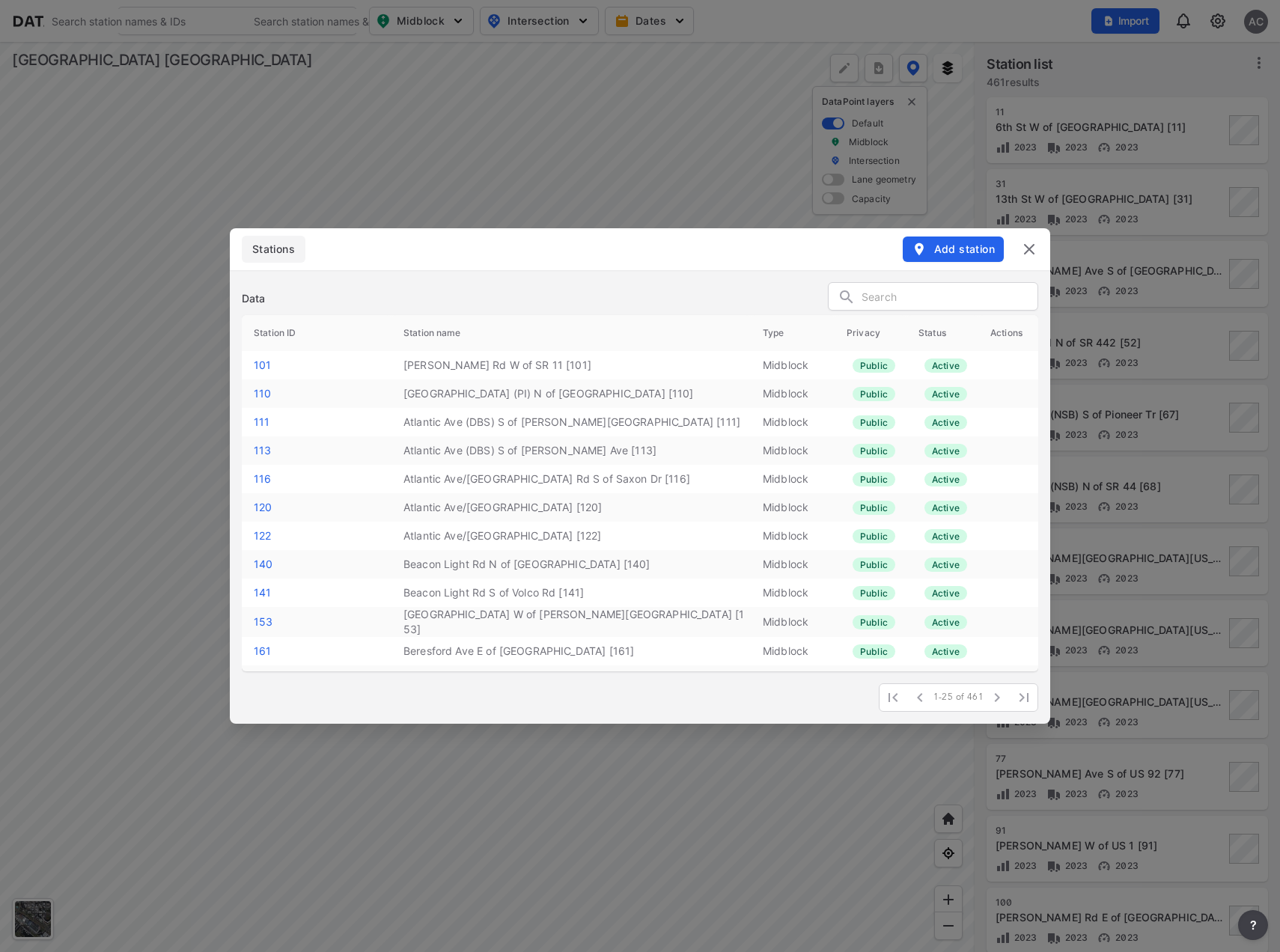 click at bounding box center (949, 297) 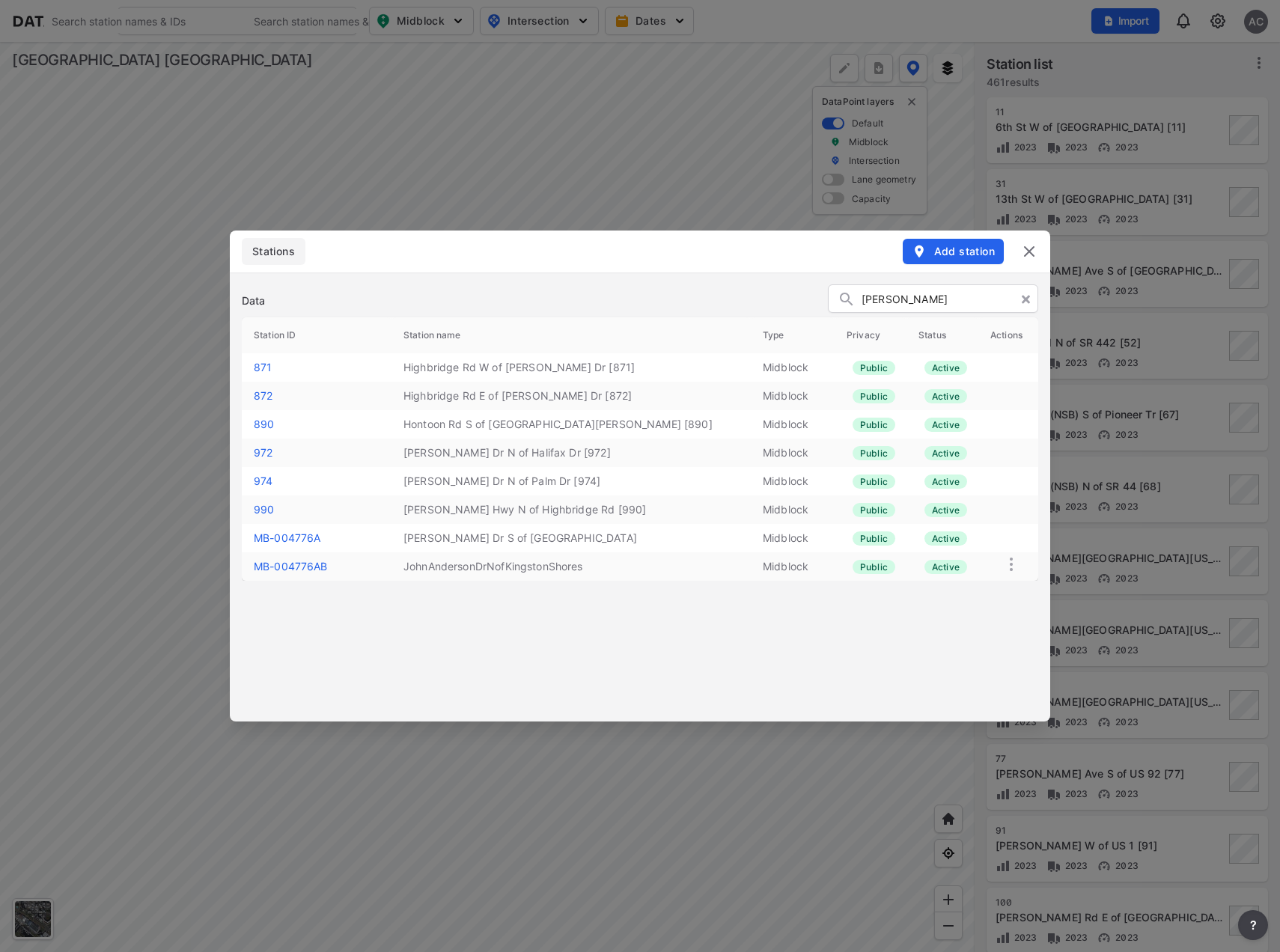 type on "[PERSON_NAME]" 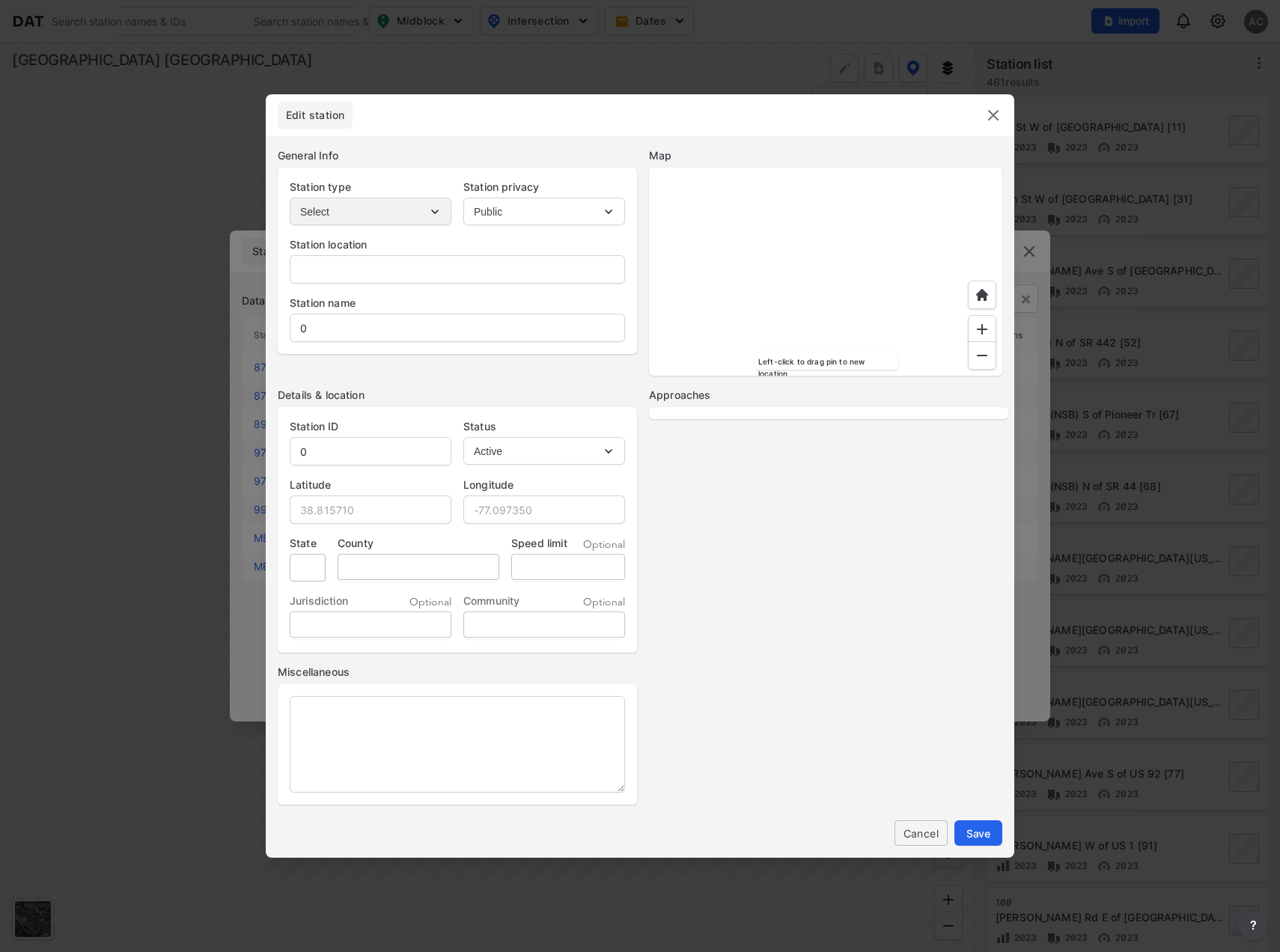 type on "[STREET_ADDRESS][PERSON_NAME]" 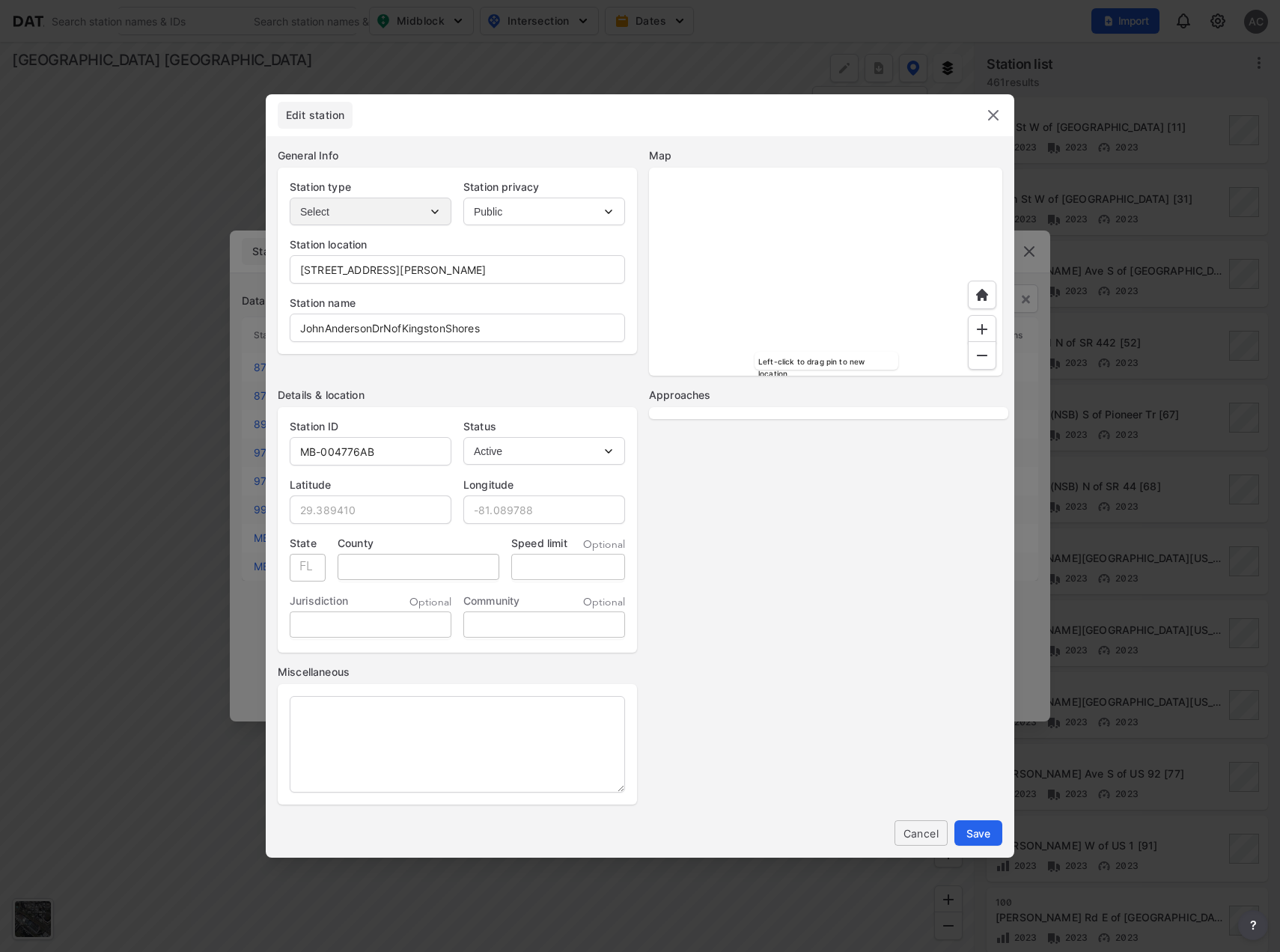 type on "US" 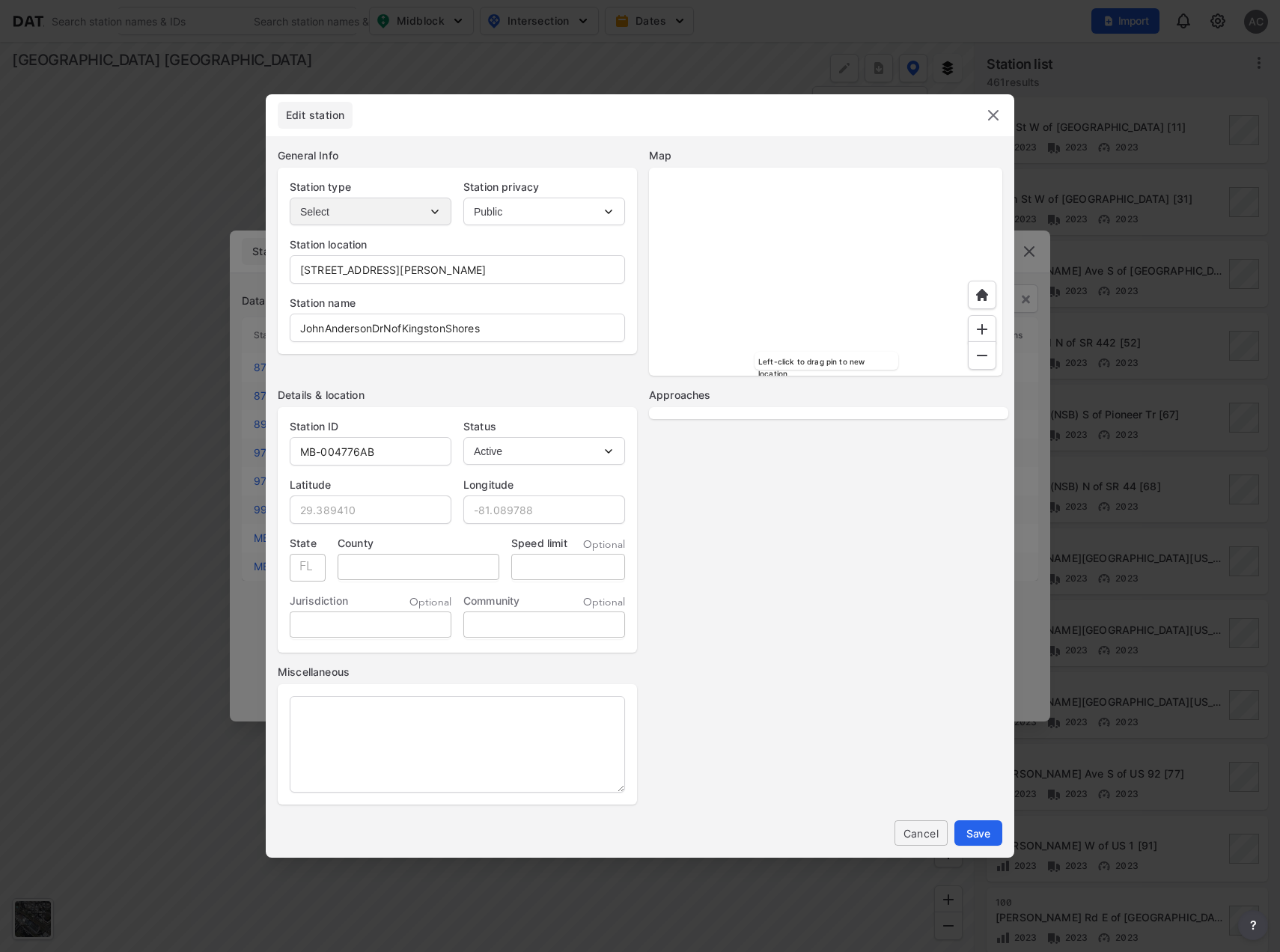 type on "30" 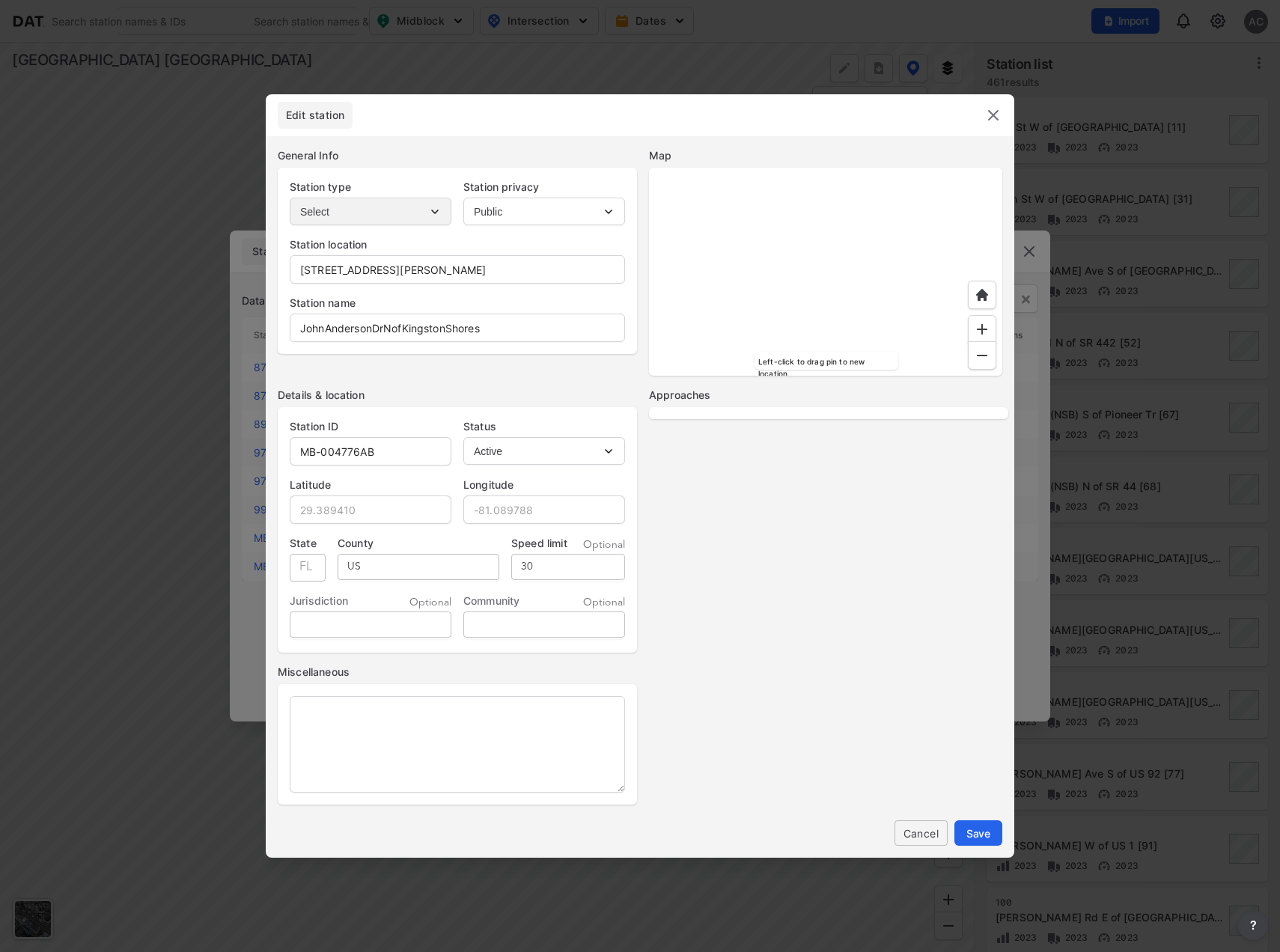 select on "1" 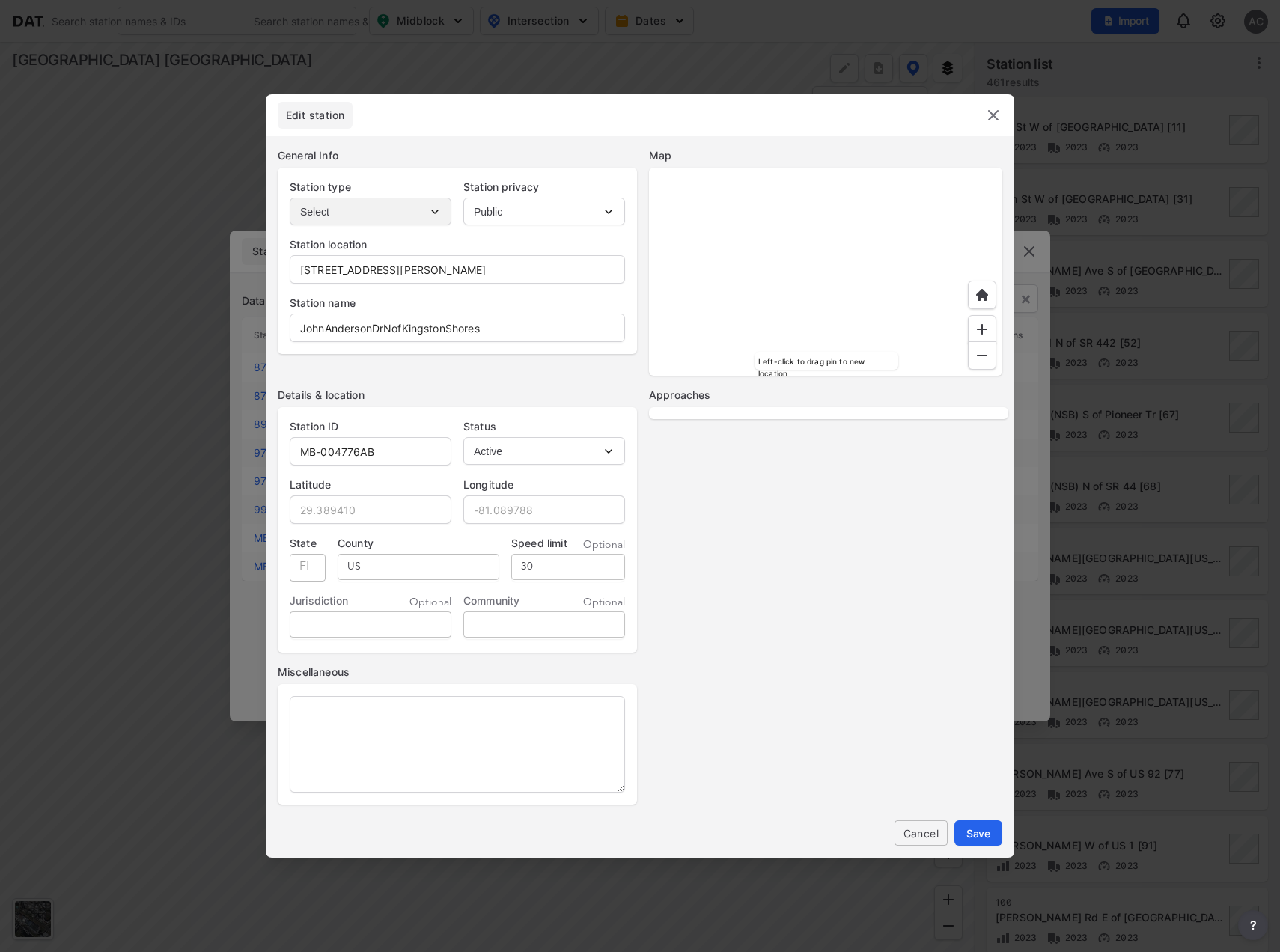 select on "NB" 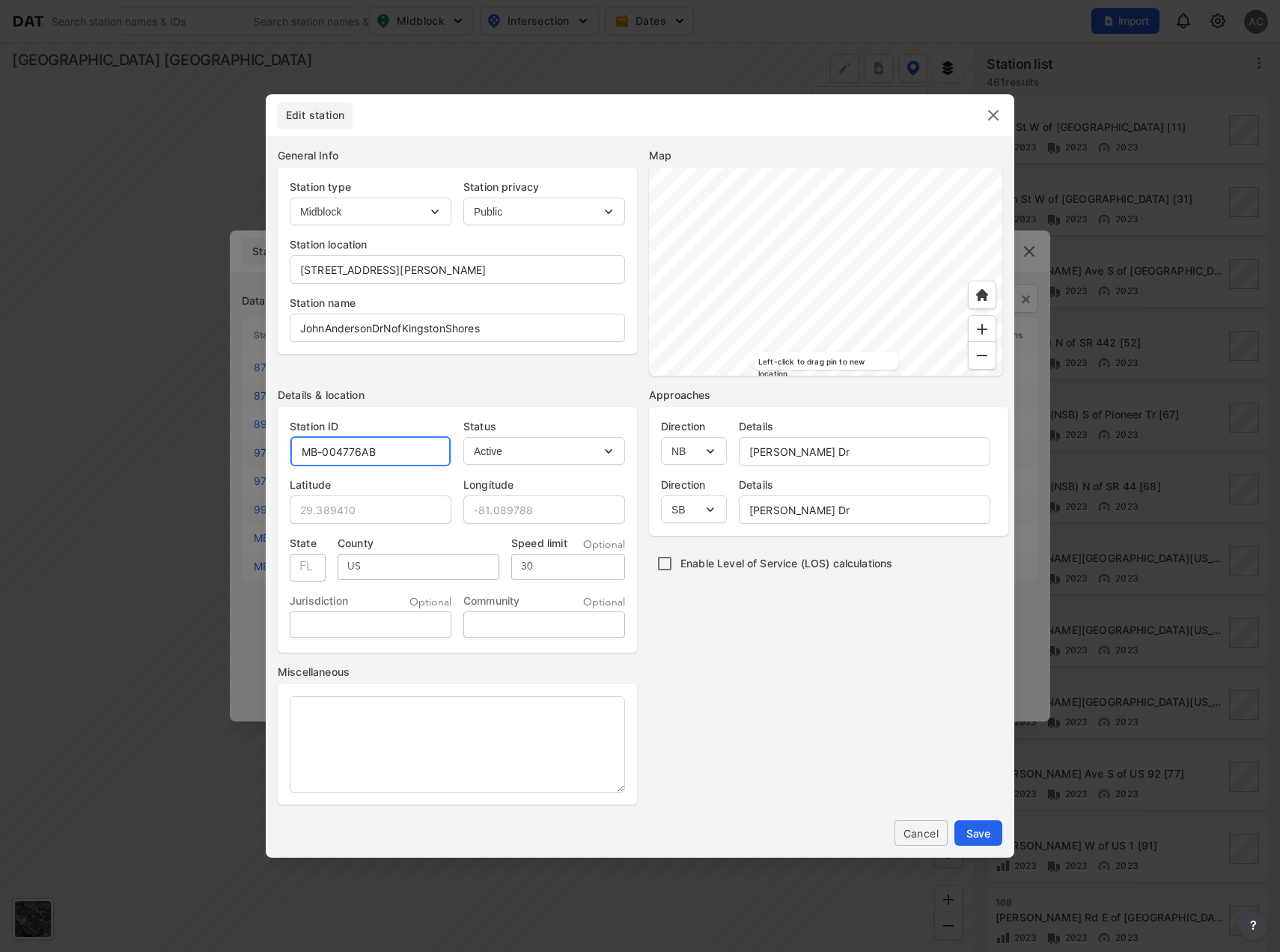 click on "MB-004776AB" at bounding box center (371, 451) 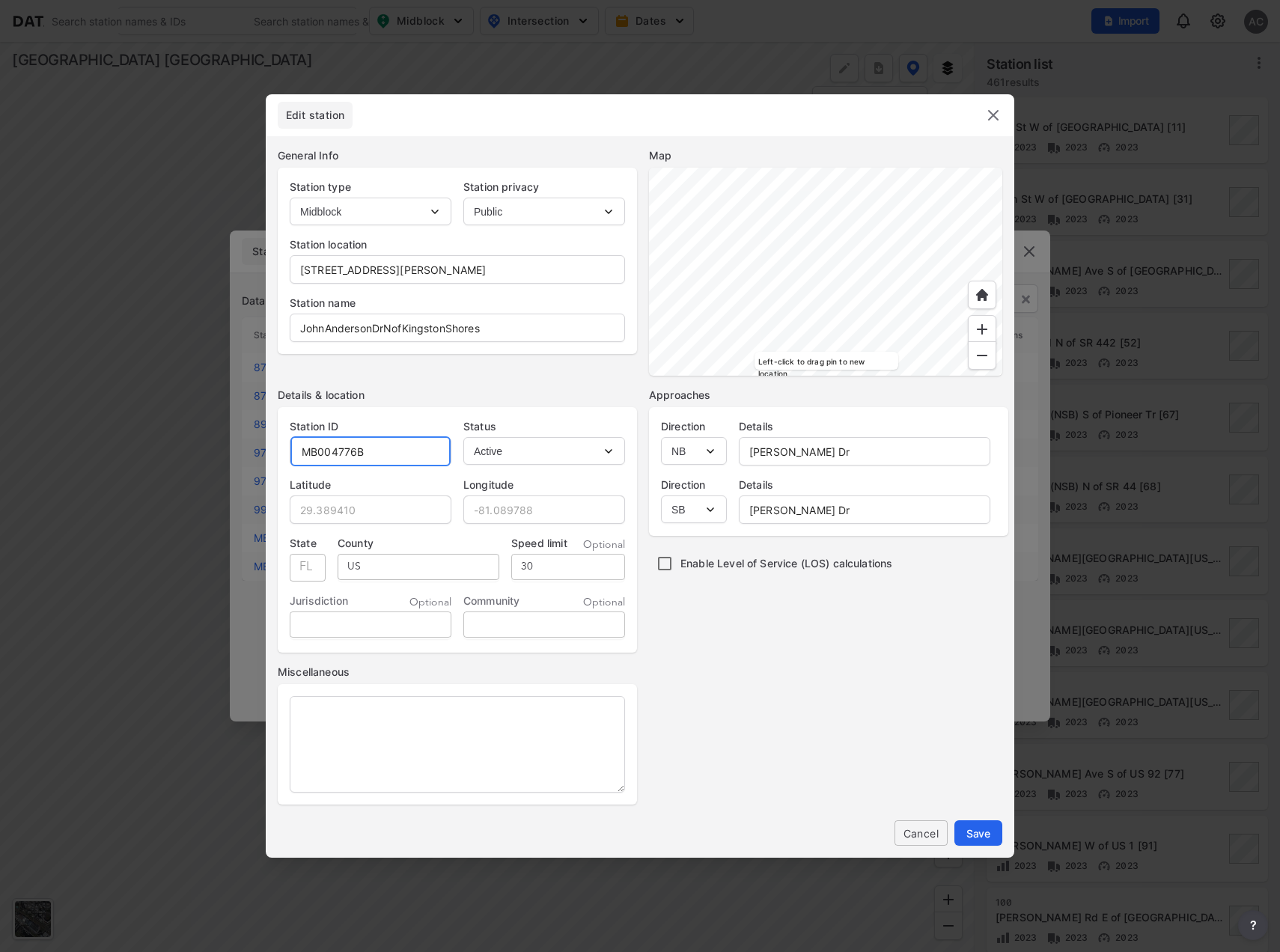 click on "MB004776B" at bounding box center [371, 451] 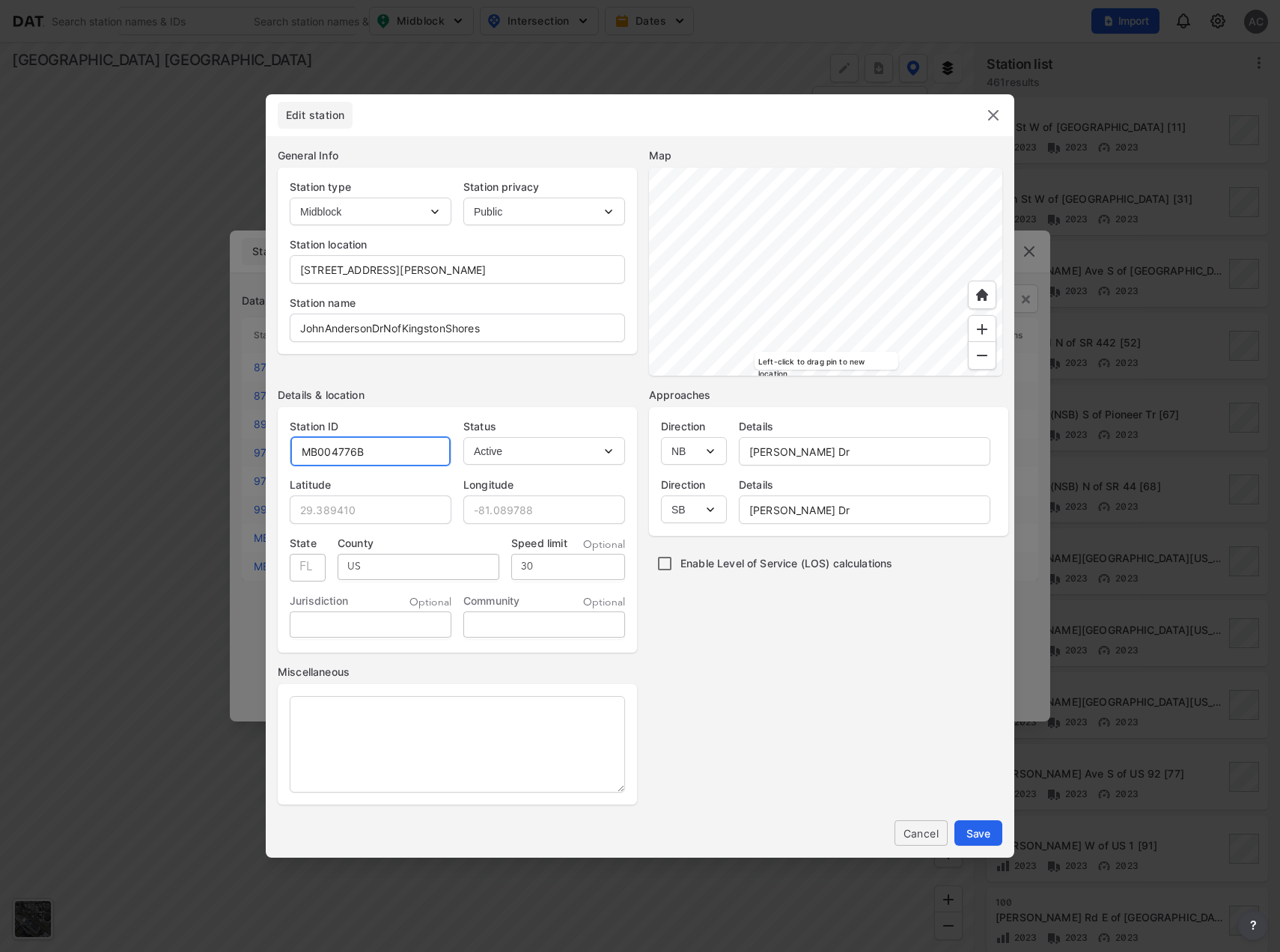 type on "MB004776B" 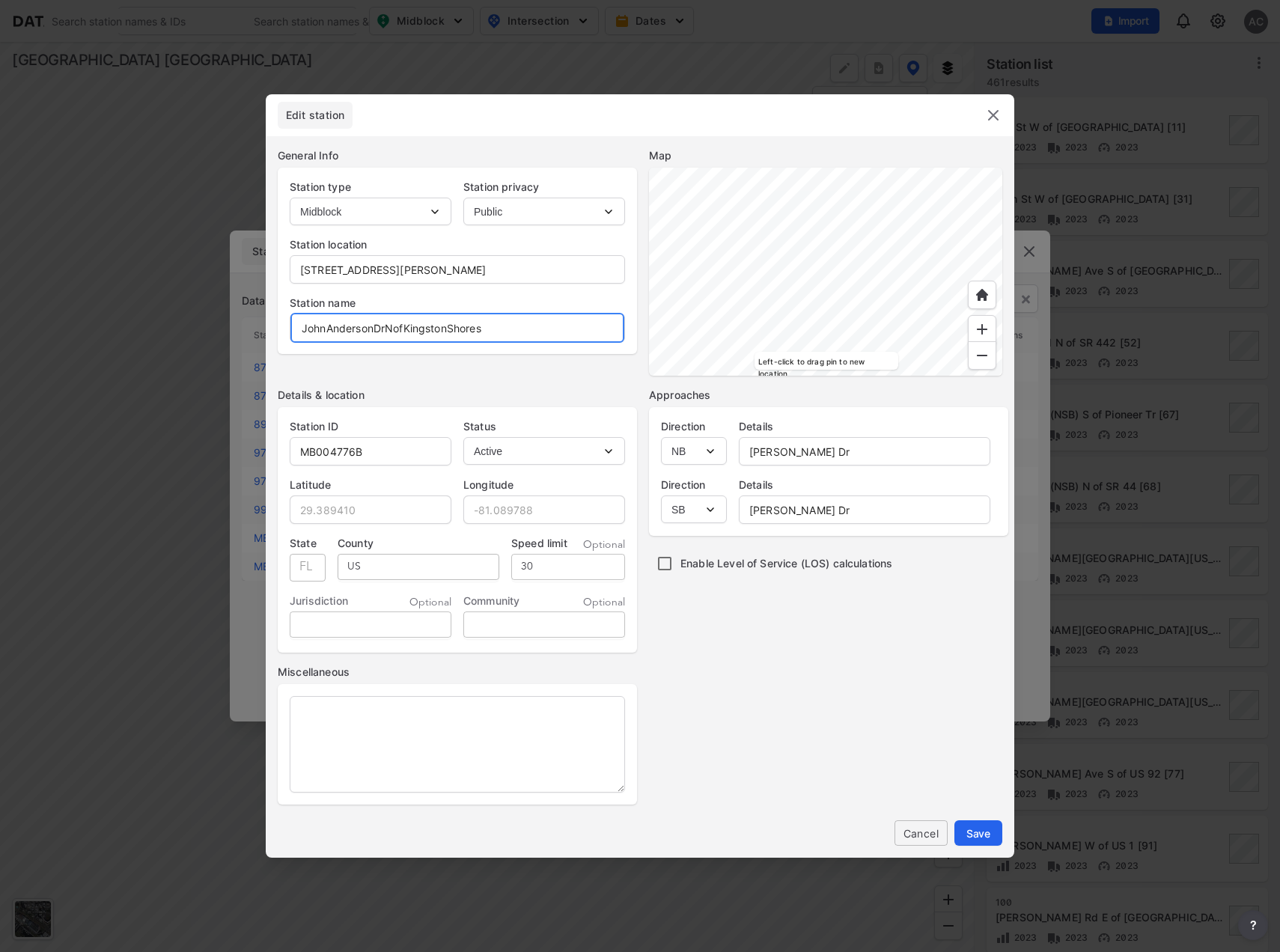 drag, startPoint x: 504, startPoint y: 323, endPoint x: 324, endPoint y: 336, distance: 180.46883 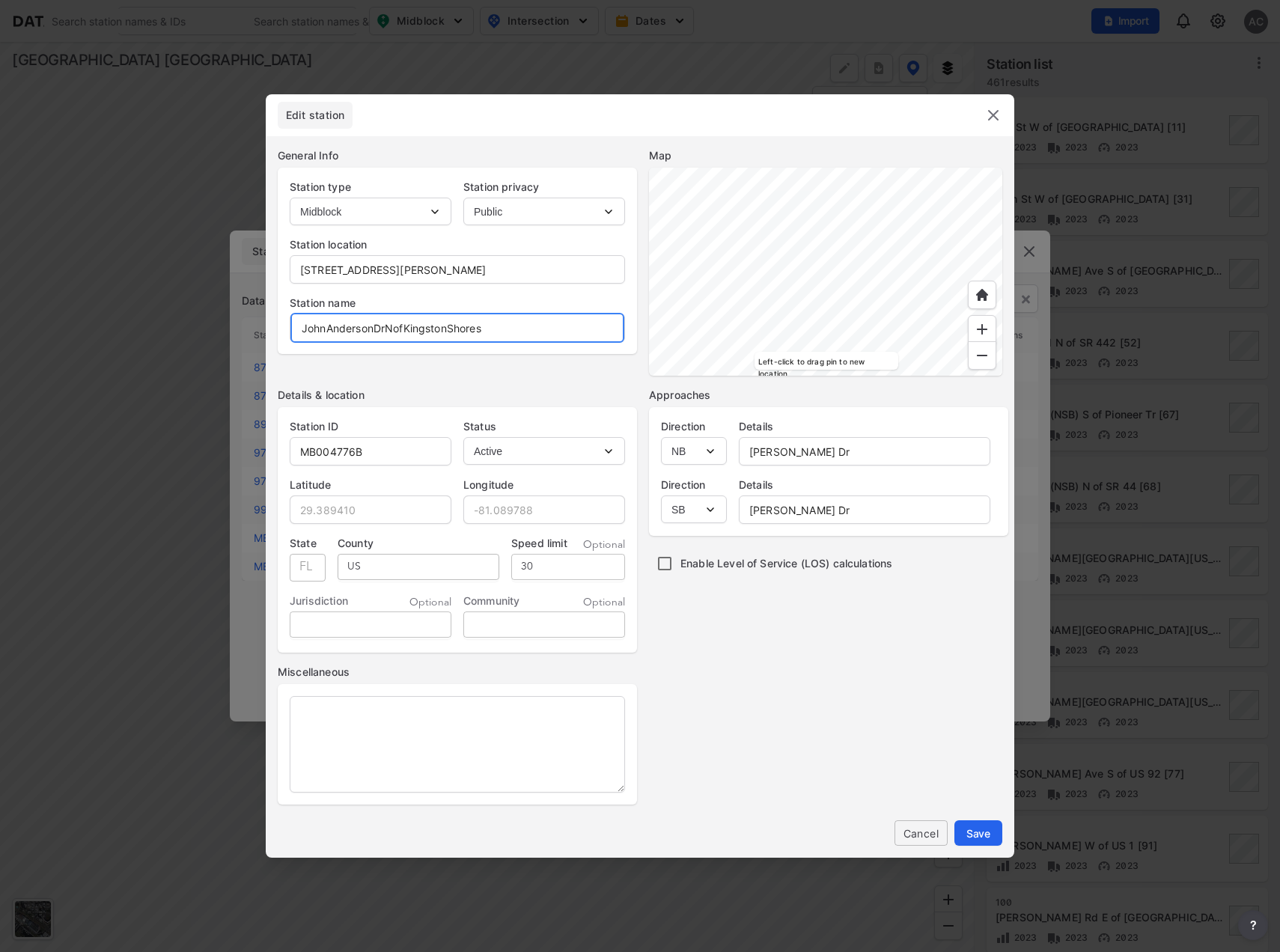 click on "General Info Station type  Select Intersection Midblock Station privacy Public Private Station location  [STREET_ADDRESS][PERSON_NAME] Station name [GEOGRAPHIC_DATA] Map Left-click to drag pin to new location  Details & location Station ID MB004776B Status Active Inactive [GEOGRAPHIC_DATA] State [US_STATE] ​ County [GEOGRAPHIC_DATA] ​ Speed limit Optional 30 ​ Jurisdiction Optional ​ Community Optional ​ Miscellaneous Approaches Direction Select EB NB SB WB Details [PERSON_NAME] Dr Direction Select EB NB SB WB Details [PERSON_NAME] Dr Direction Select EB WB NB SB Details [PERSON_NAME] Dr Direction Select EB WB NB SB Details [PERSON_NAME] Dr Direction Select EB WB NB SB Details Direction Select EB WB NB SB Details Enable Level of Service (LOS) calculations" at bounding box center (640, 472) 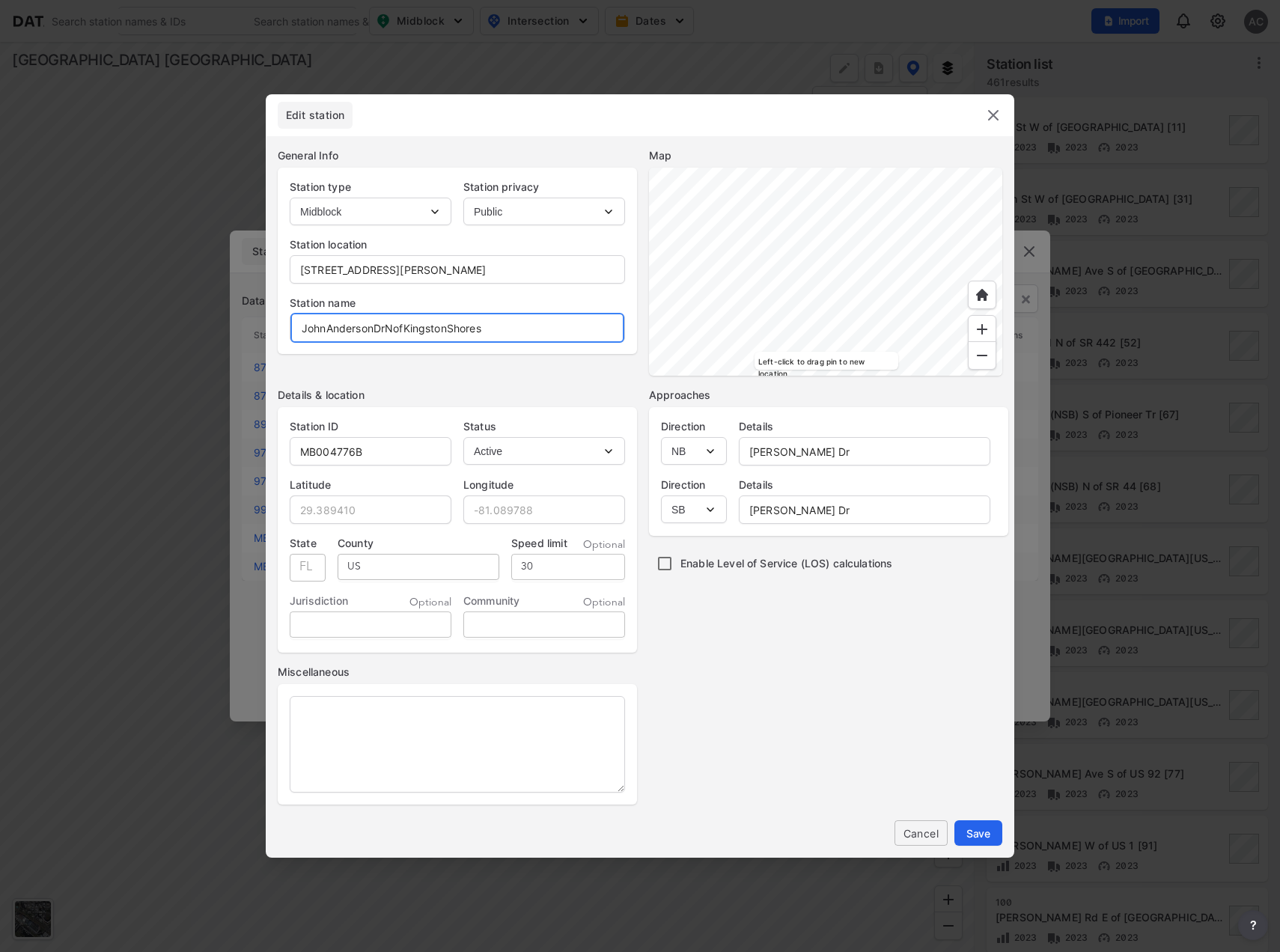paste on "[PERSON_NAME] Dr N of [GEOGRAPHIC_DATA]" 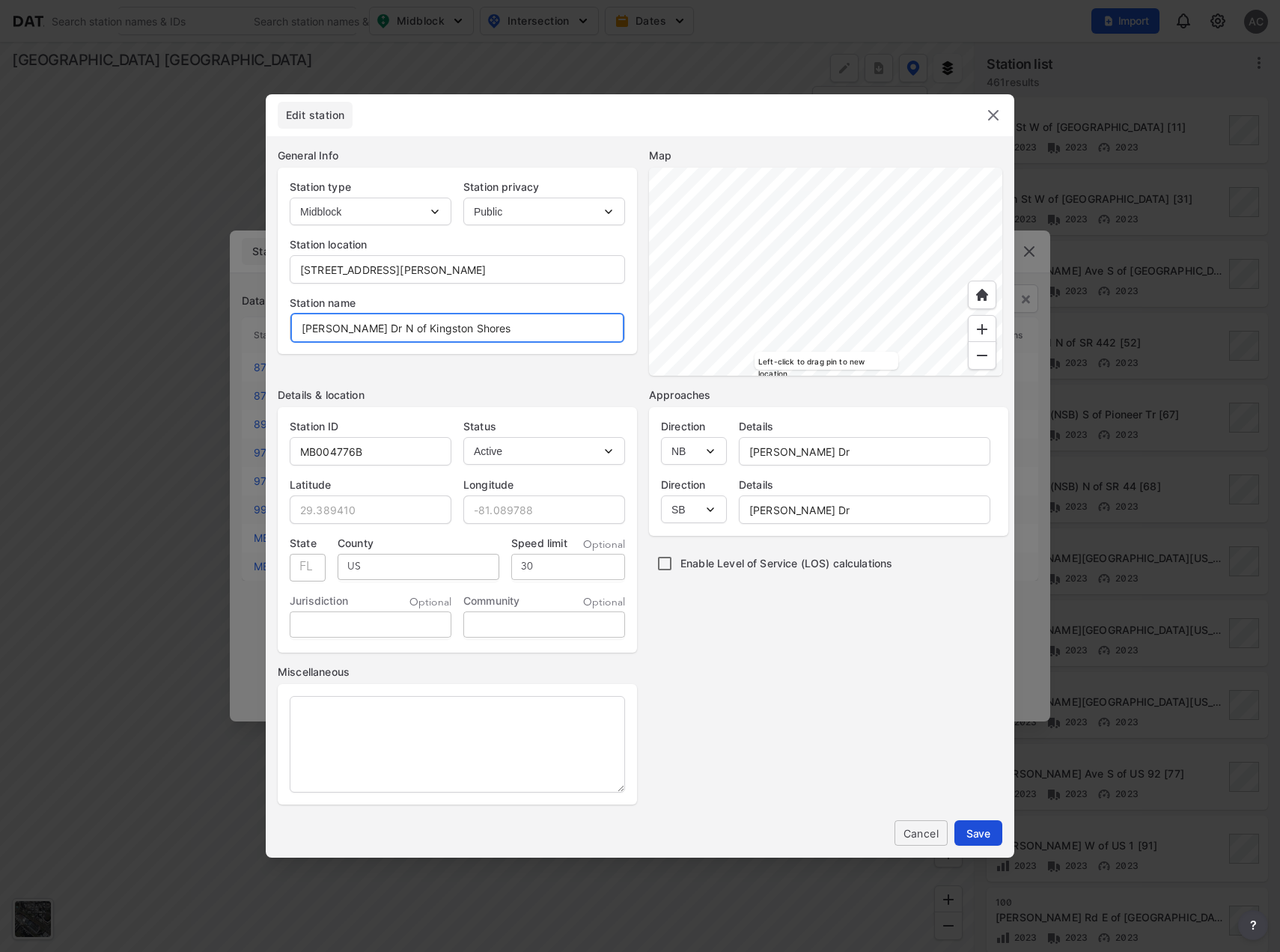 type on "[PERSON_NAME] Dr N of Kingston Shores" 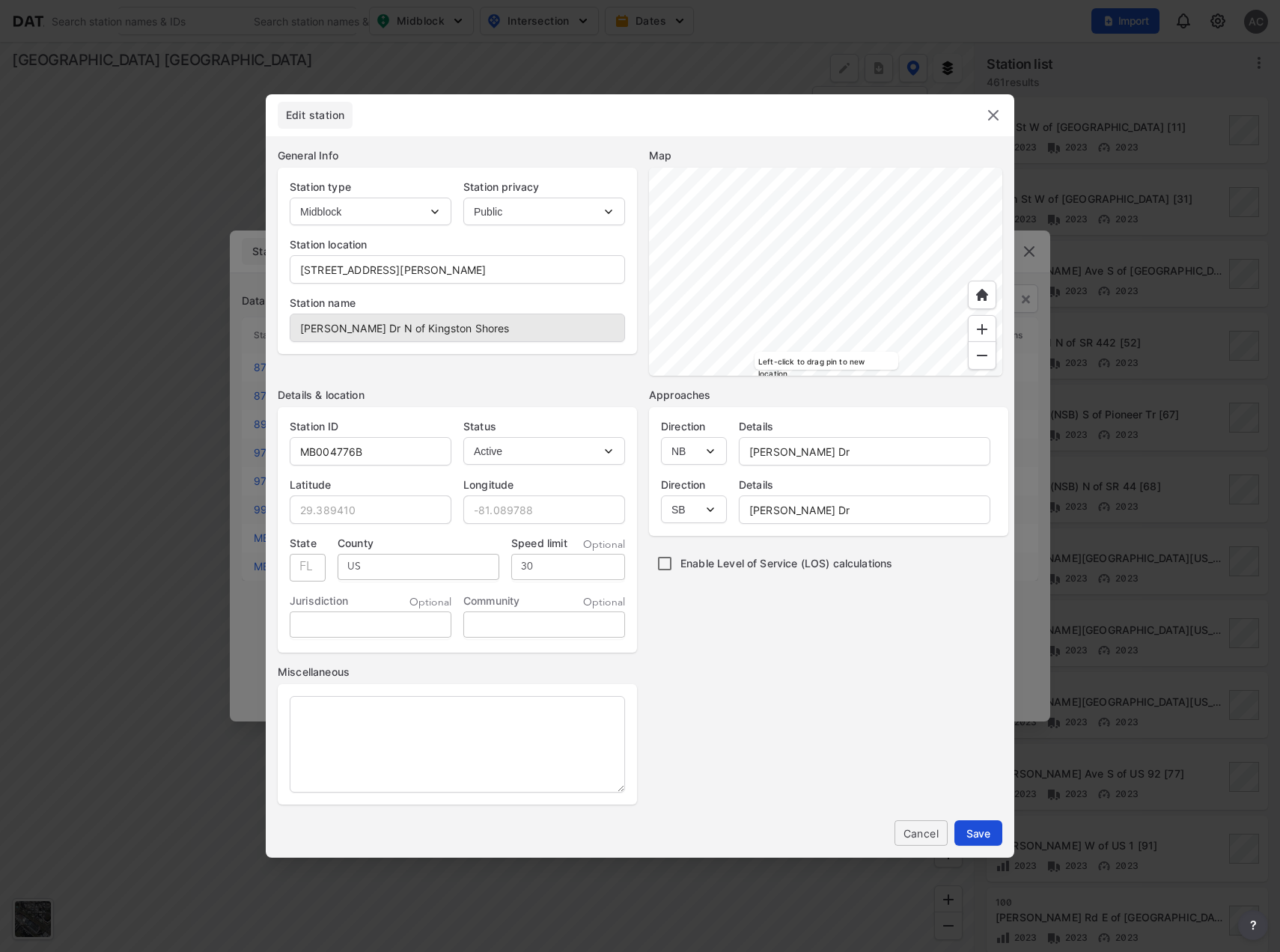 click on "Save" at bounding box center [978, 833] 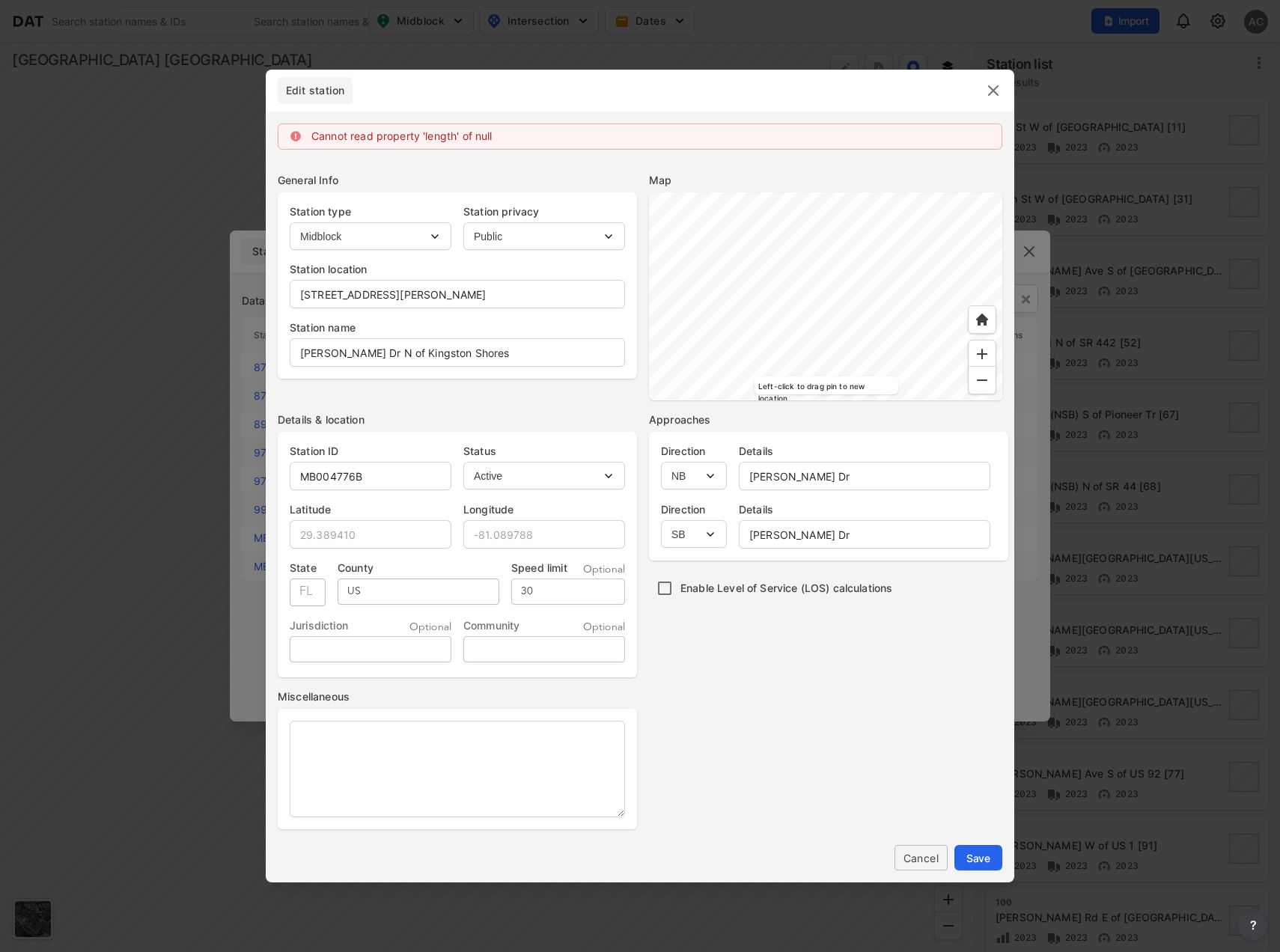 click at bounding box center [993, 91] 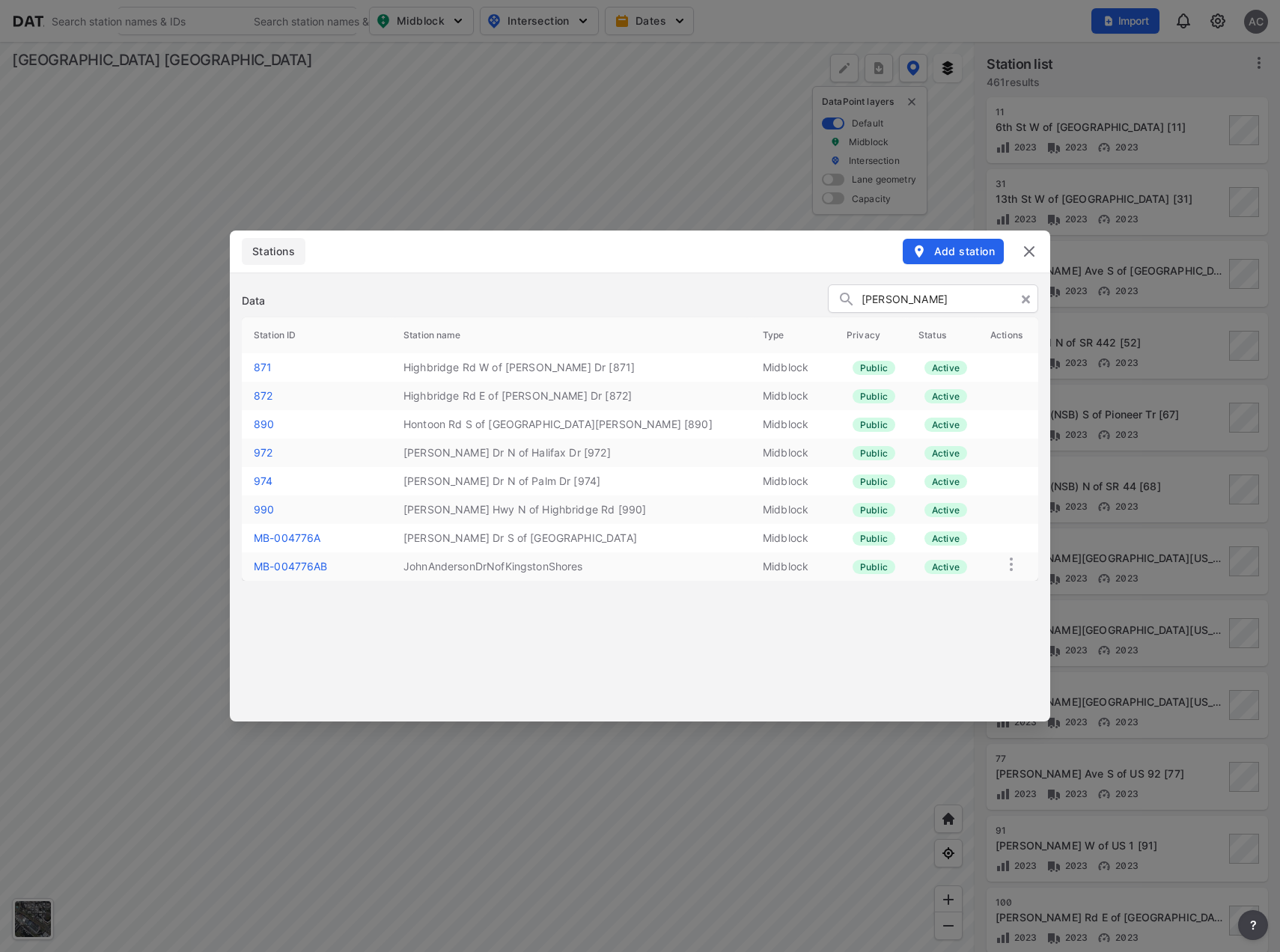 click on "[PERSON_NAME]" at bounding box center [945, 299] 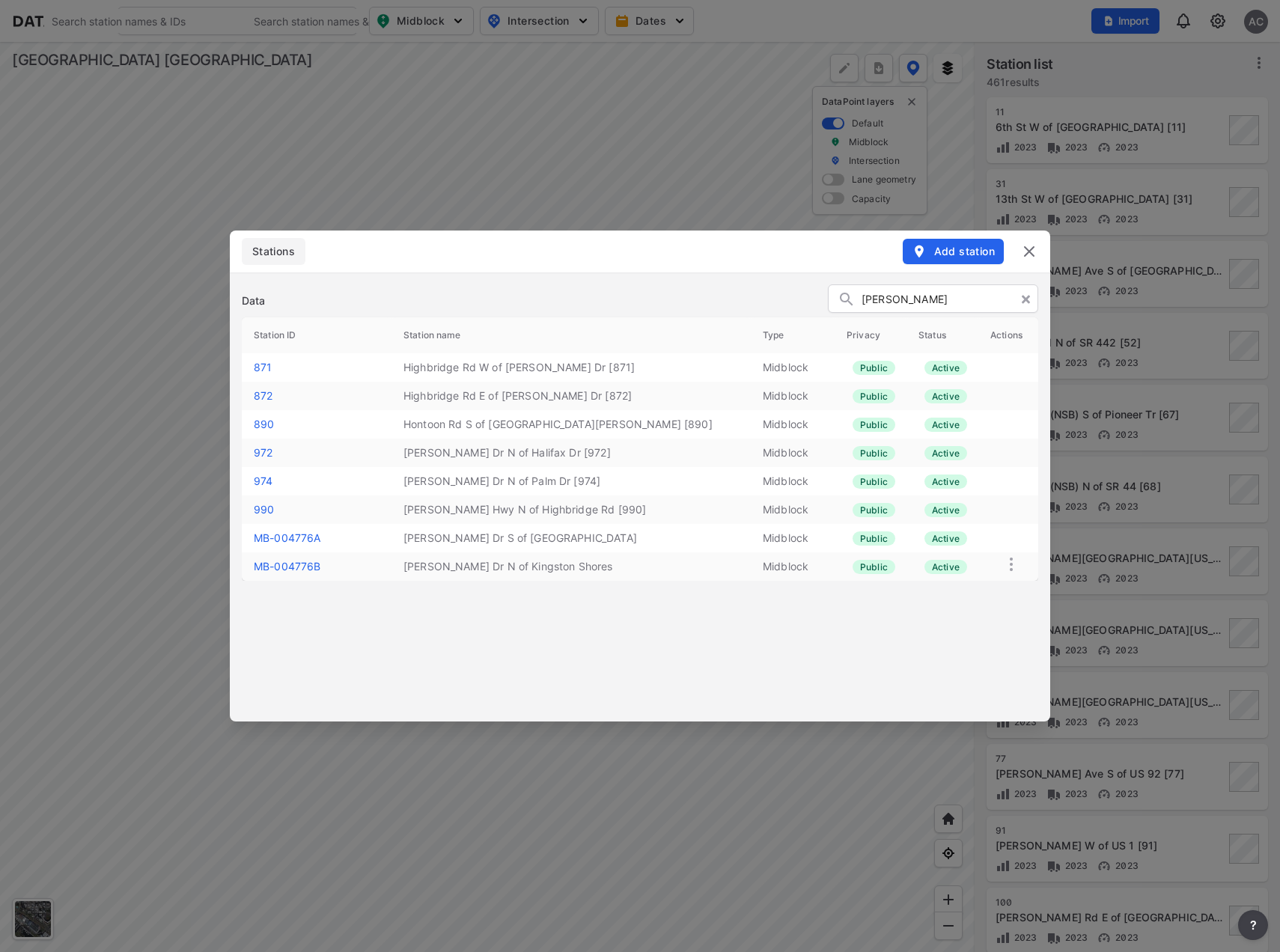 click at bounding box center (1029, 251) 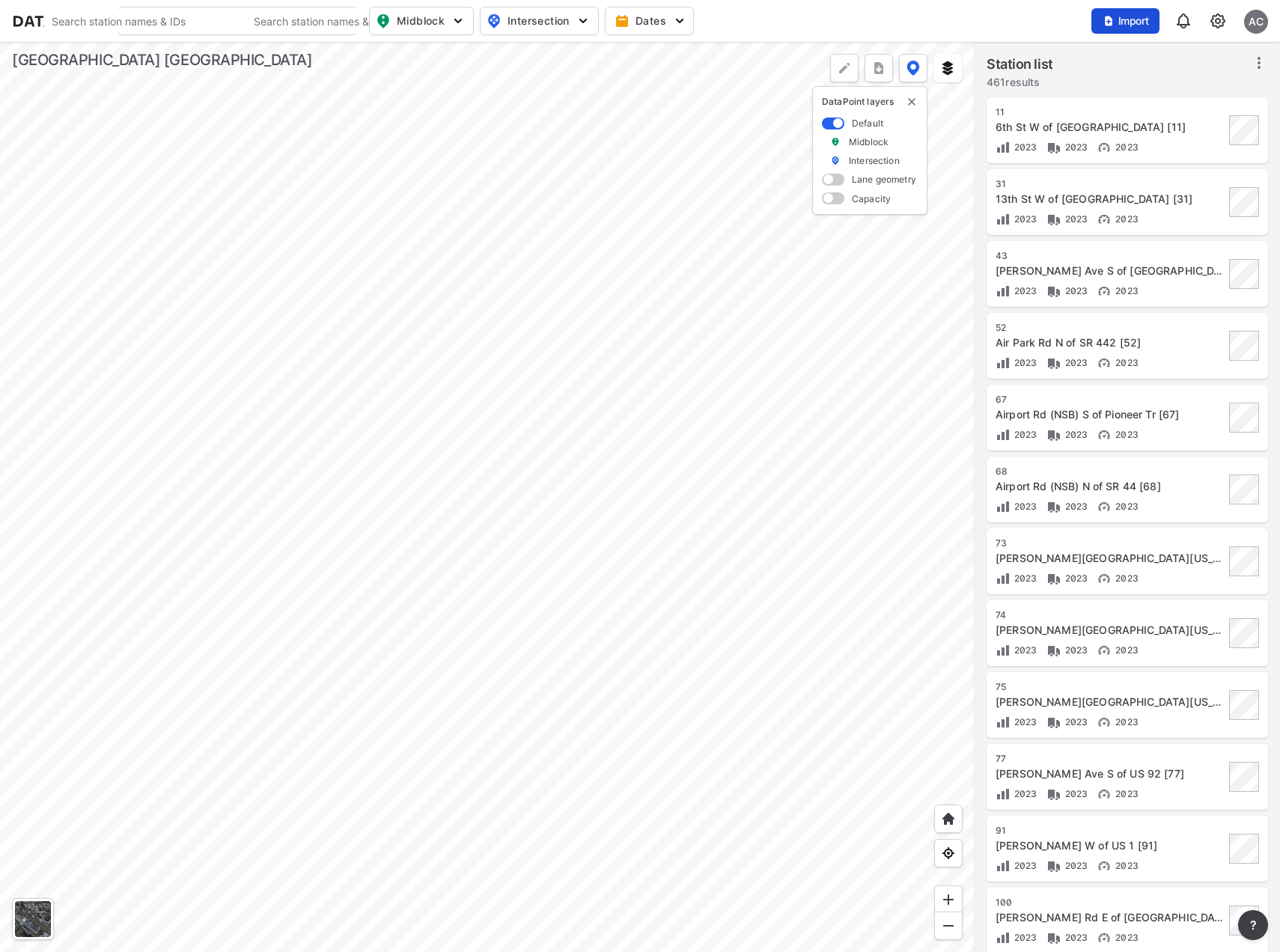 click on "Import" at bounding box center (1125, 21) 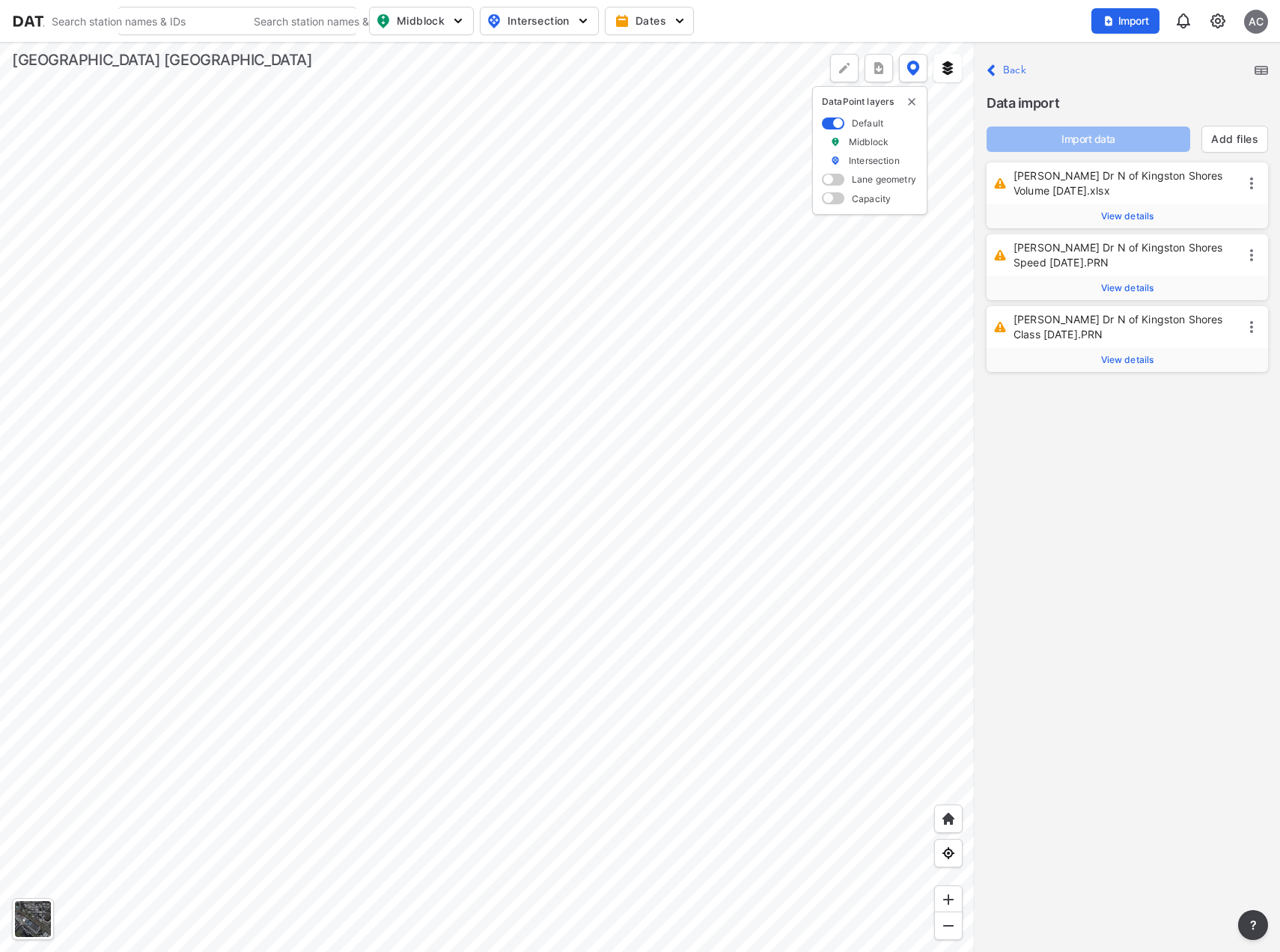 click on "View details" at bounding box center [1127, 216] 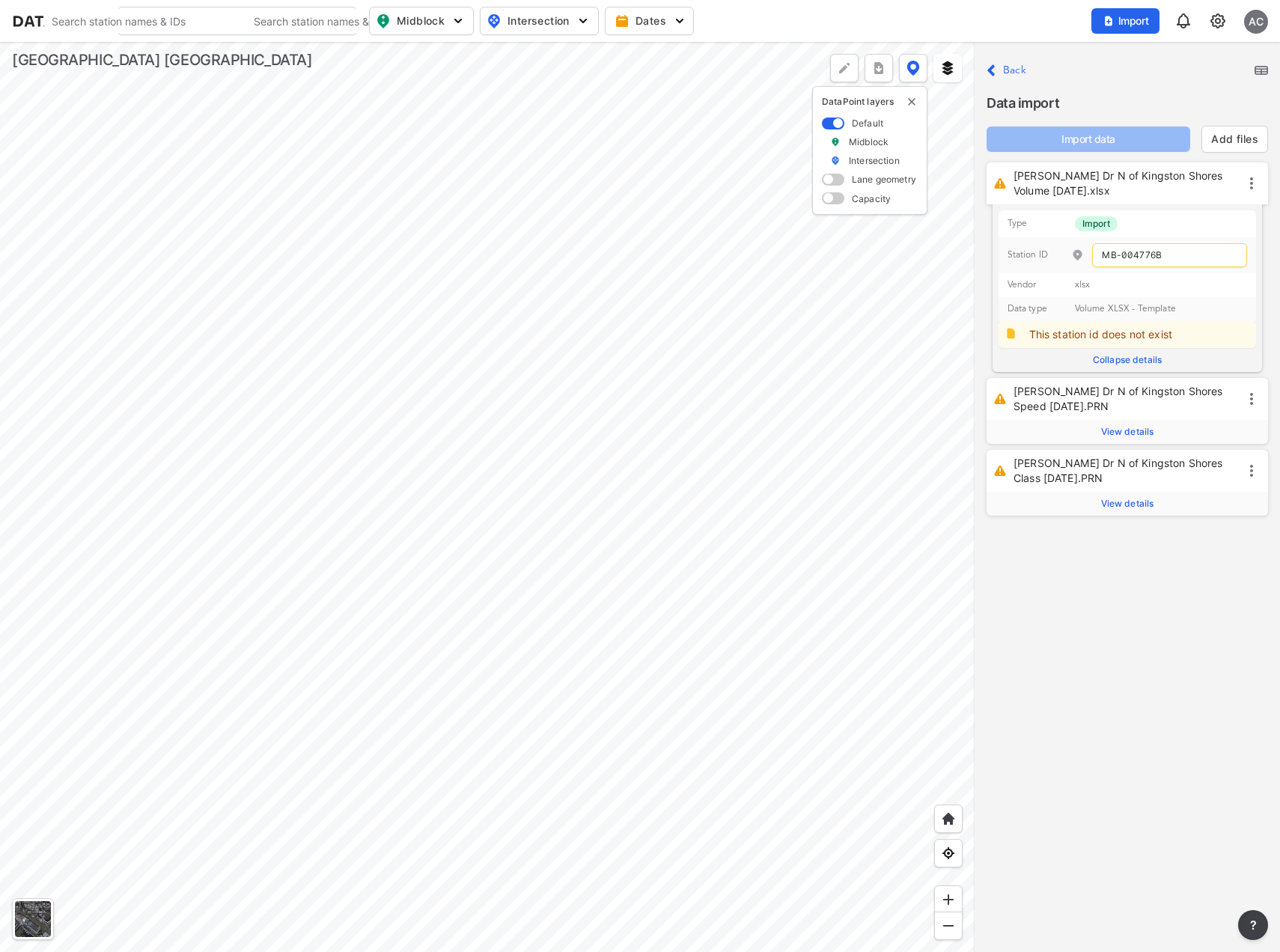 click 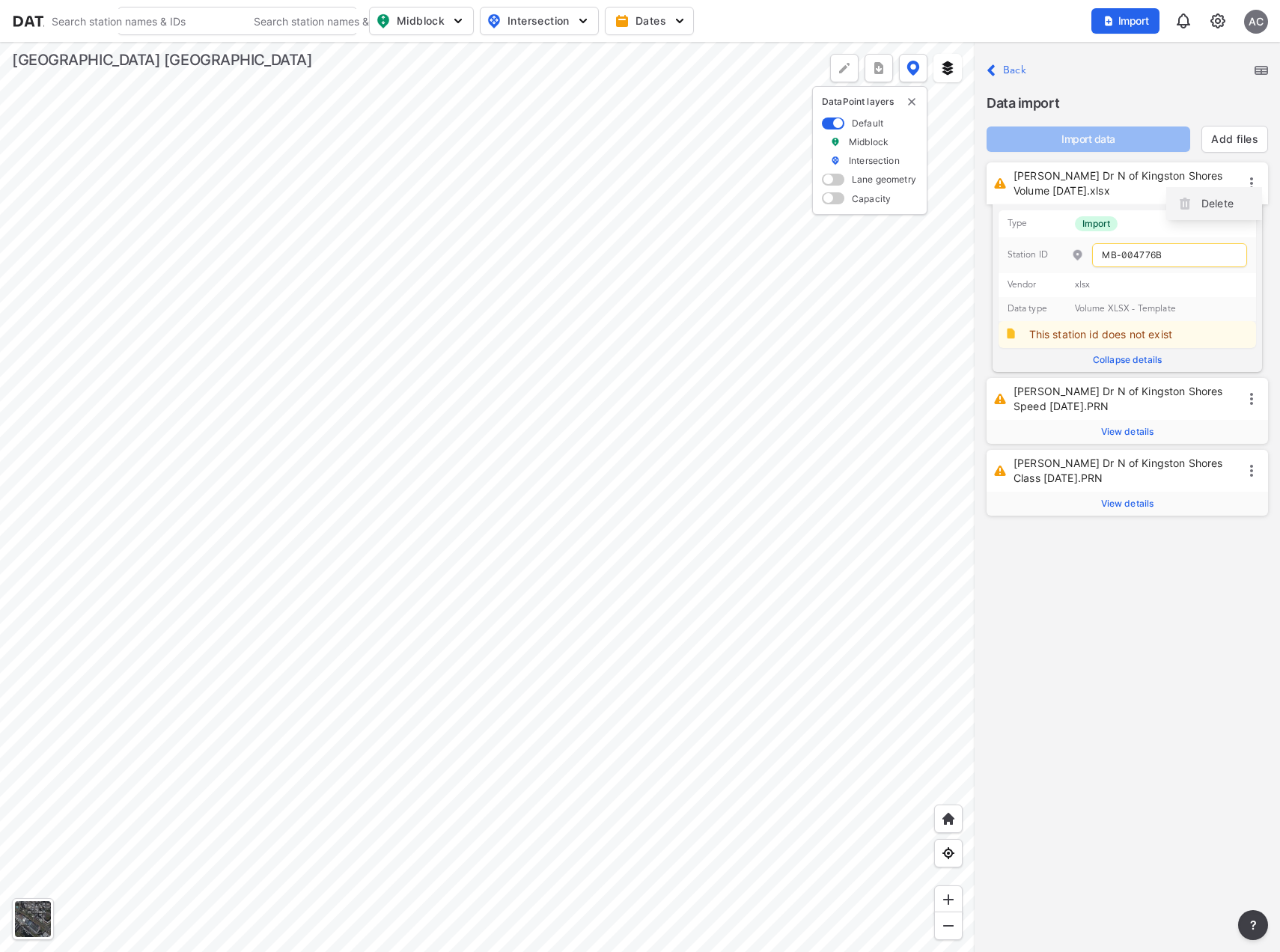 click on "Delete" at bounding box center (1217, 204) 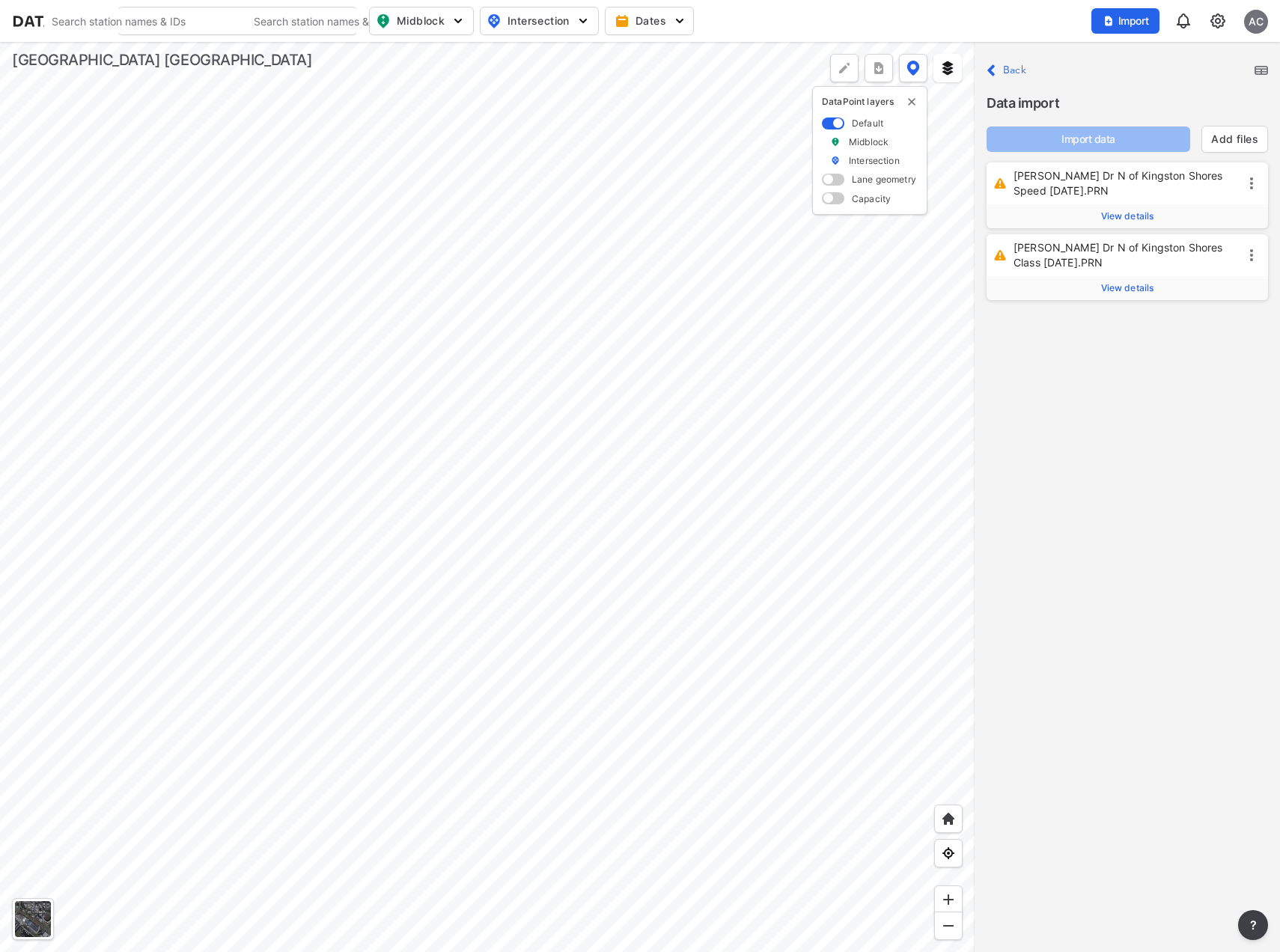 click 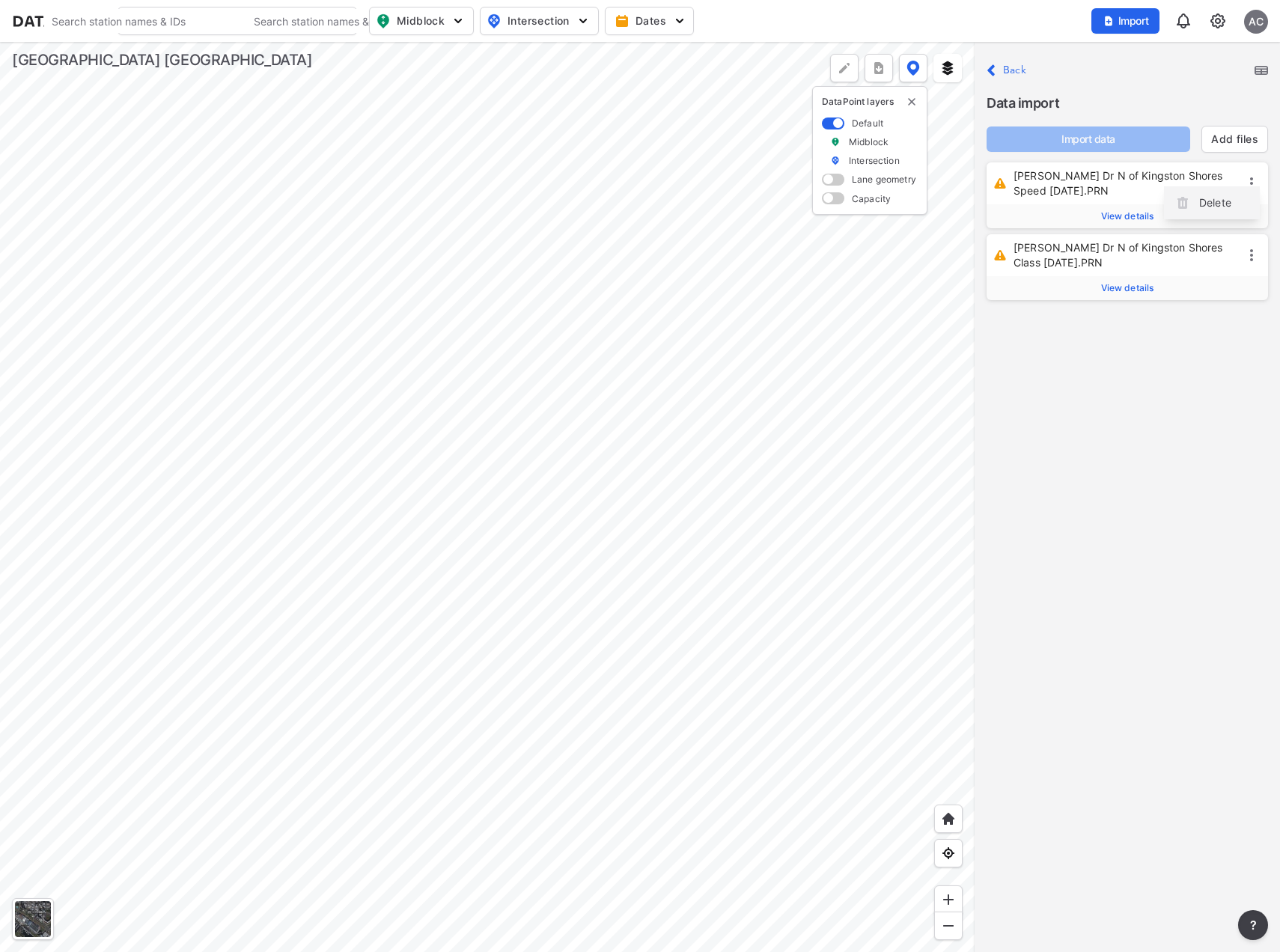 click on "Delete" at bounding box center (1215, 203) 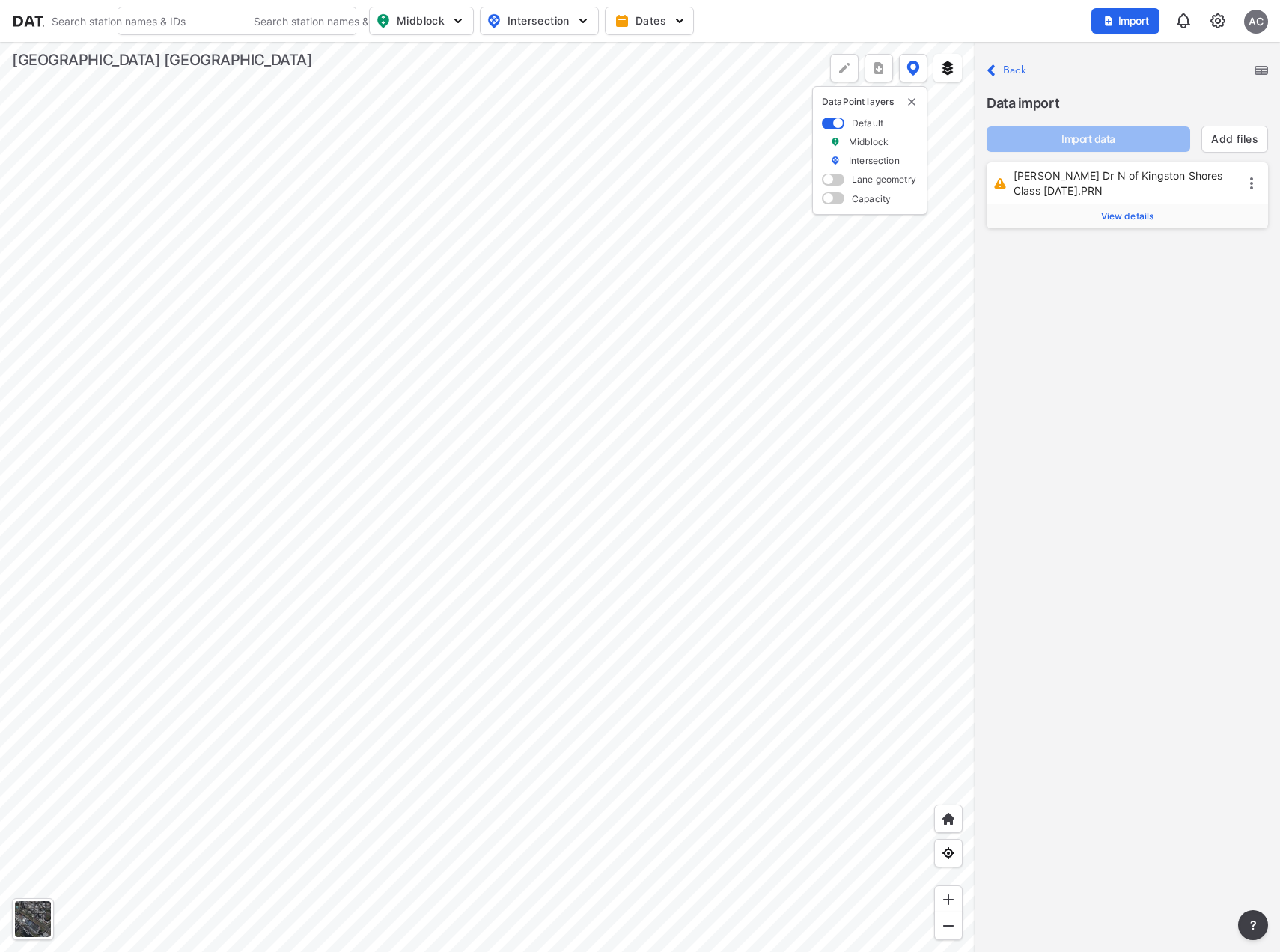 click 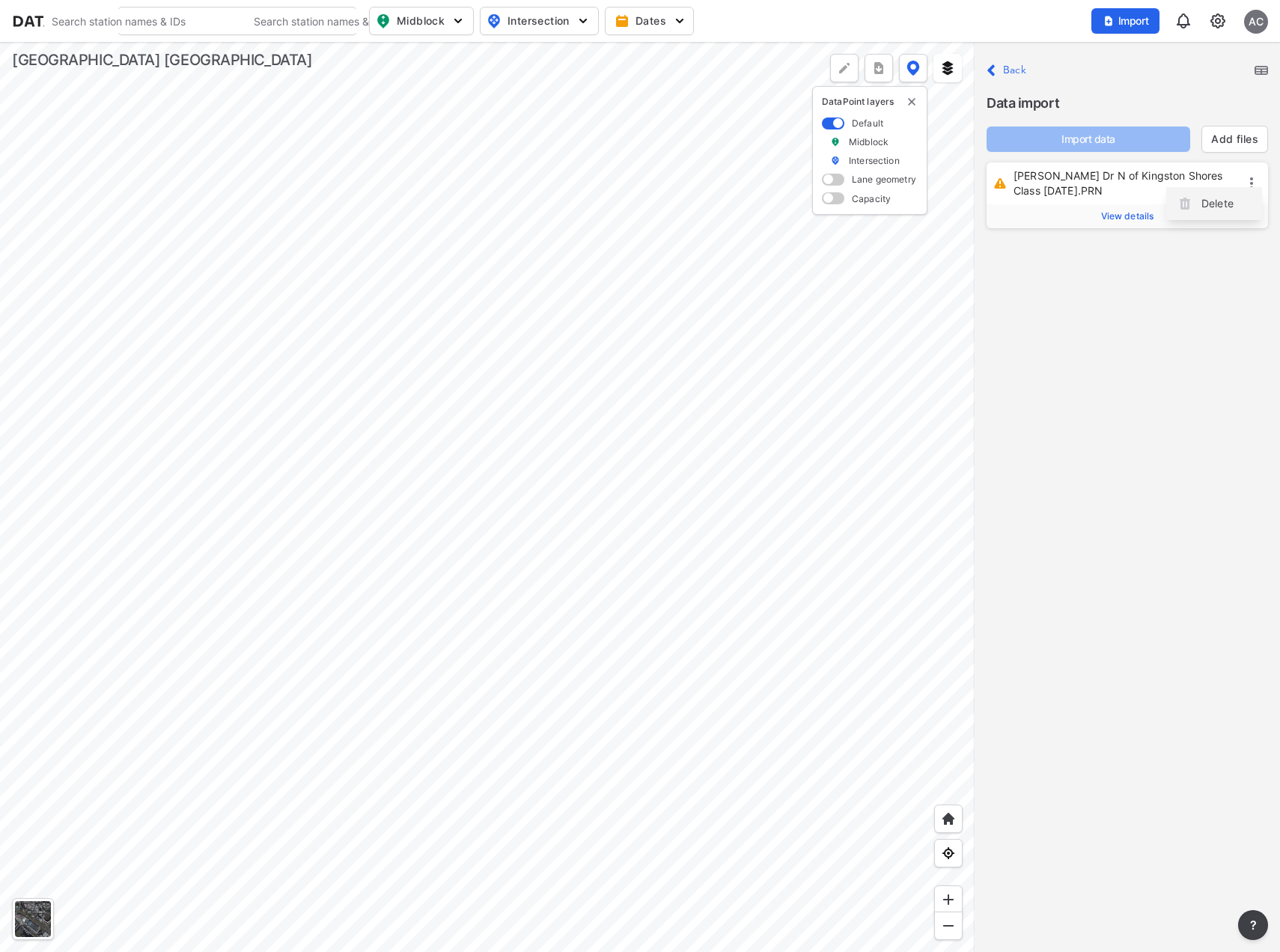click on "Delete" at bounding box center (1214, 204) 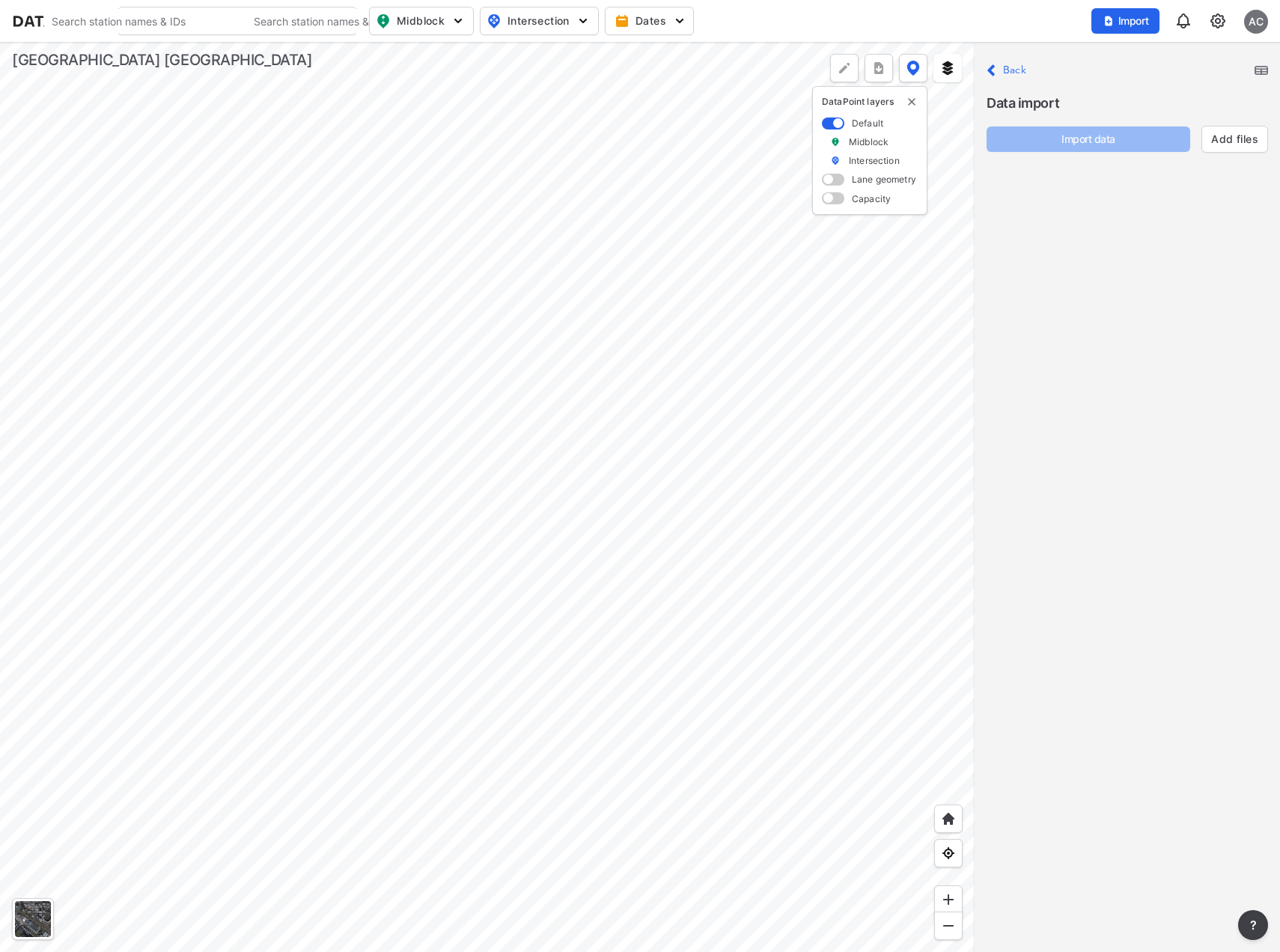 click 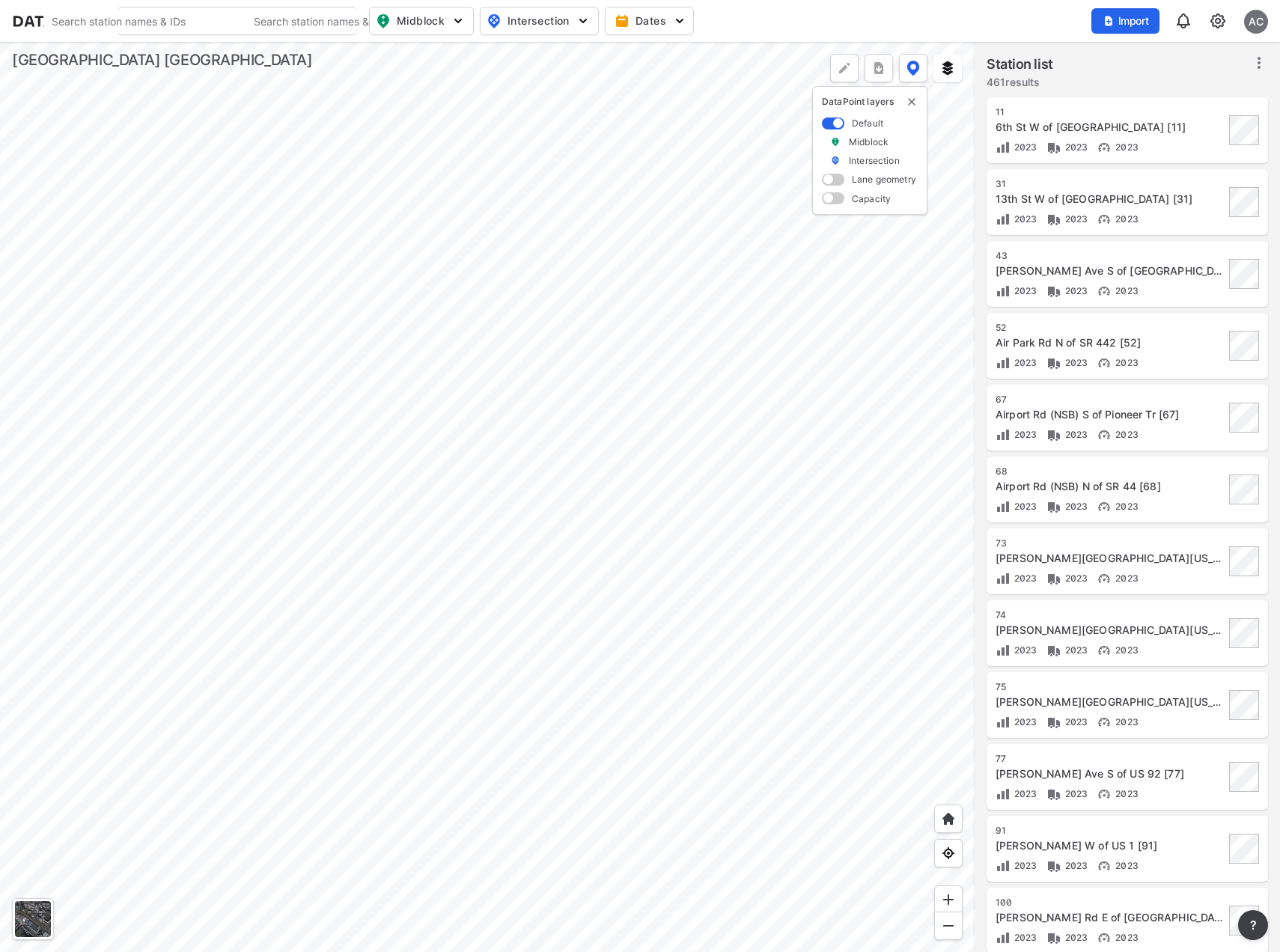 click at bounding box center (58, 21) 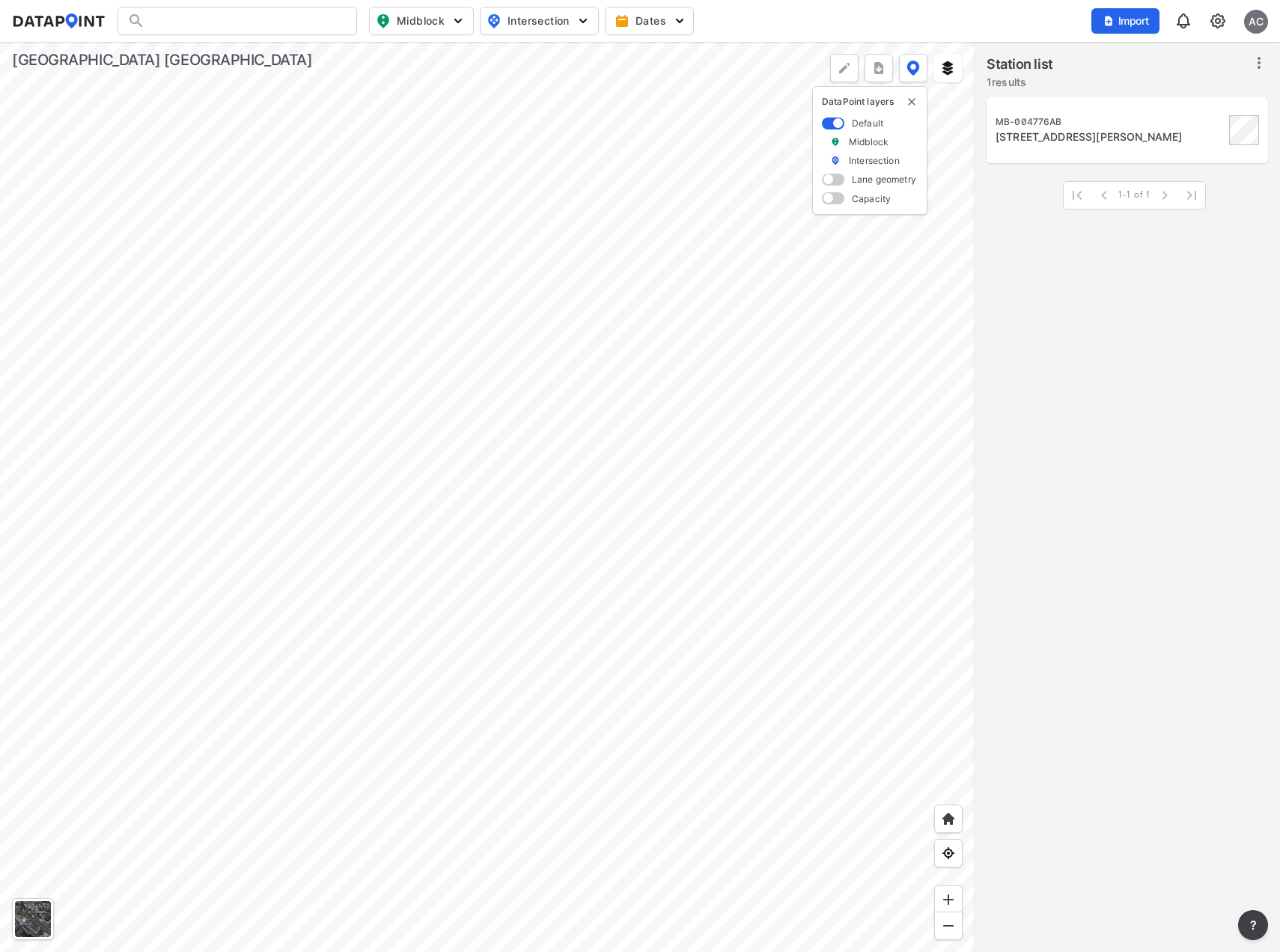 click at bounding box center [487, 497] 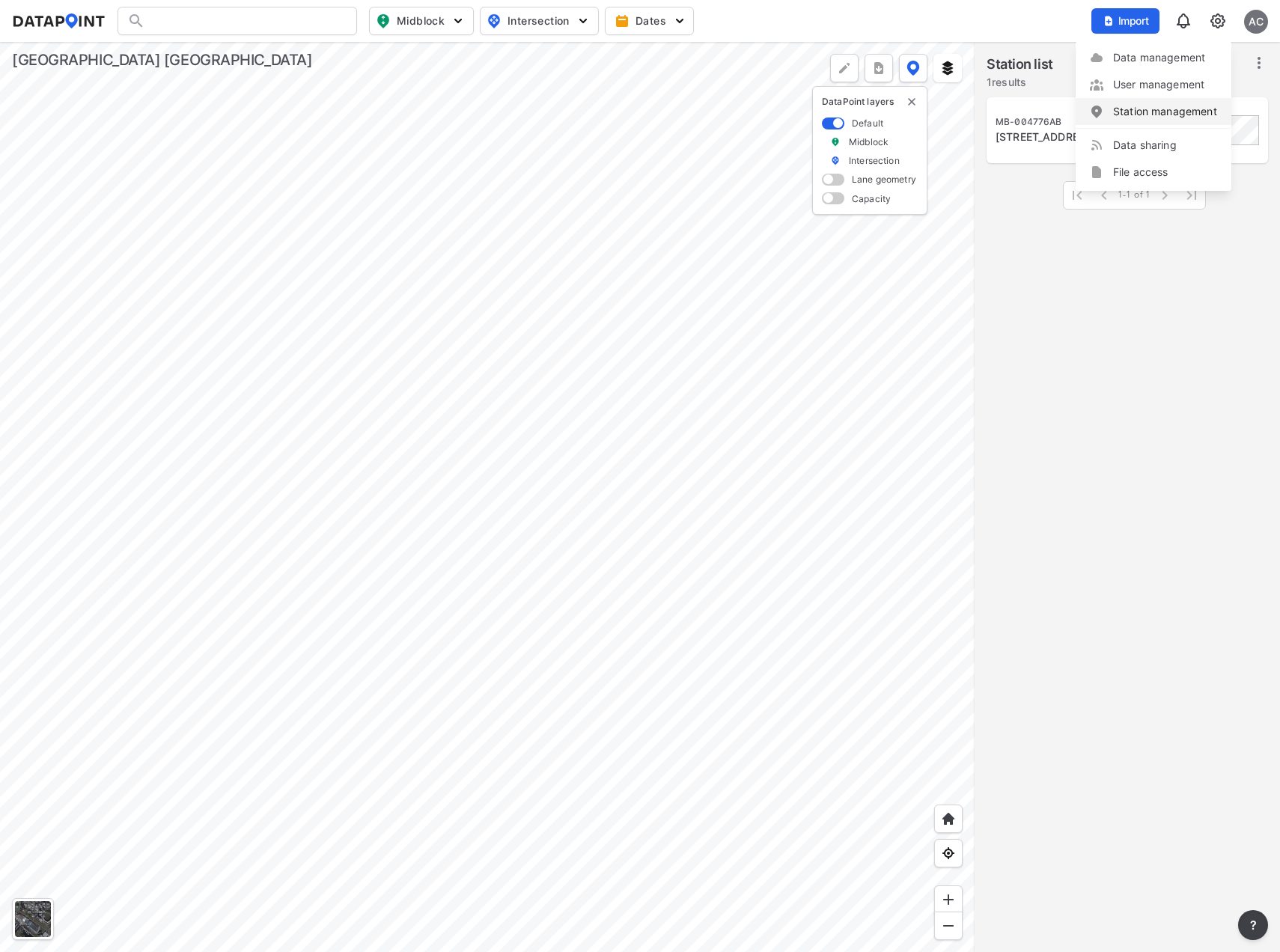 click on "Station management" at bounding box center (1153, 112) 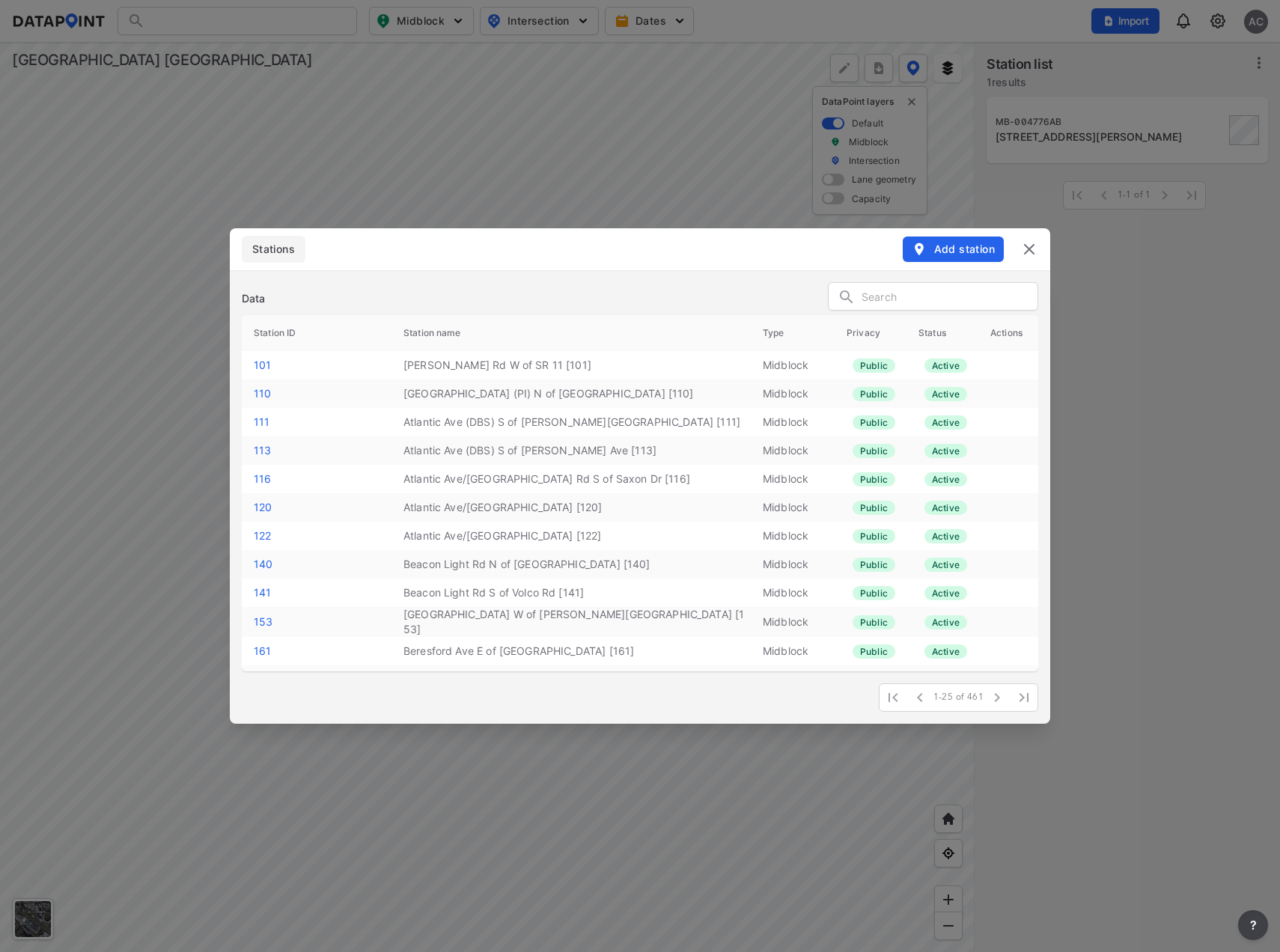 click at bounding box center [1029, 249] 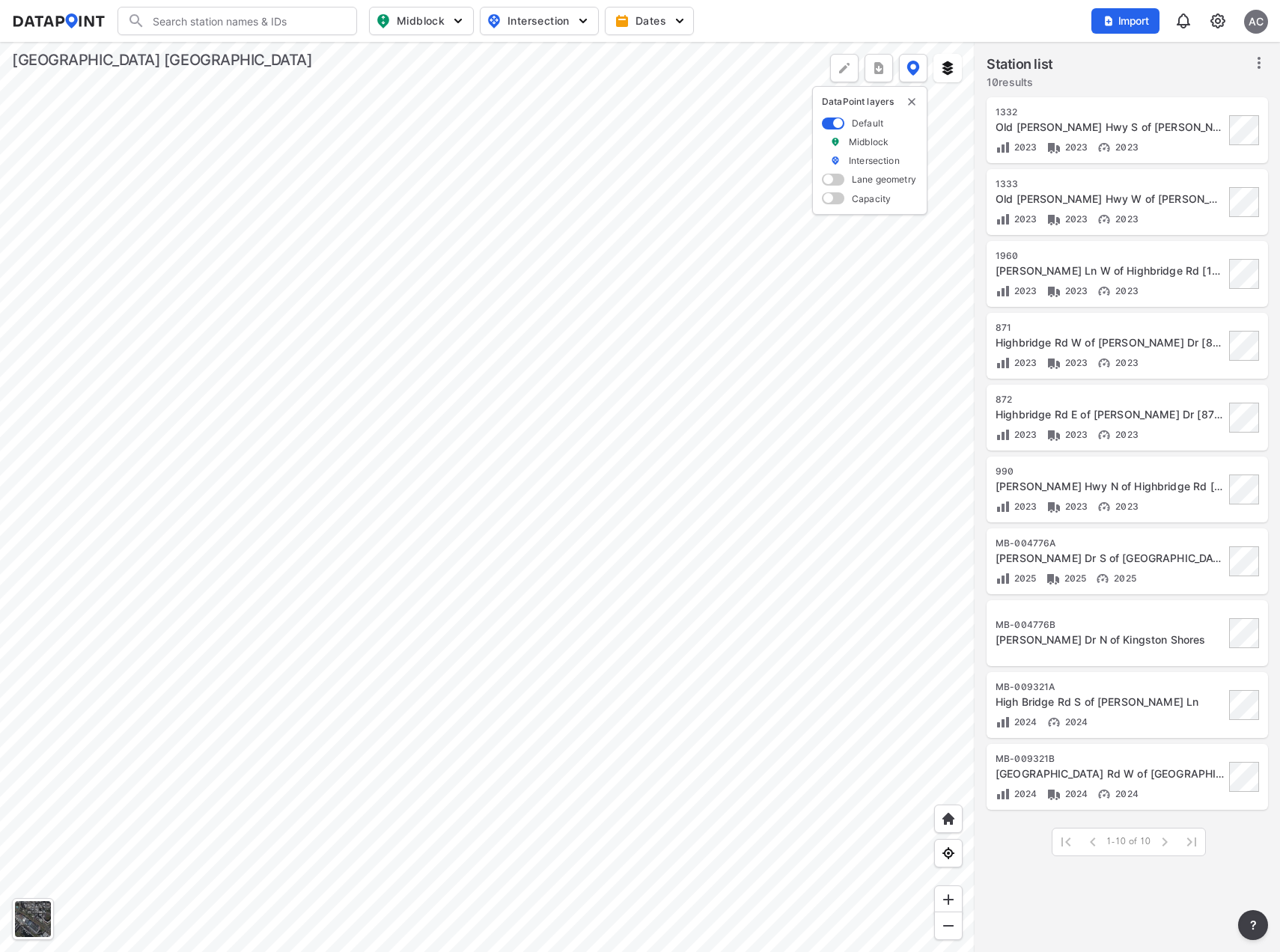 click at bounding box center [487, 497] 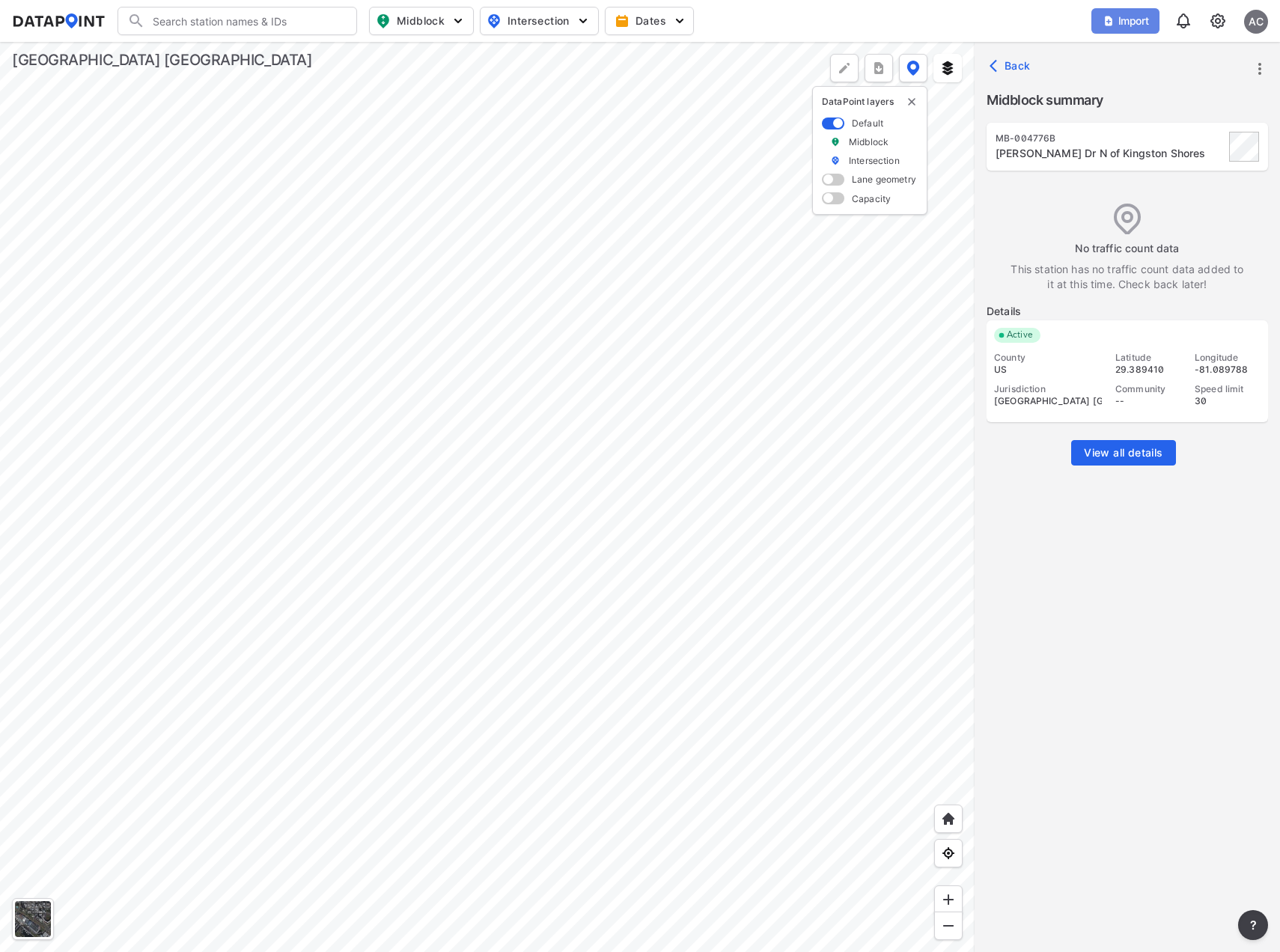 click on "Import" at bounding box center (1125, 21) 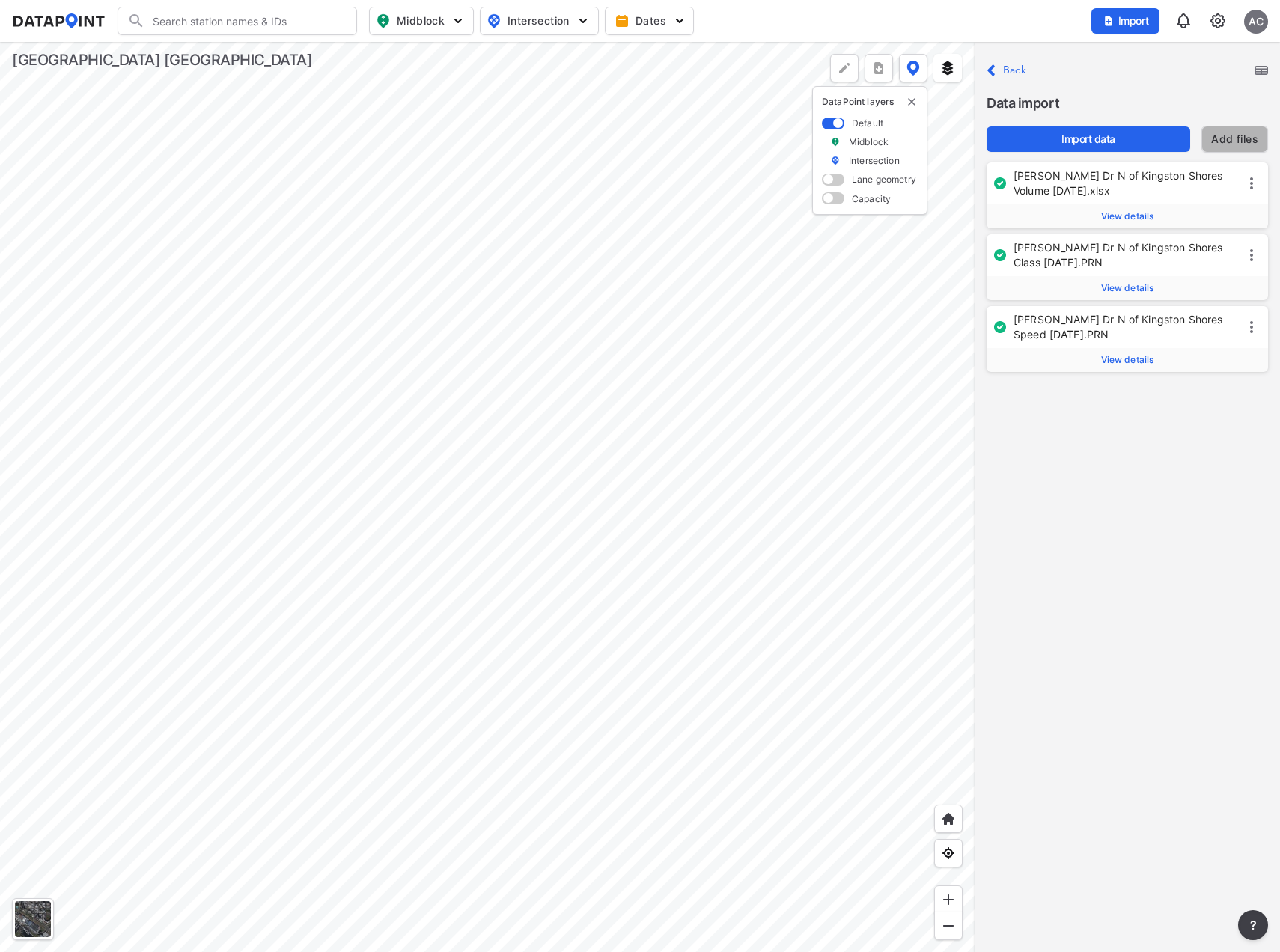 click on "Add files" at bounding box center (1234, 139) 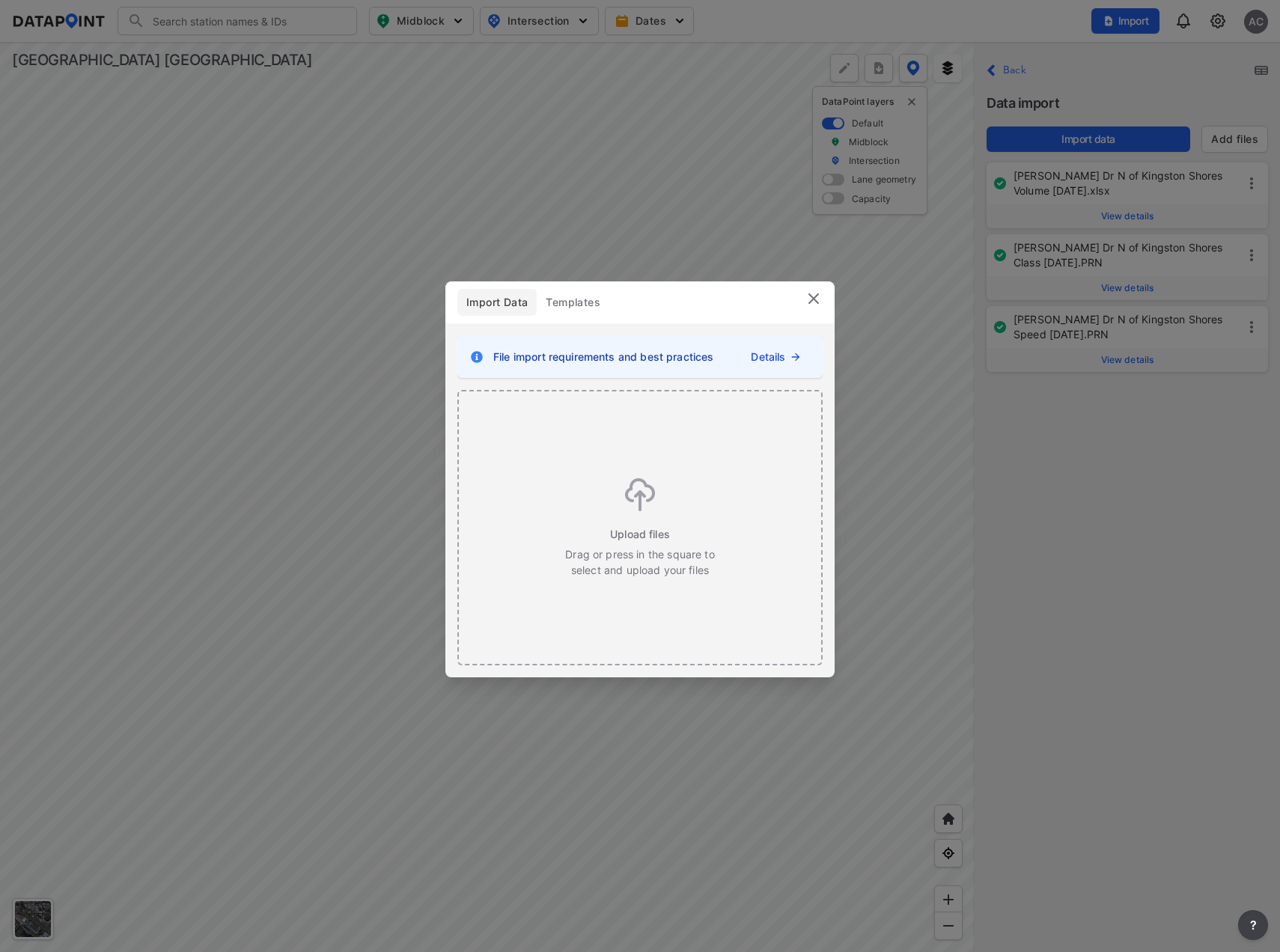 click at bounding box center (814, 299) 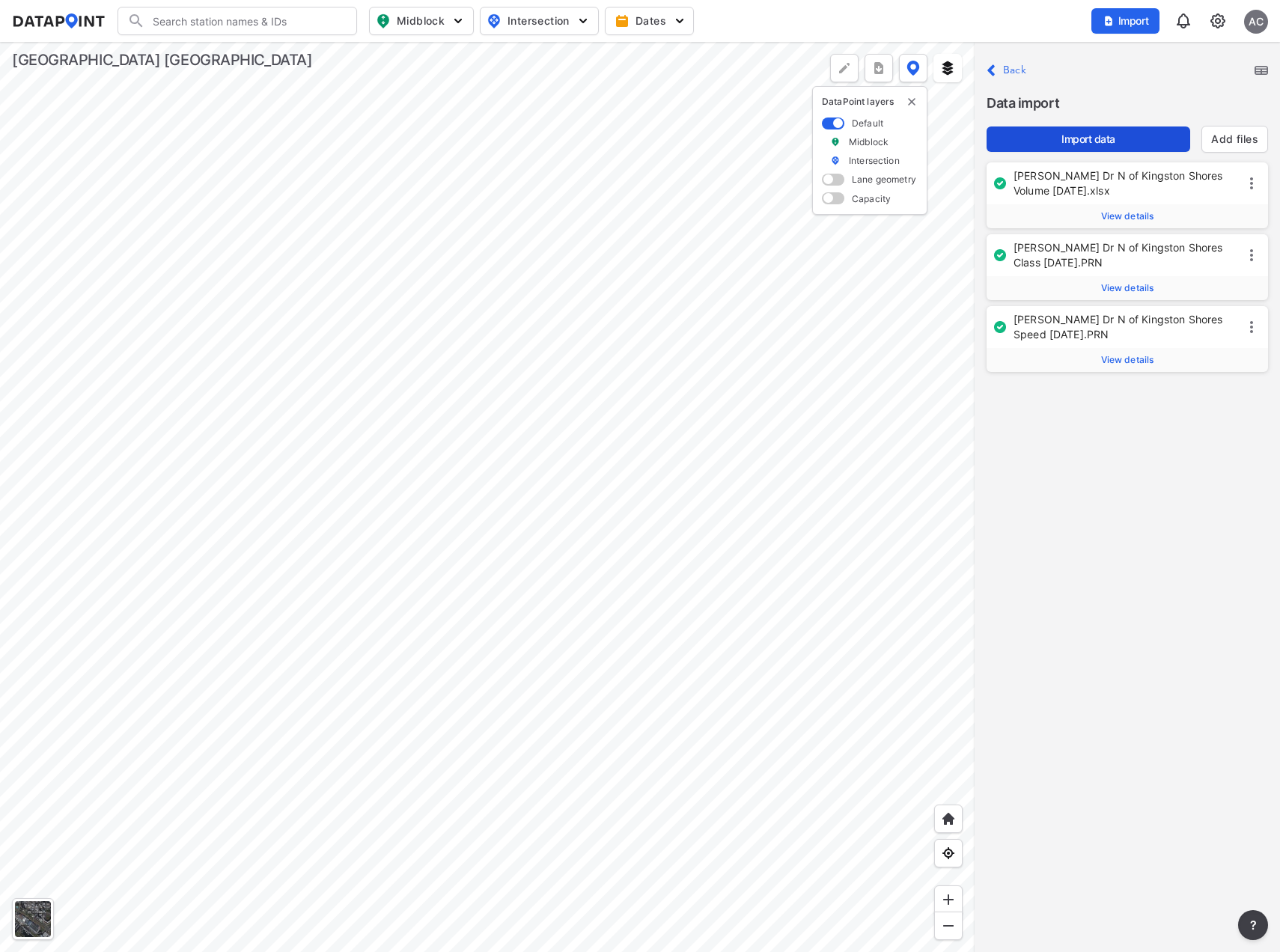 click on "Import data" at bounding box center (1088, 139) 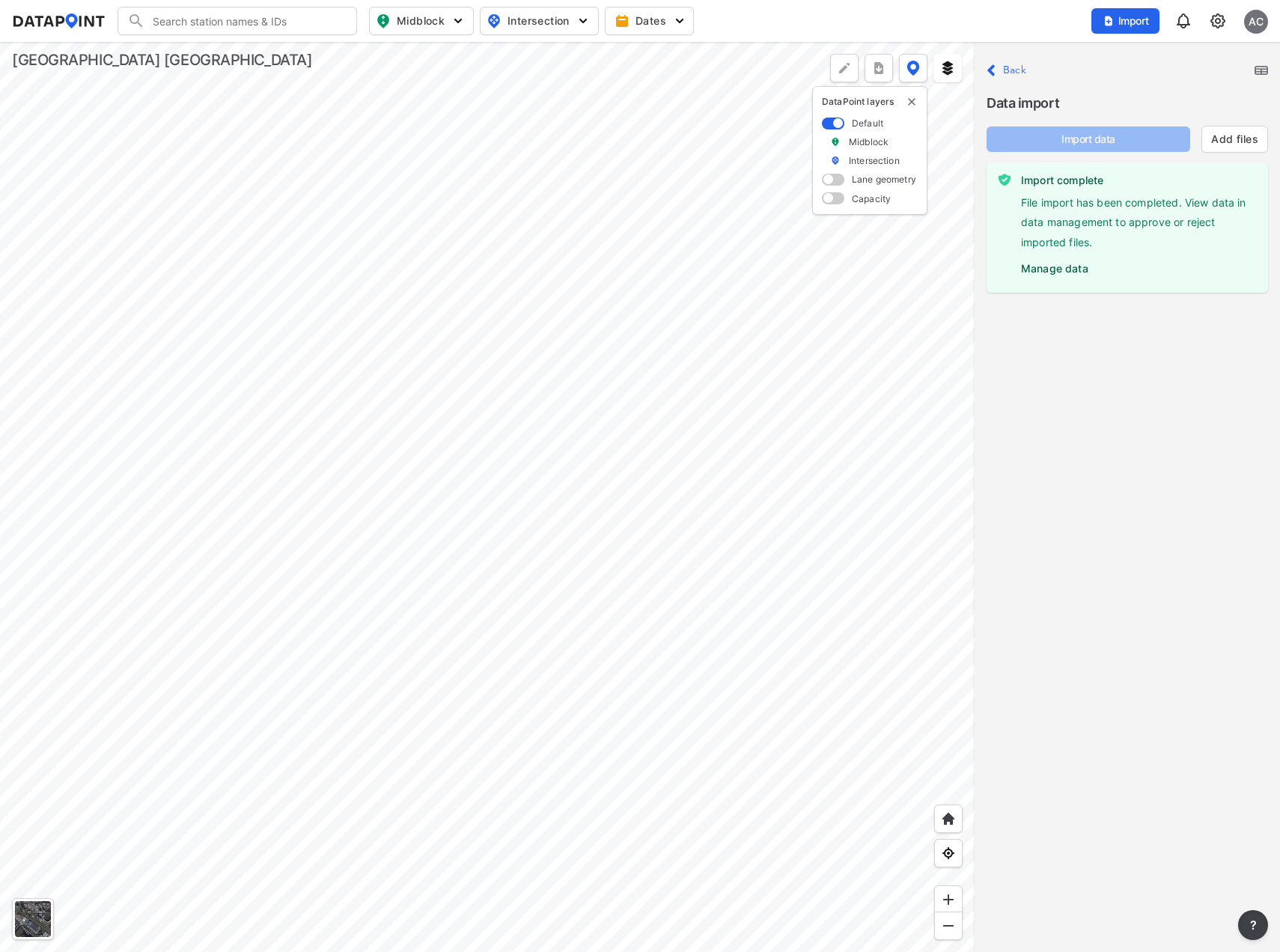 click on "Manage data" at bounding box center [1139, 265] 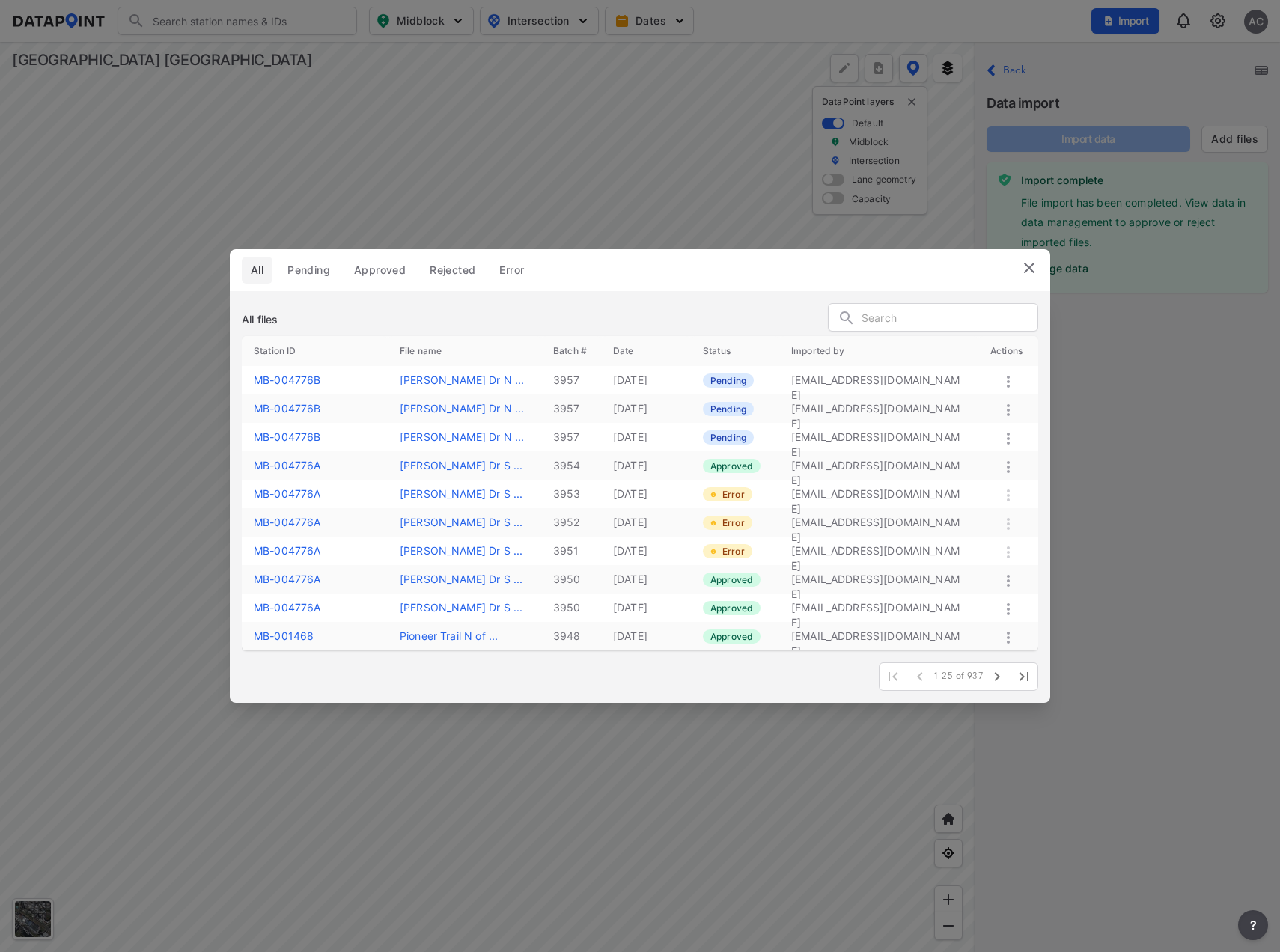 click 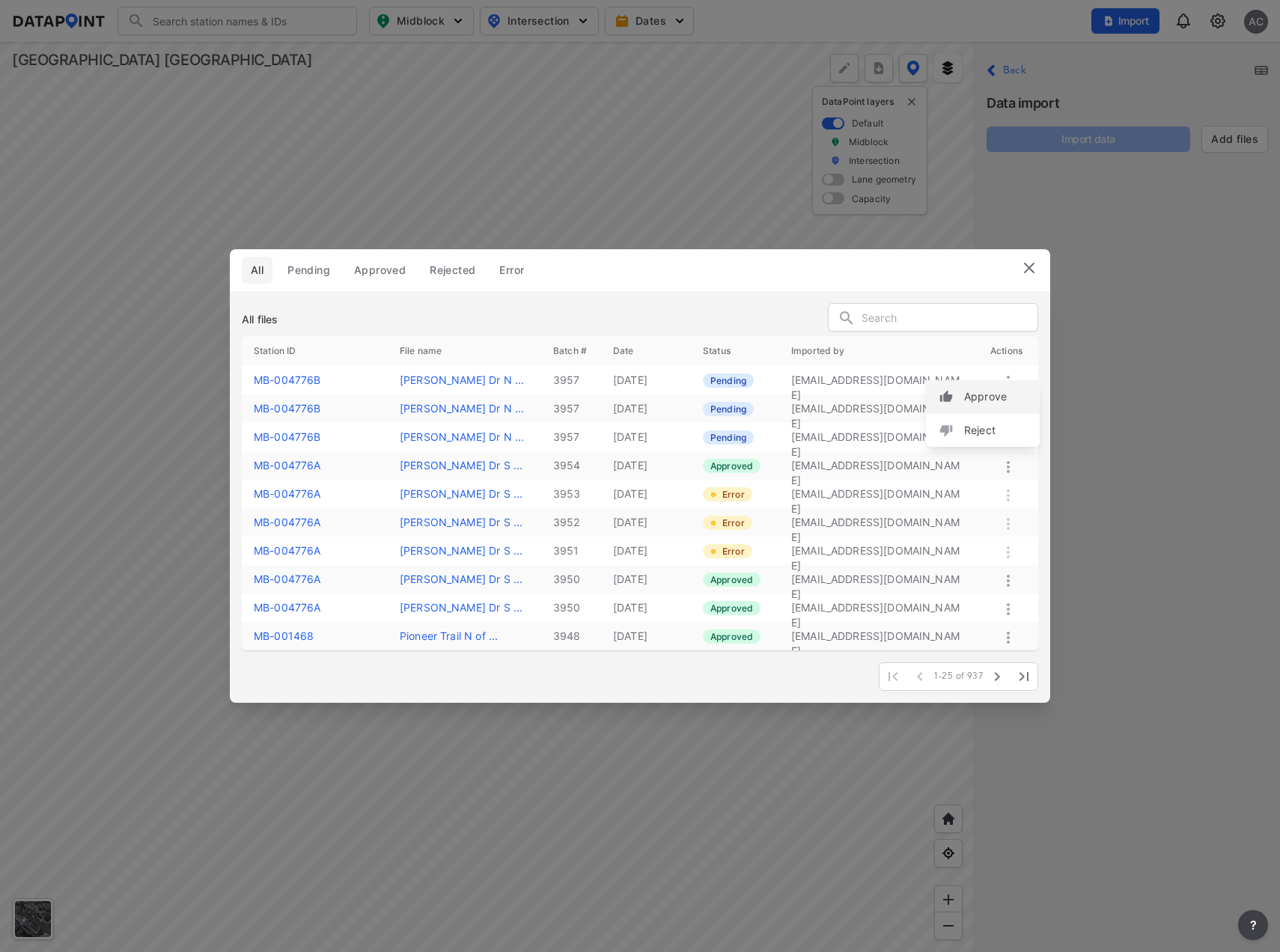 click on "Approve" at bounding box center (985, 397) 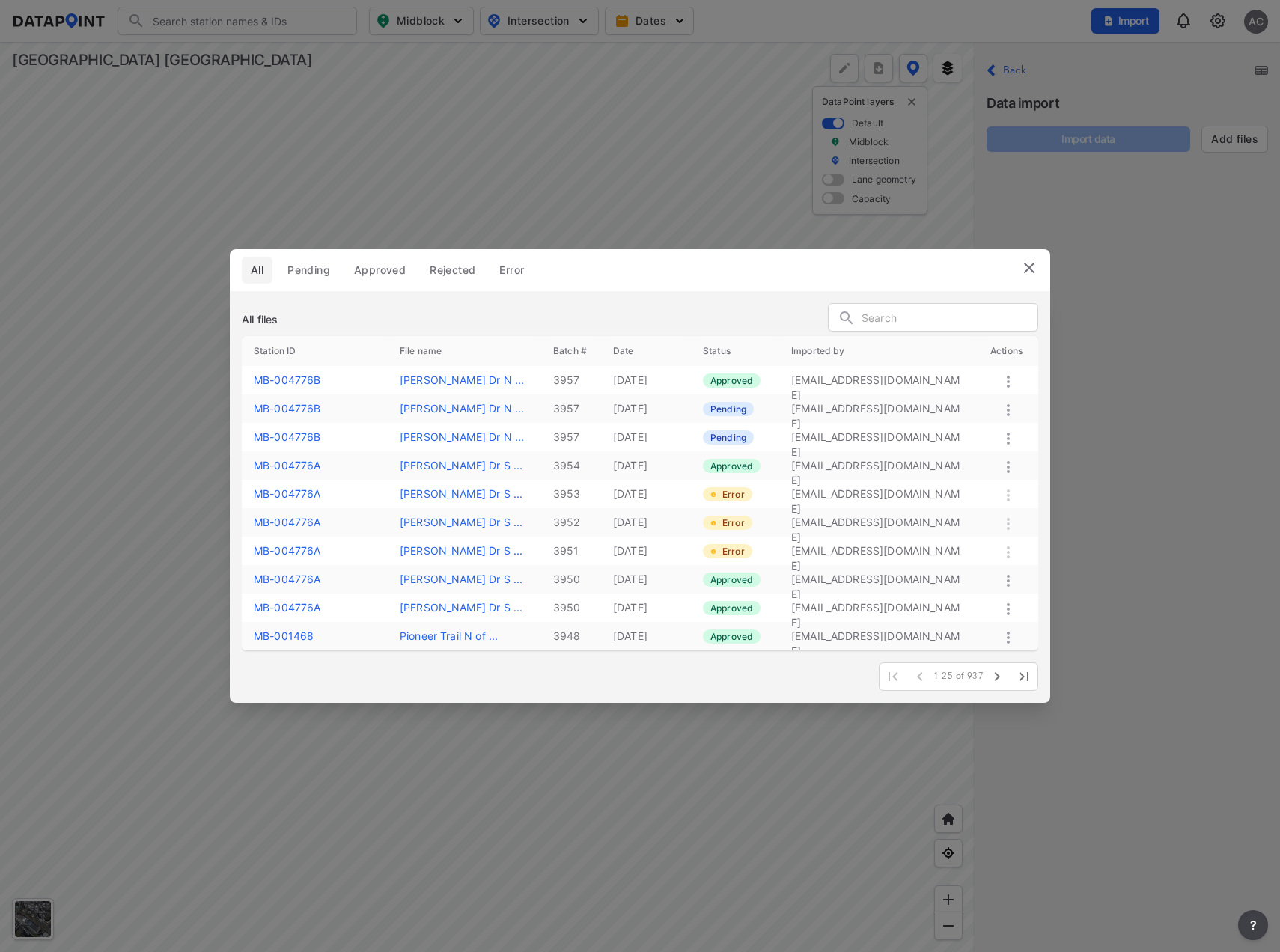 click 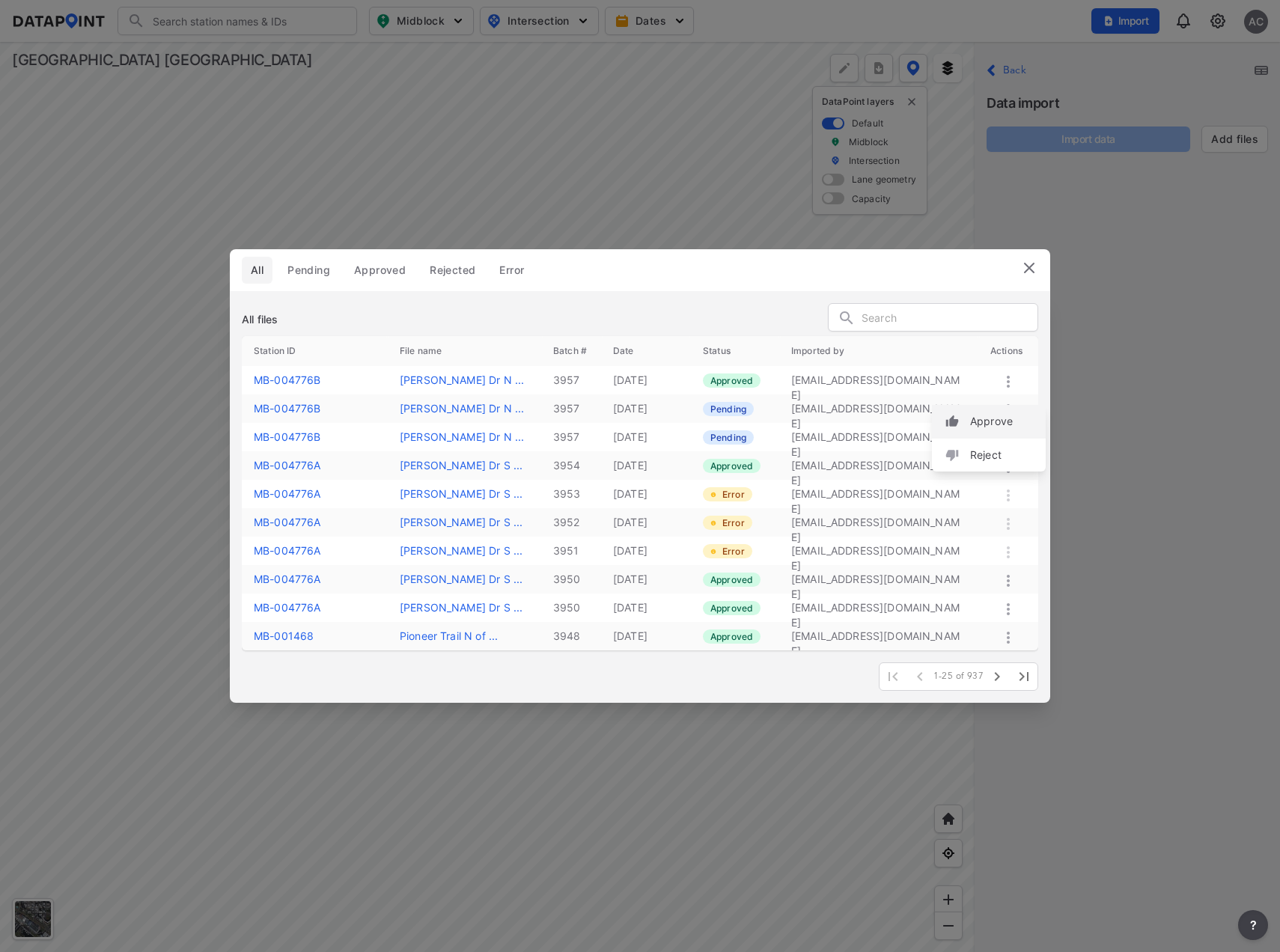 click on "Approve" at bounding box center [991, 421] 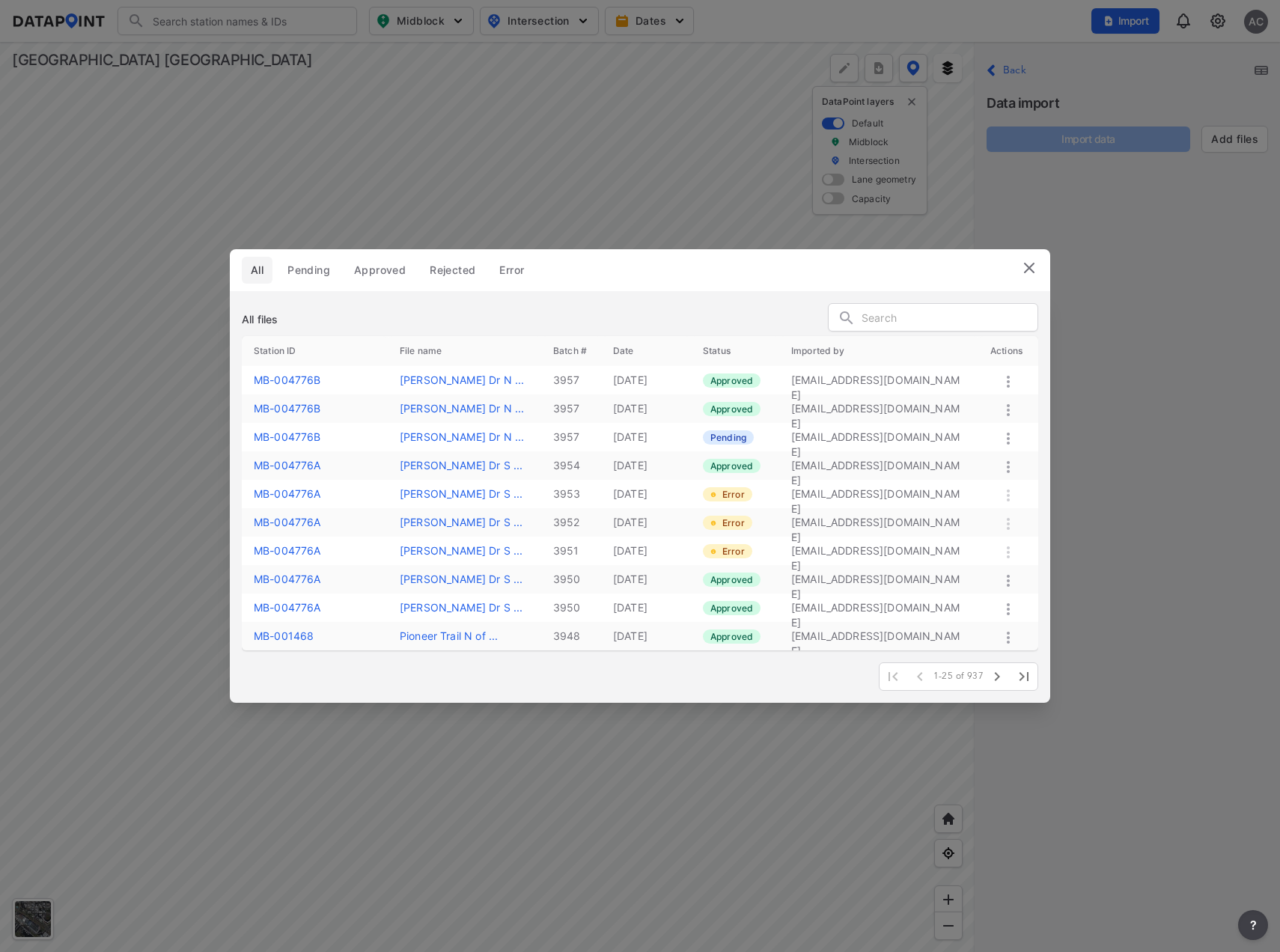click 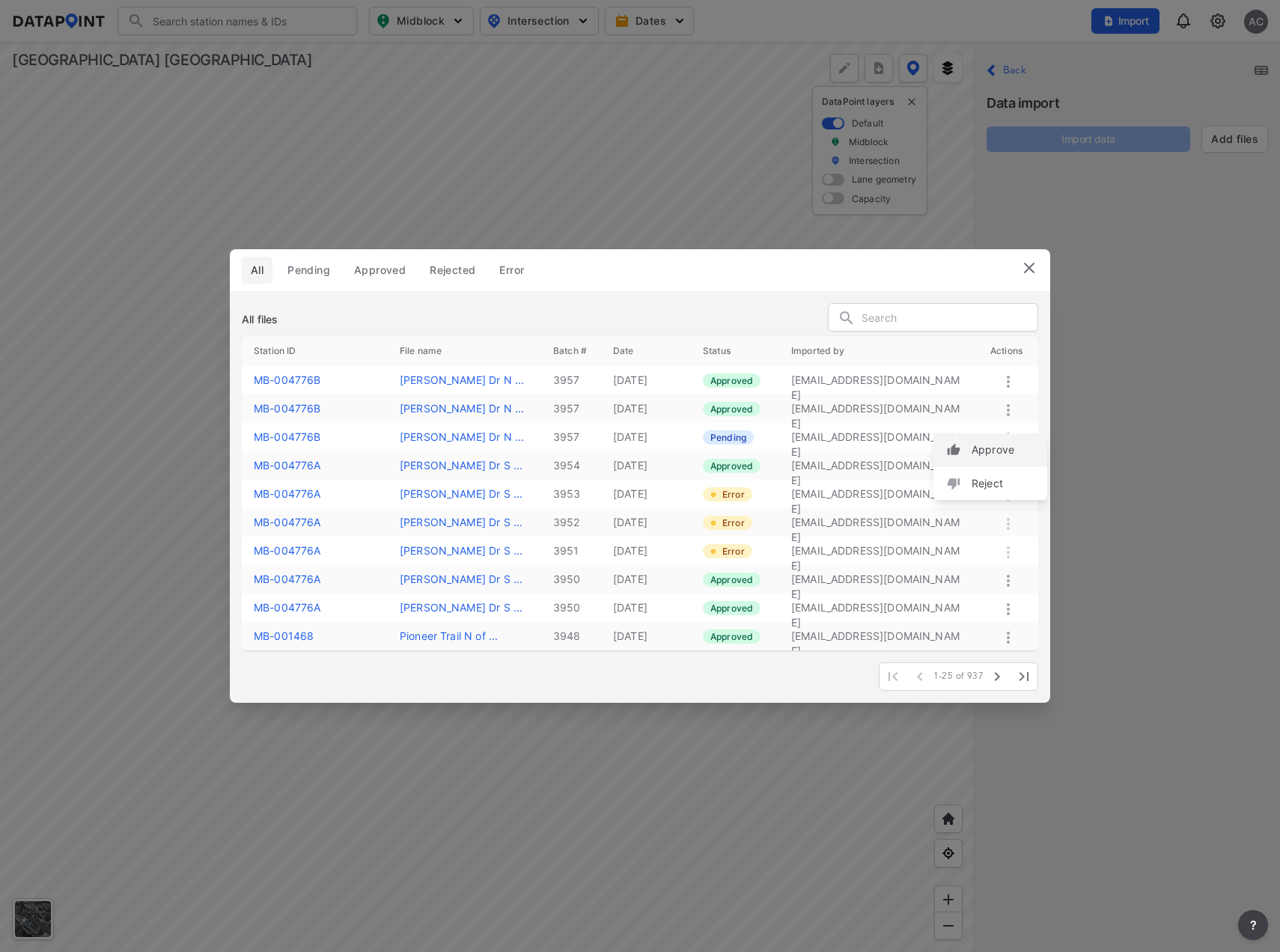 click on "Approve" at bounding box center (993, 450) 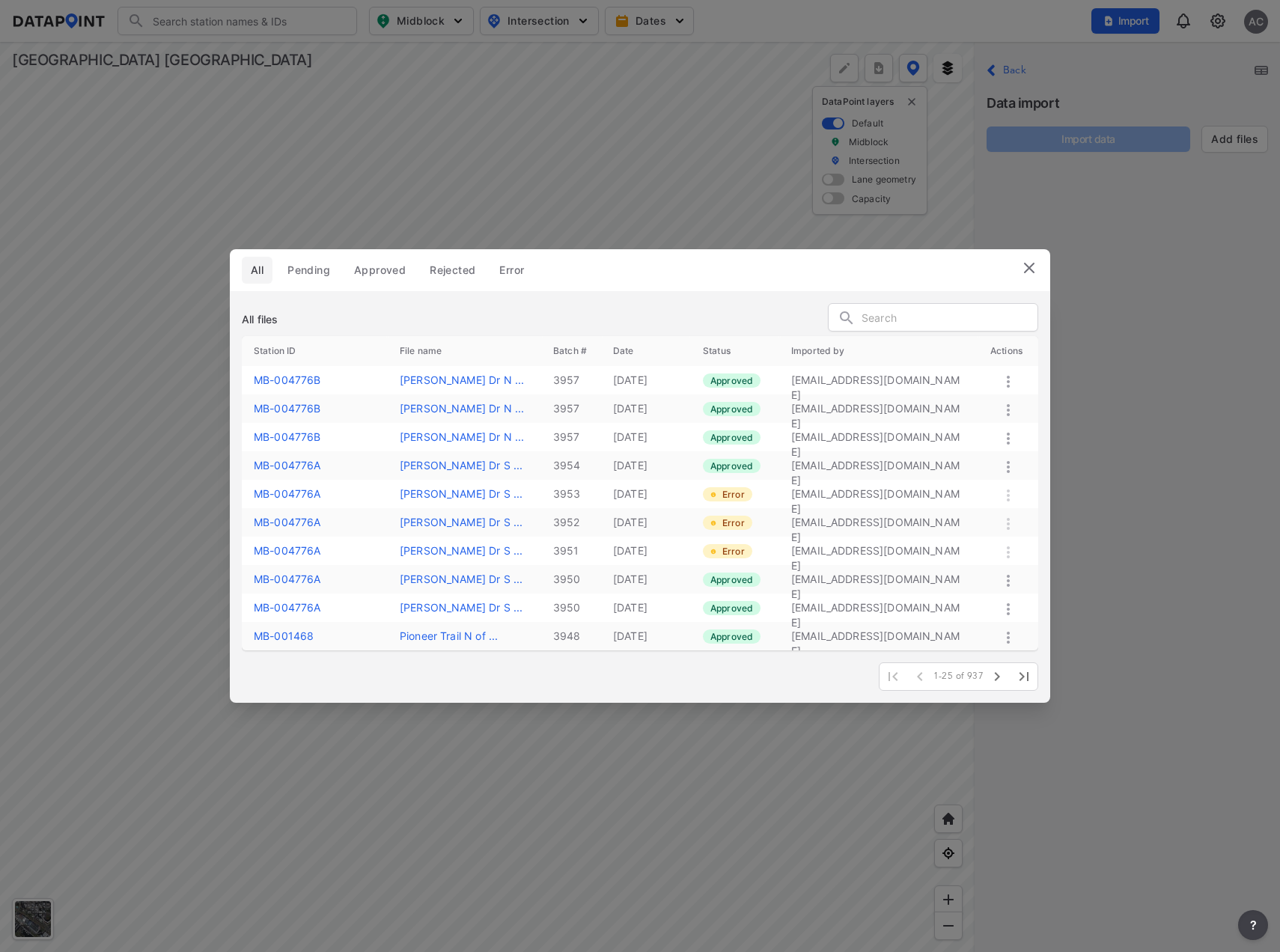 click at bounding box center (1029, 268) 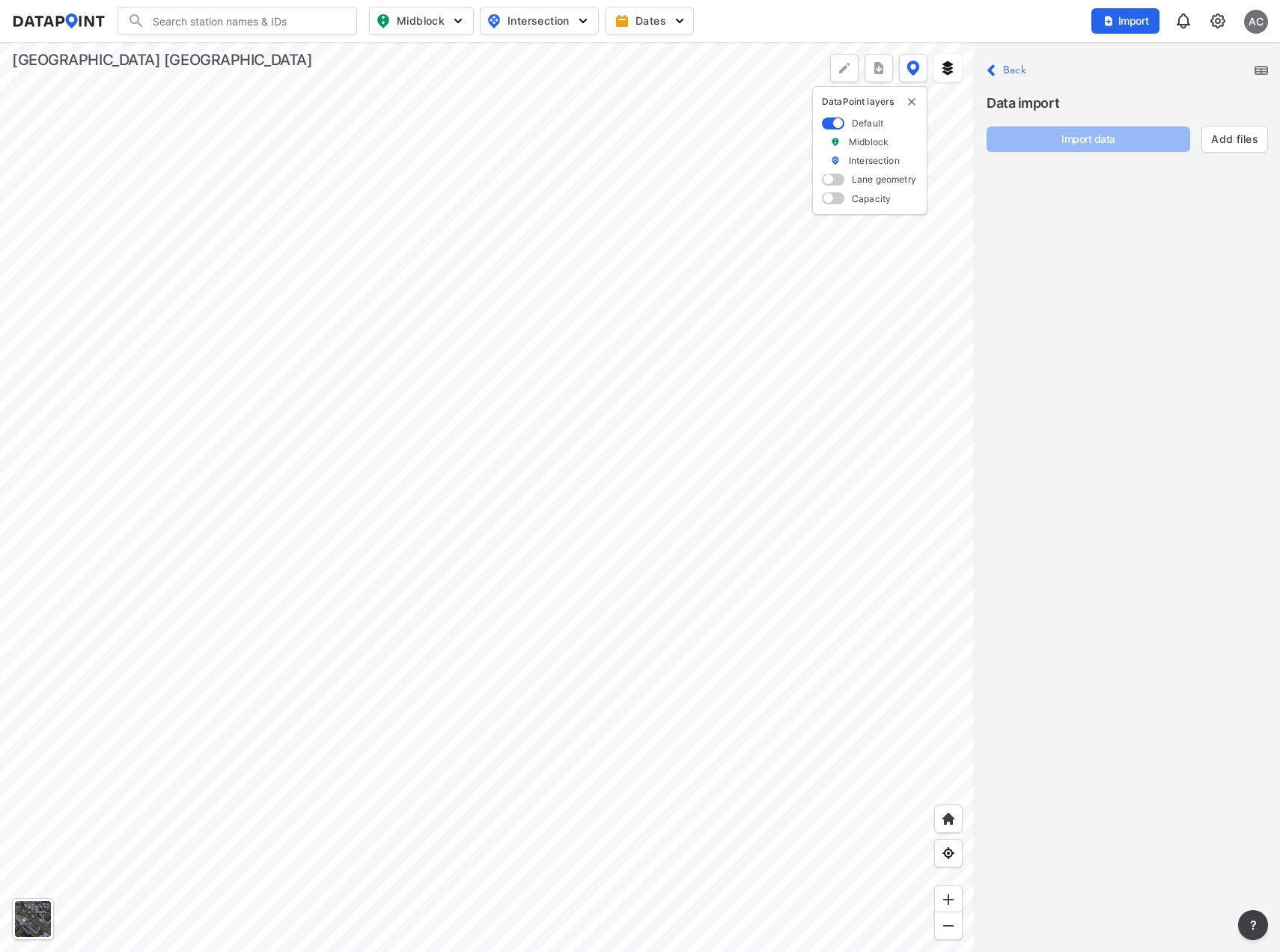 click 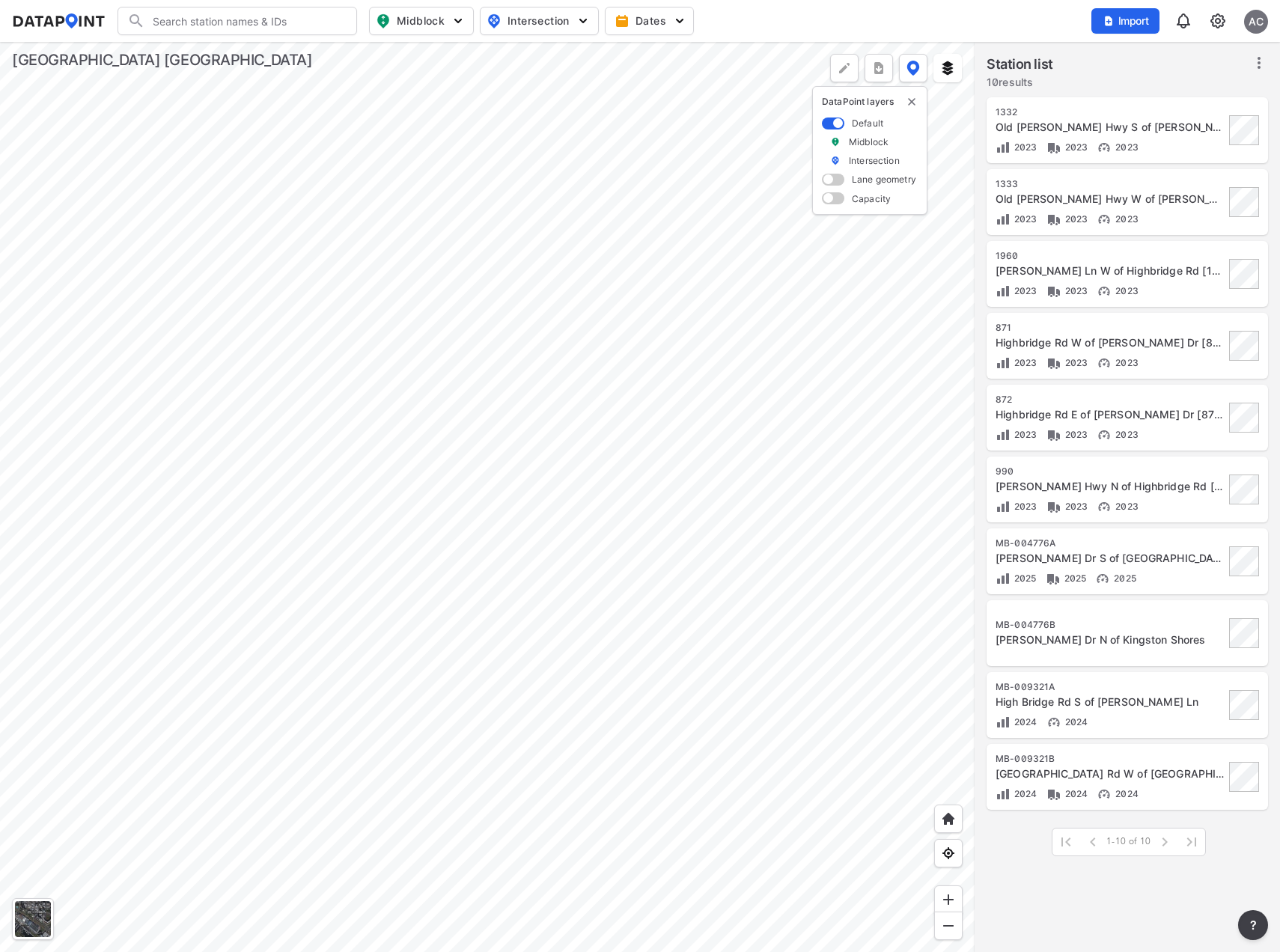 click at bounding box center [487, 497] 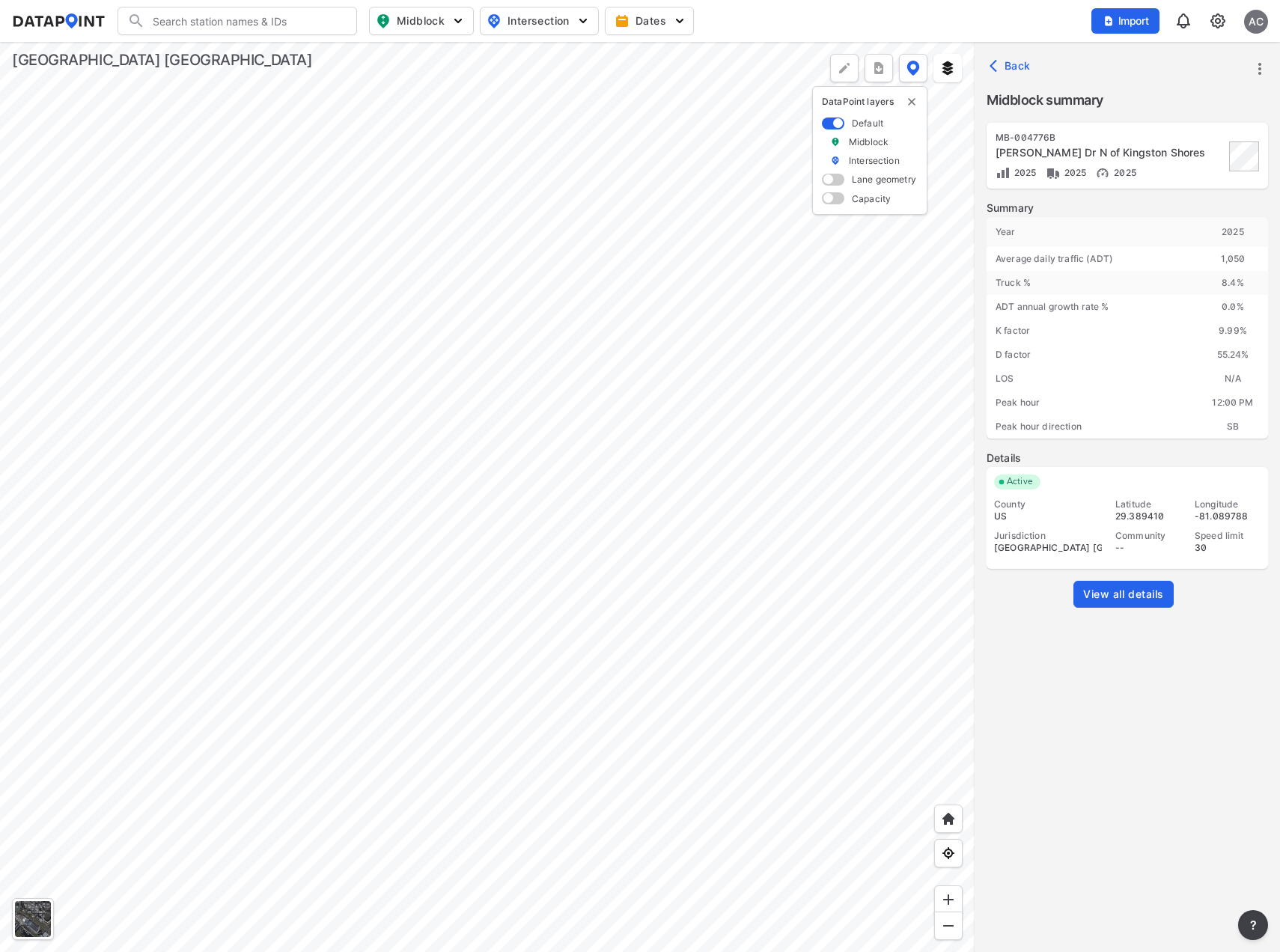 click at bounding box center [487, 497] 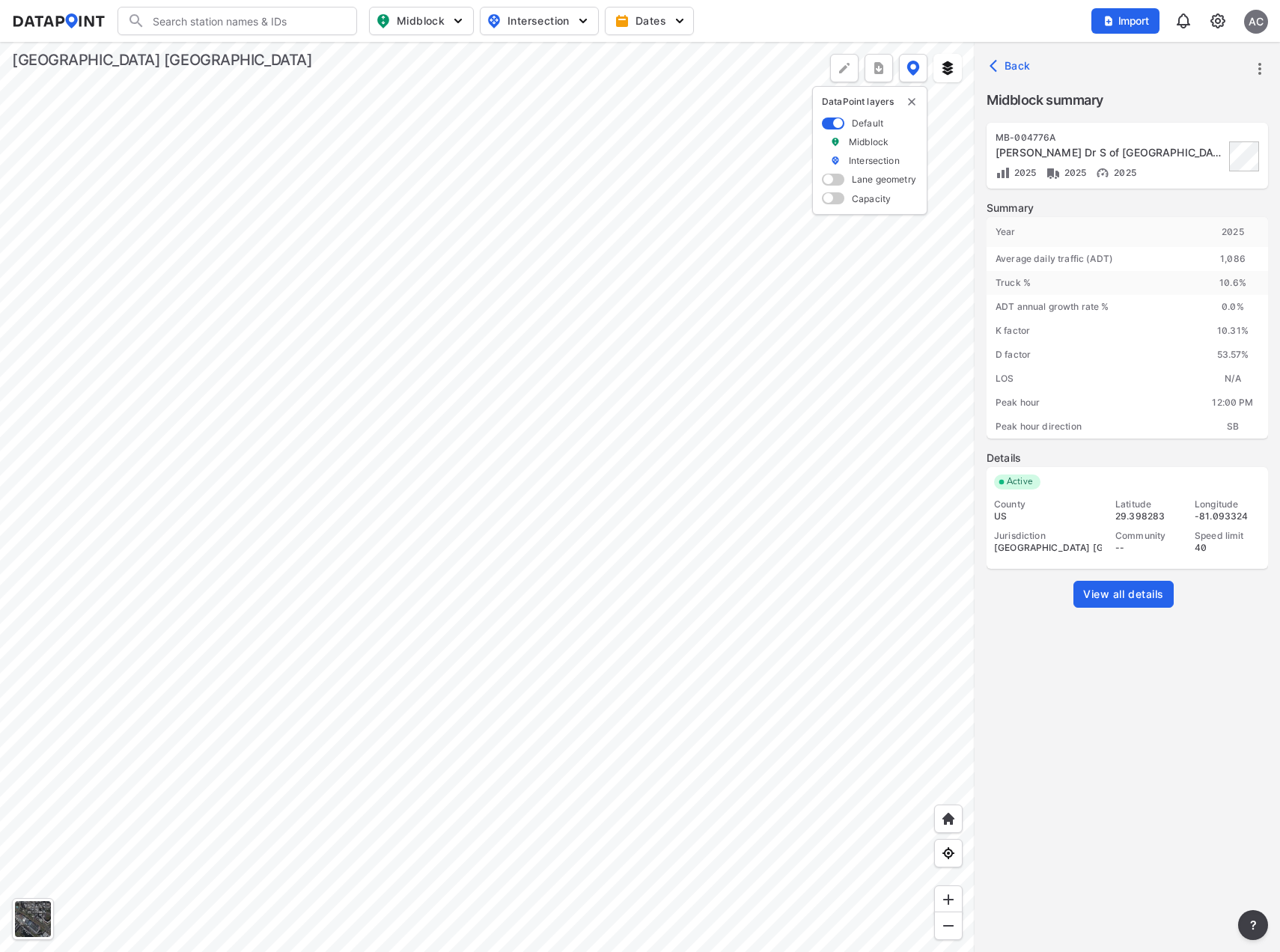 click at bounding box center [487, 497] 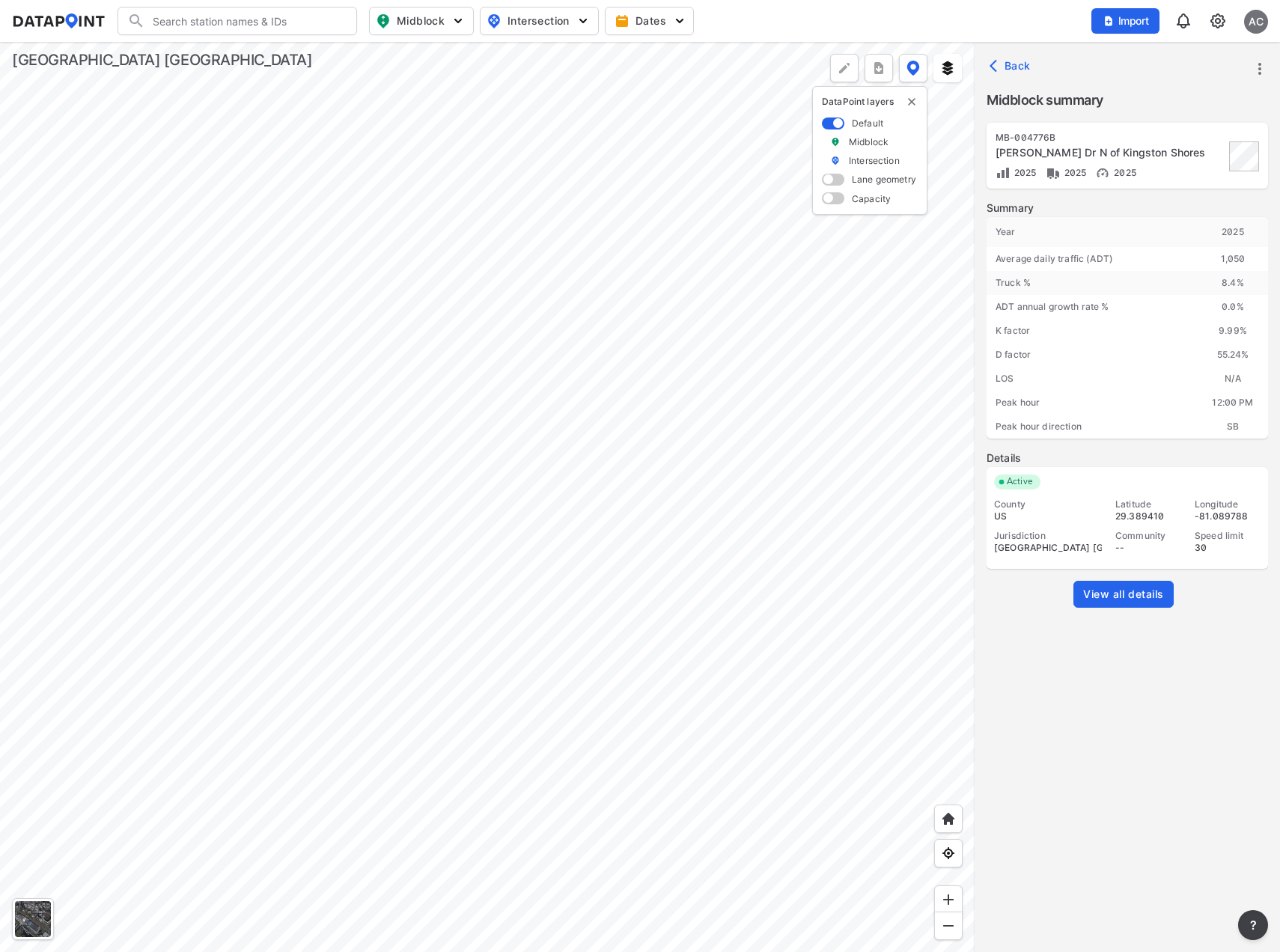 click at bounding box center (487, 497) 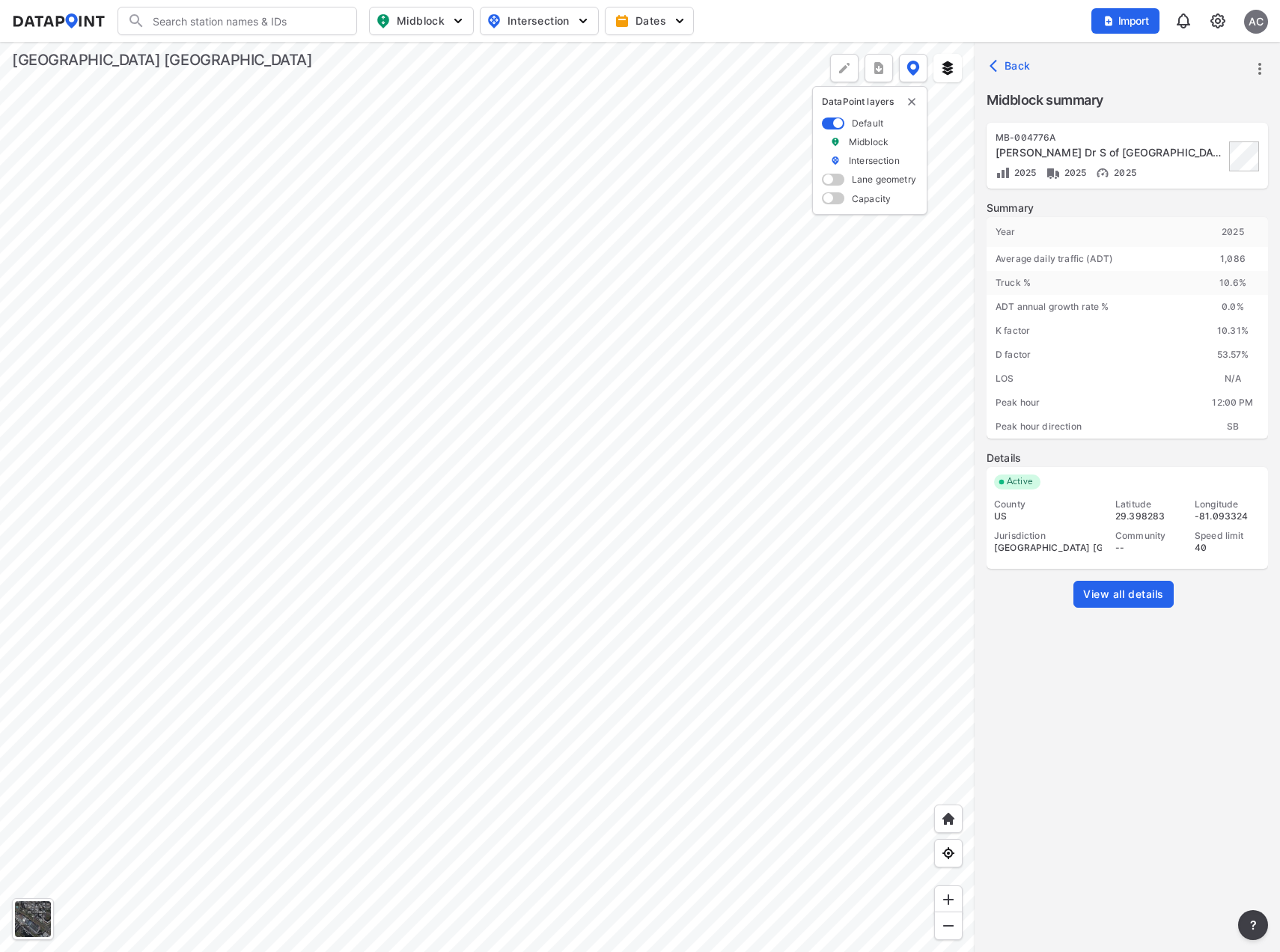 click at bounding box center [487, 497] 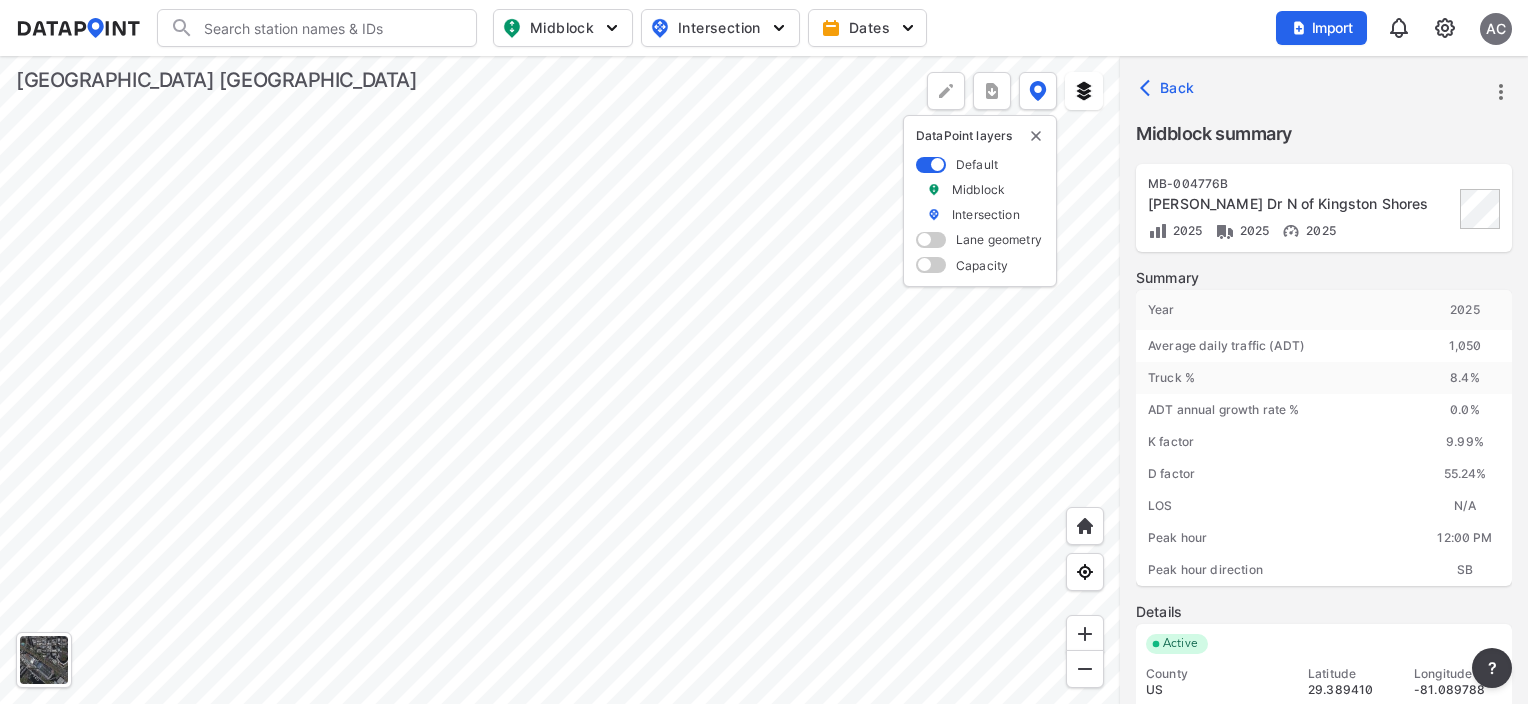 click at bounding box center [560, 380] 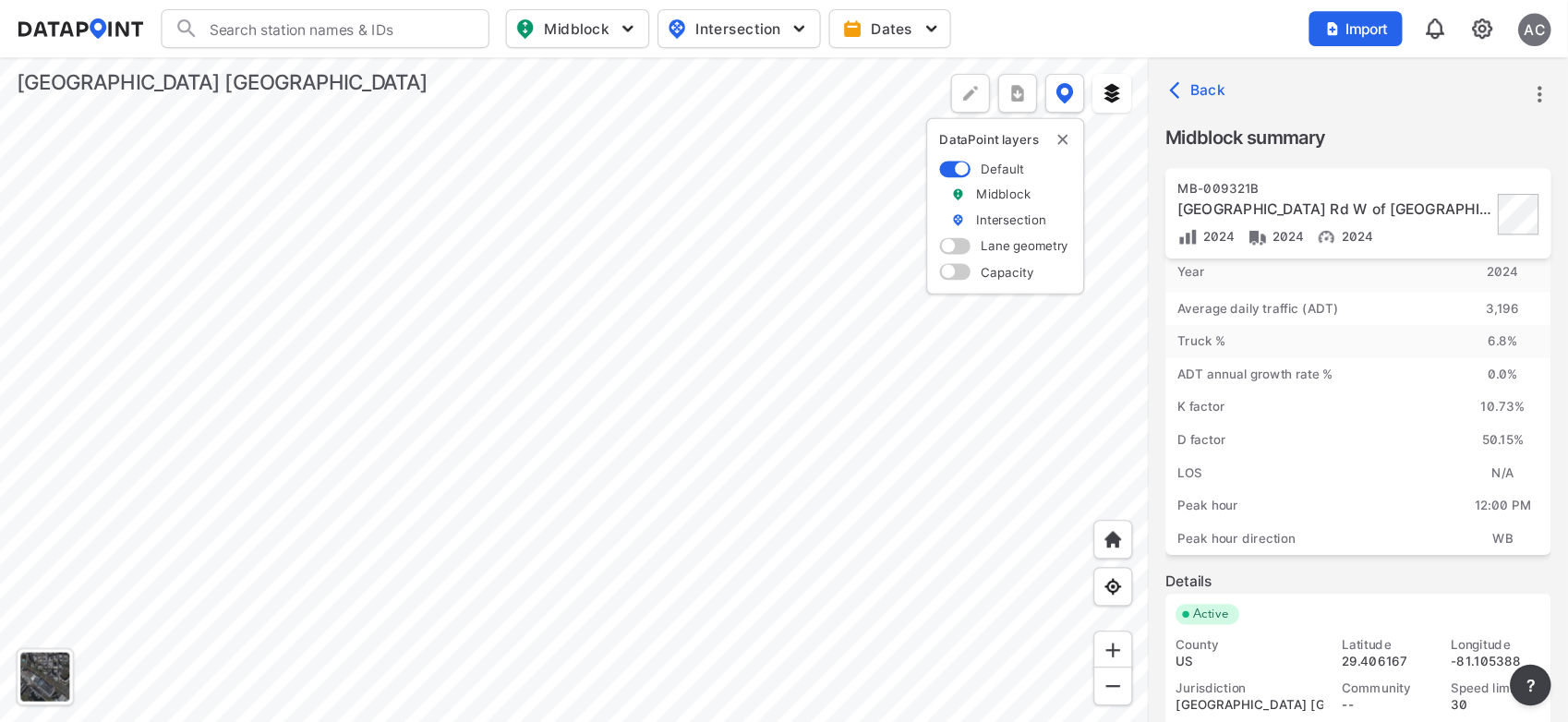 scroll, scrollTop: 105, scrollLeft: 0, axis: vertical 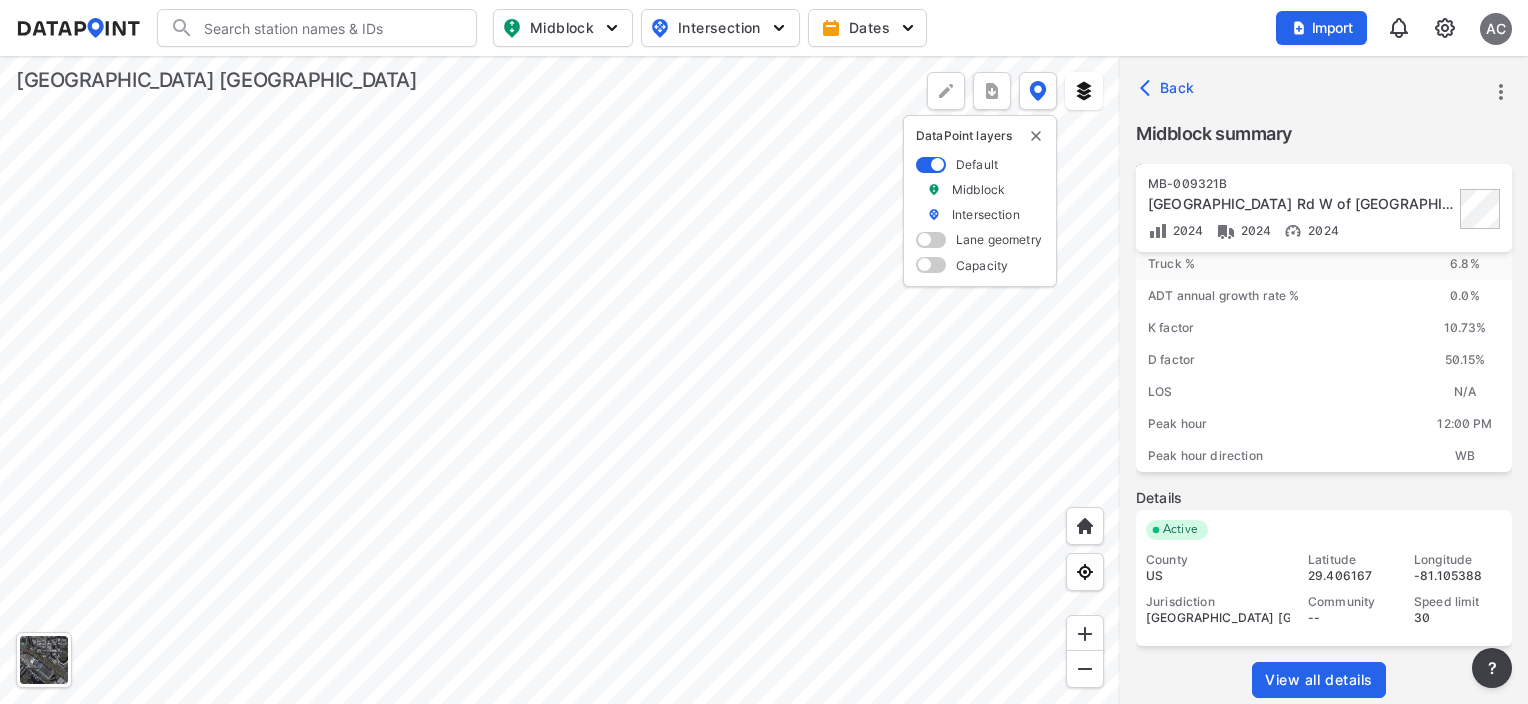 click on "View all details" at bounding box center (1319, 680) 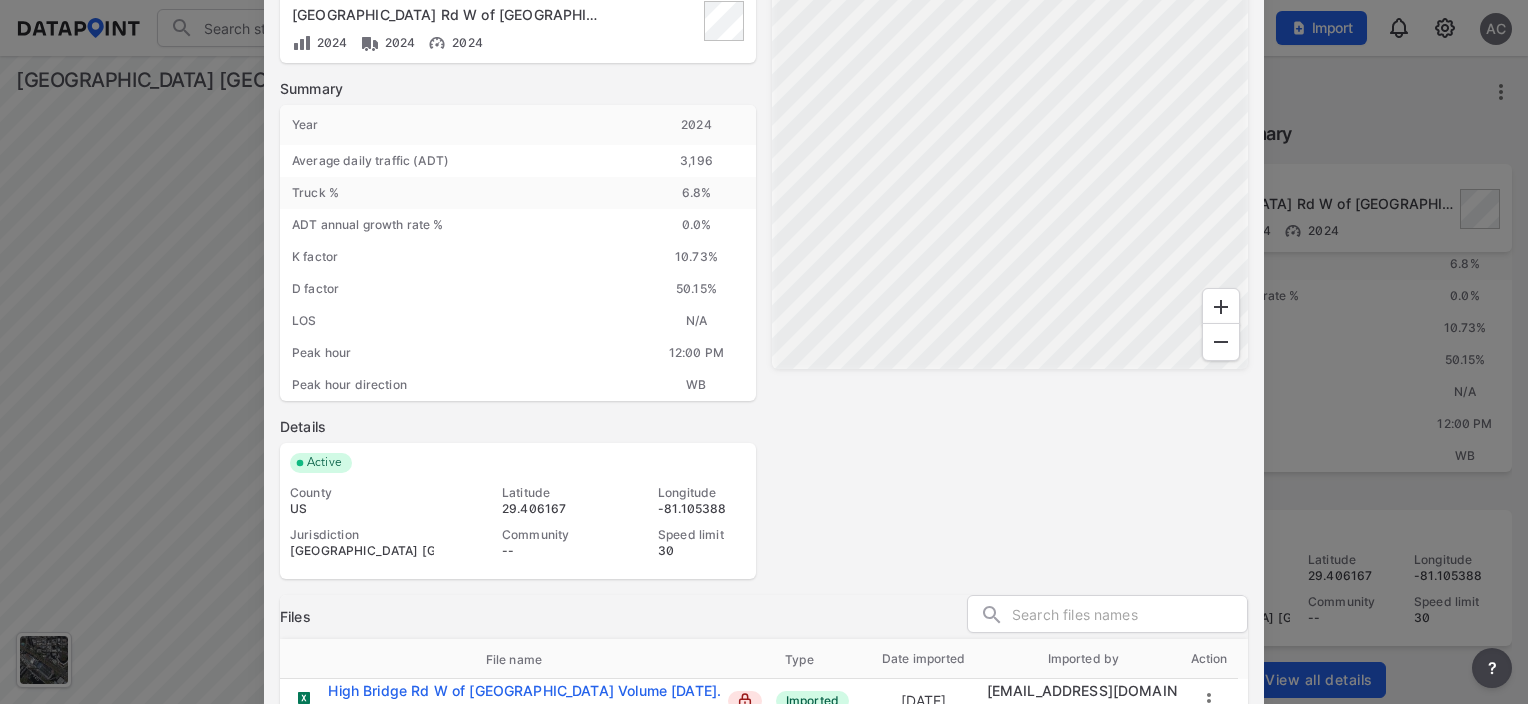 click on "Map" at bounding box center [1010, 264] 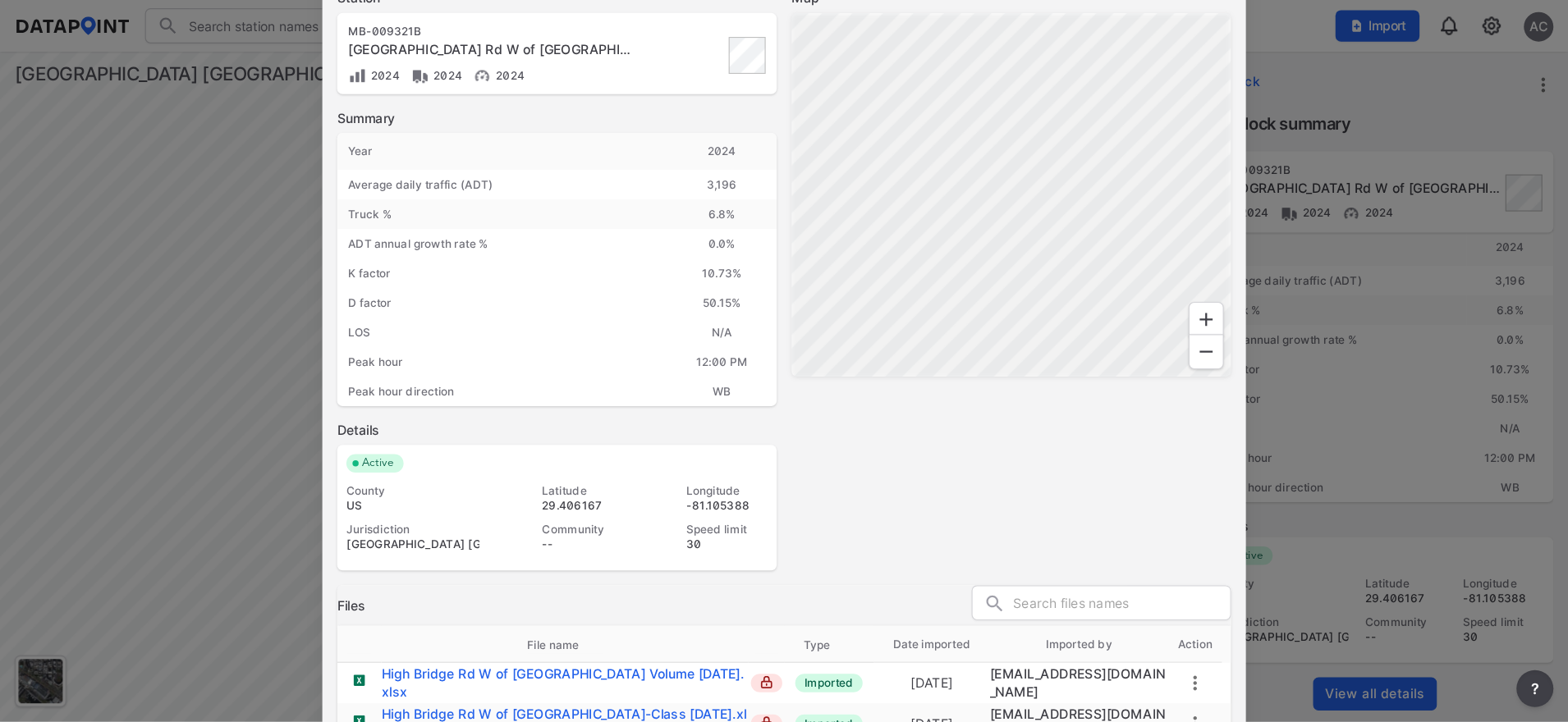 scroll, scrollTop: 0, scrollLeft: 0, axis: both 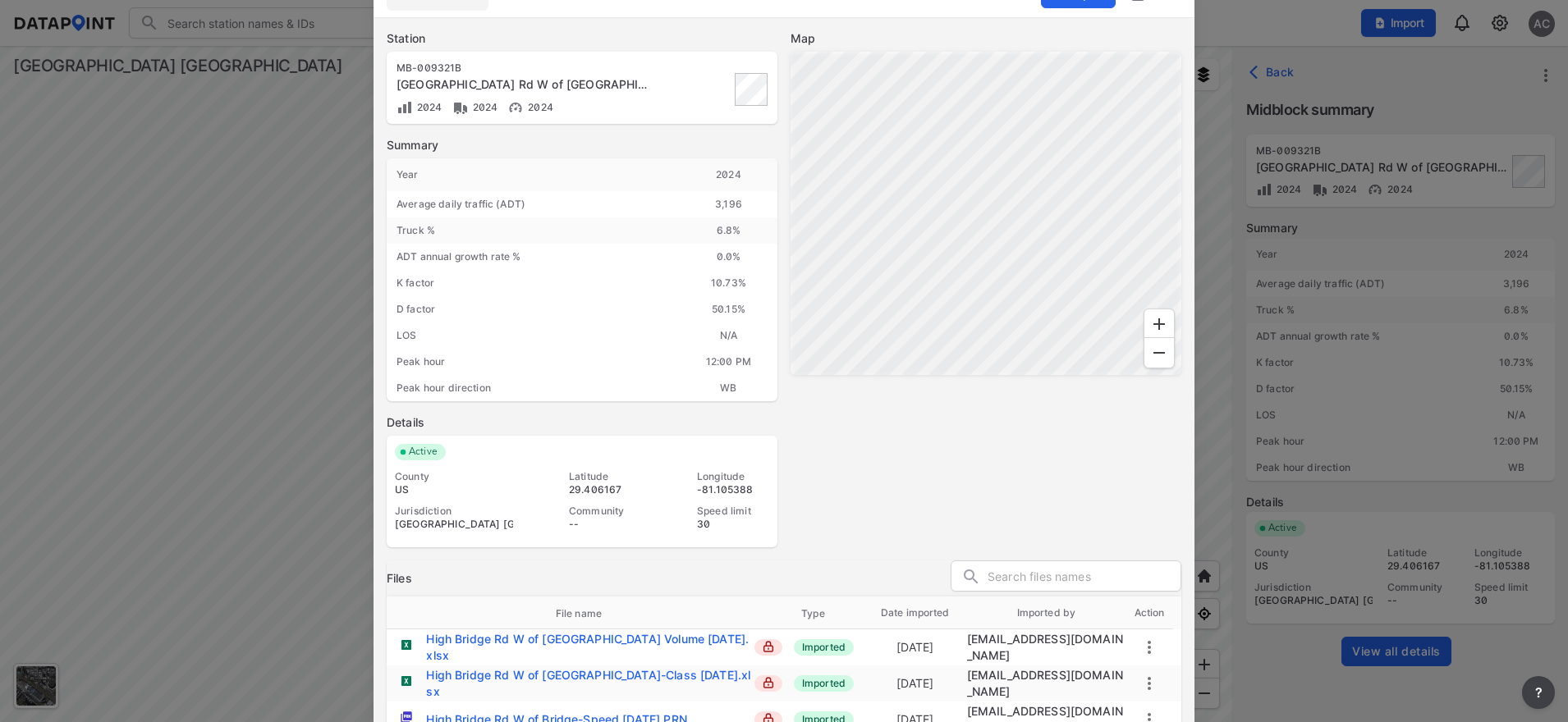 click at bounding box center [1171, -6] 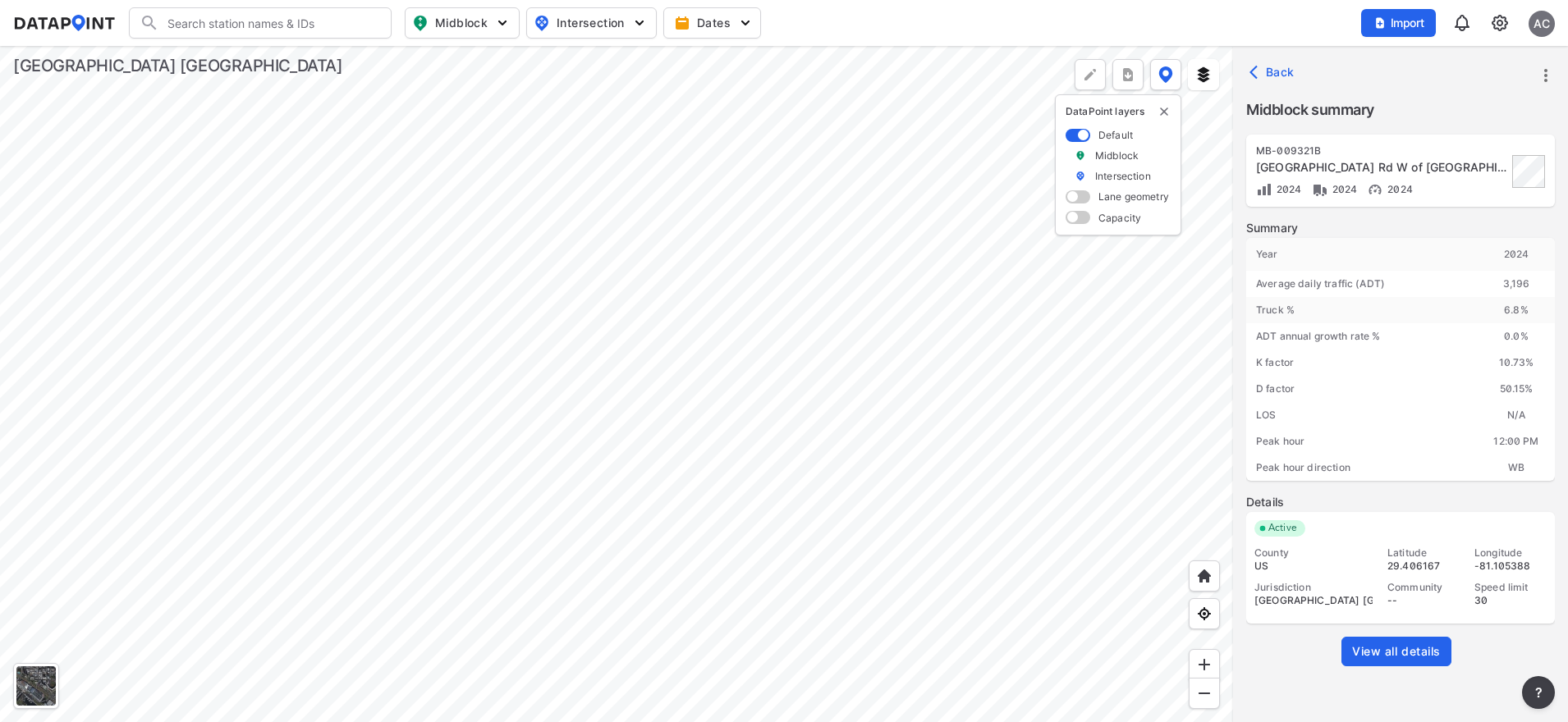 click at bounding box center [270, 23] 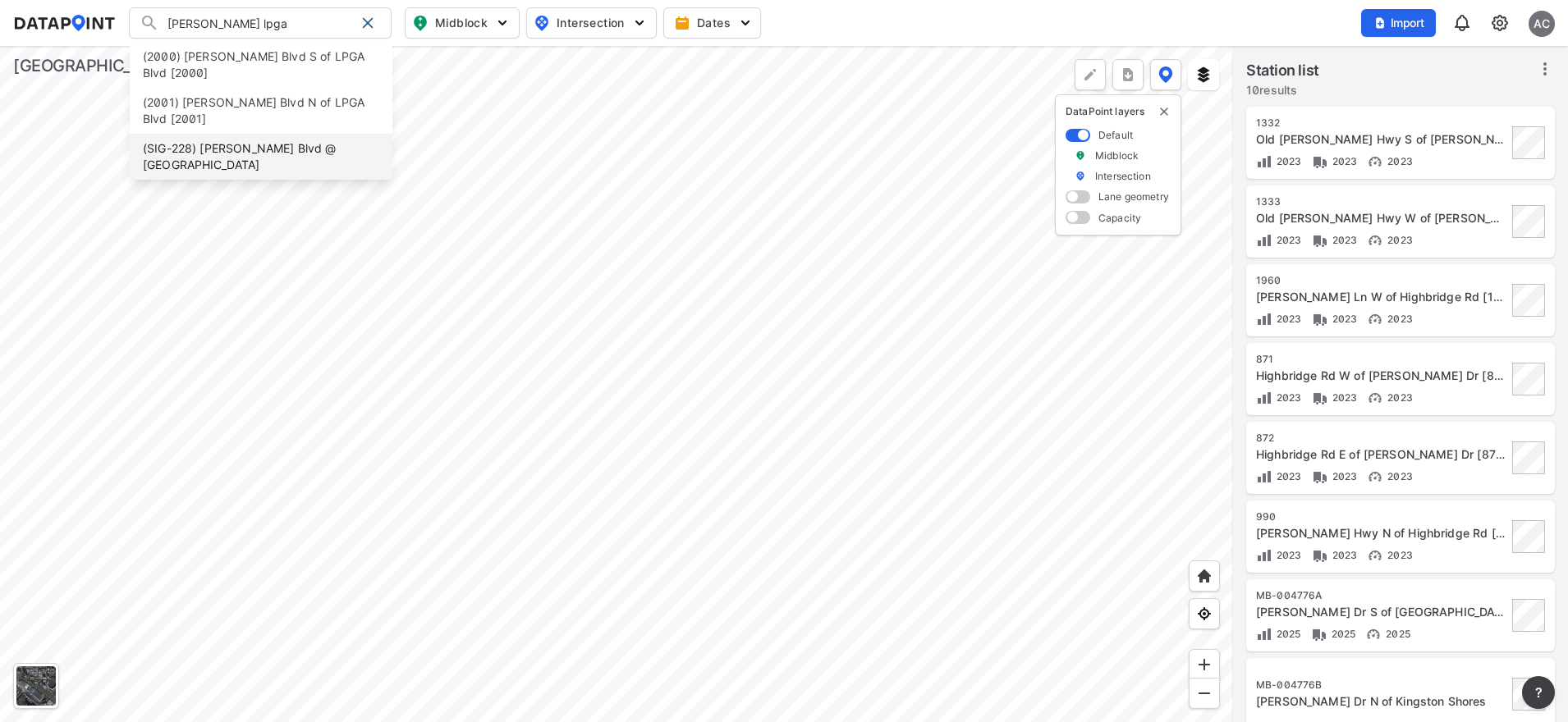 click on "(SIG-228) [PERSON_NAME] Blvd @ [GEOGRAPHIC_DATA]" at bounding box center [261, 157] 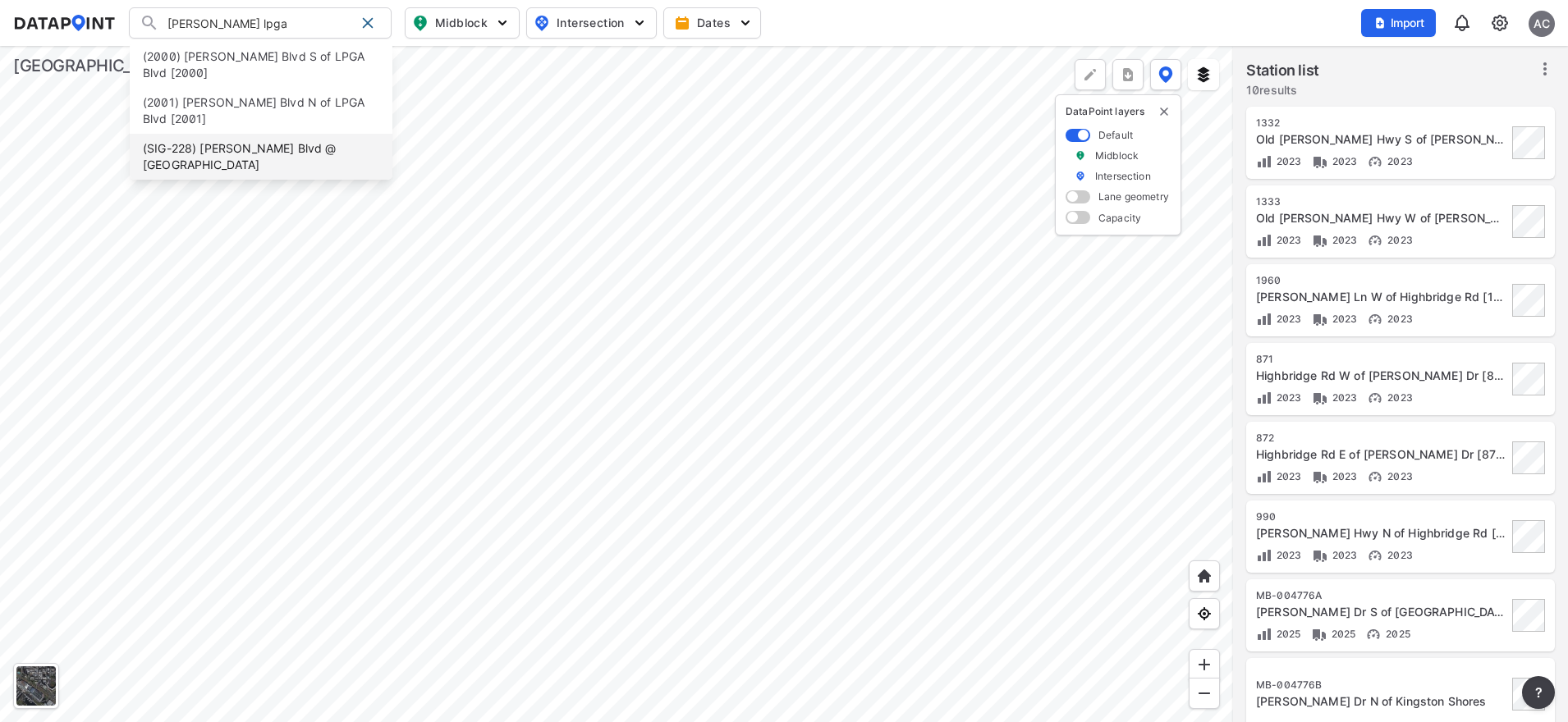 type on "(SIG-228) [PERSON_NAME] Blvd @ [GEOGRAPHIC_DATA]" 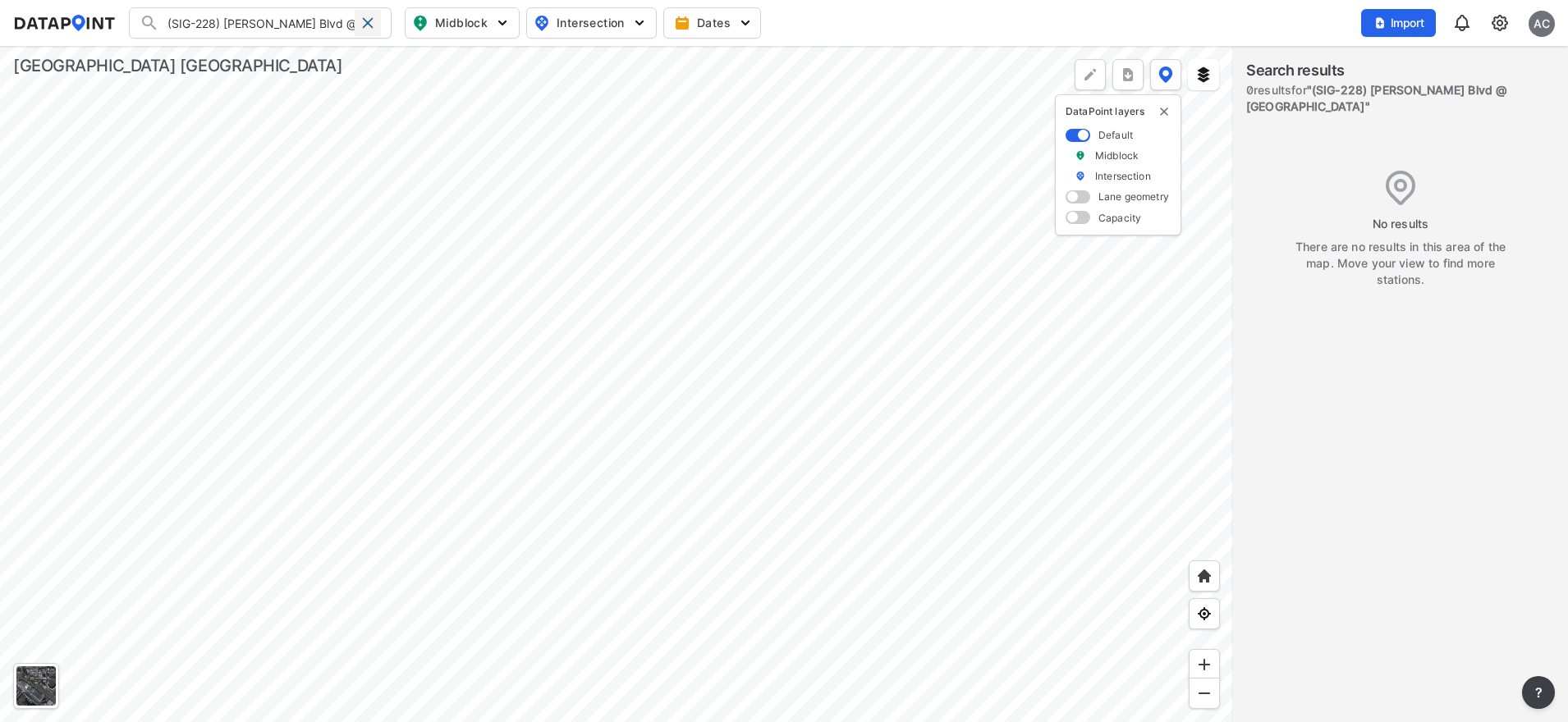 click at bounding box center (368, 23) 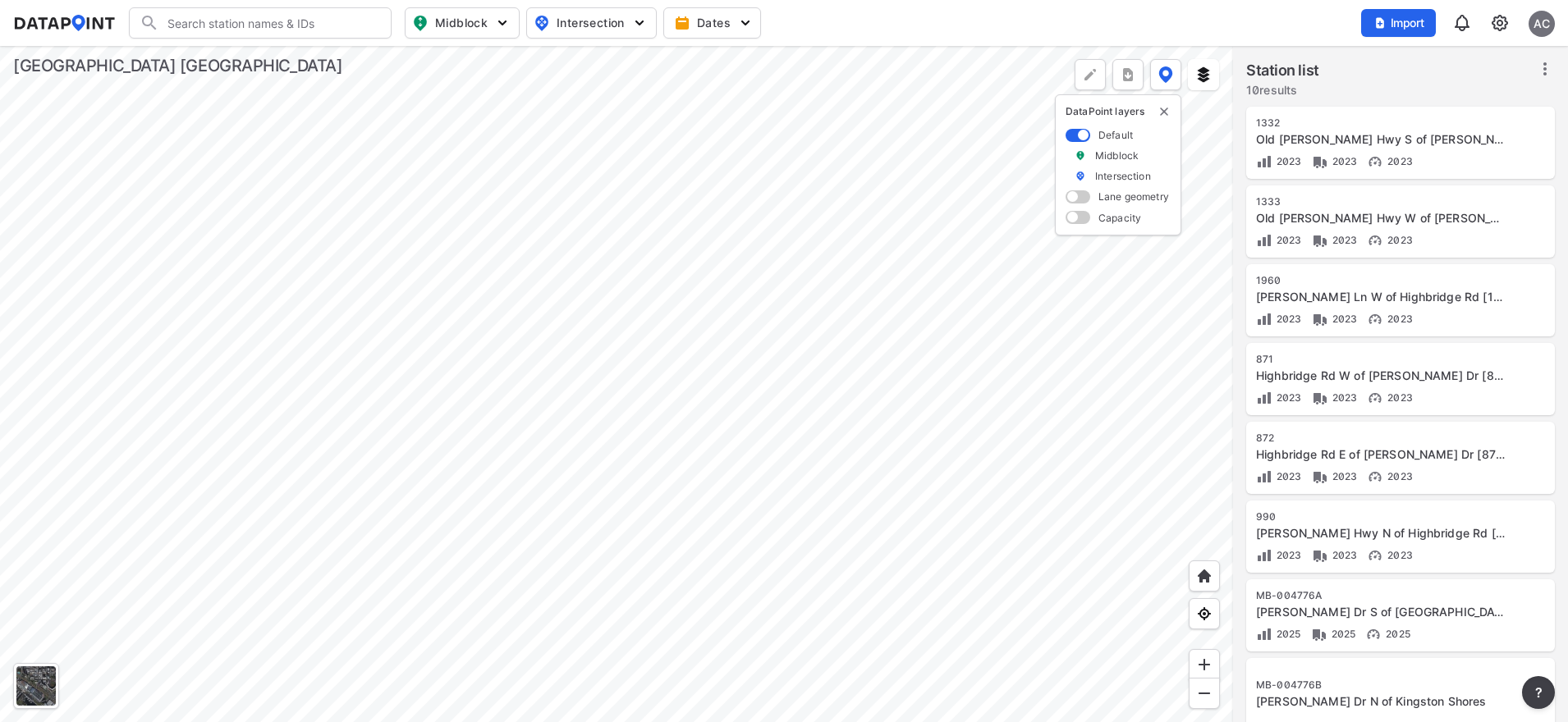 scroll, scrollTop: 0, scrollLeft: 0, axis: both 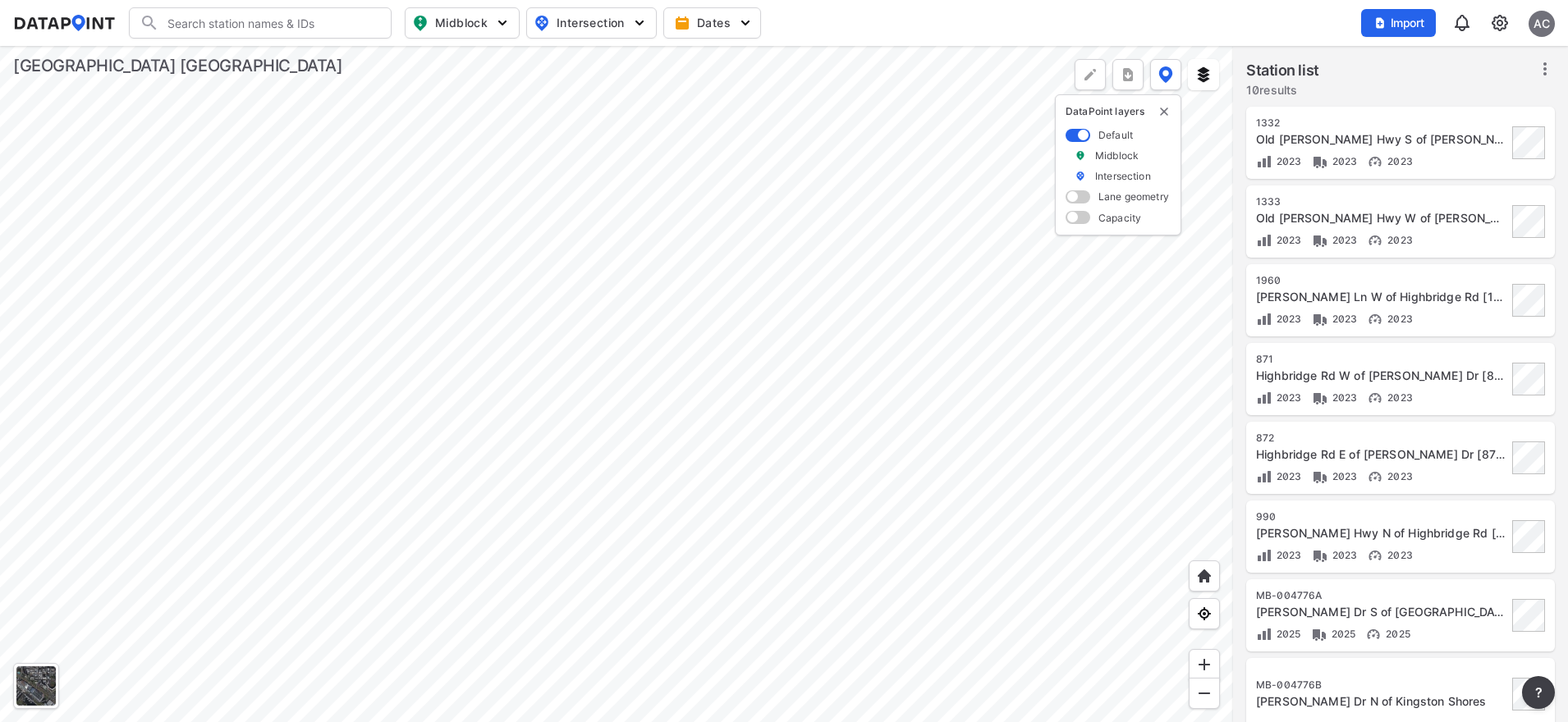 click at bounding box center [270, 23] 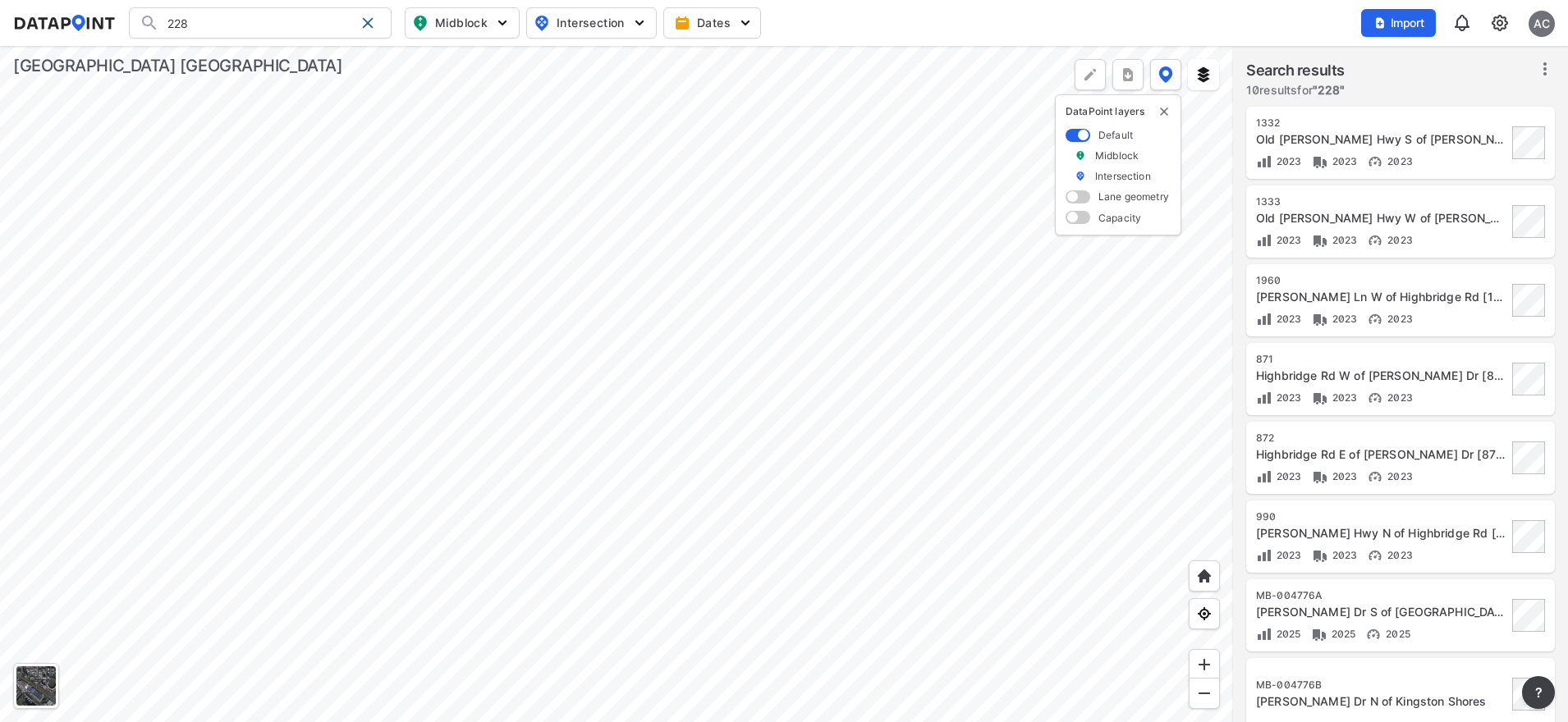 click on "228" at bounding box center [257, 23] 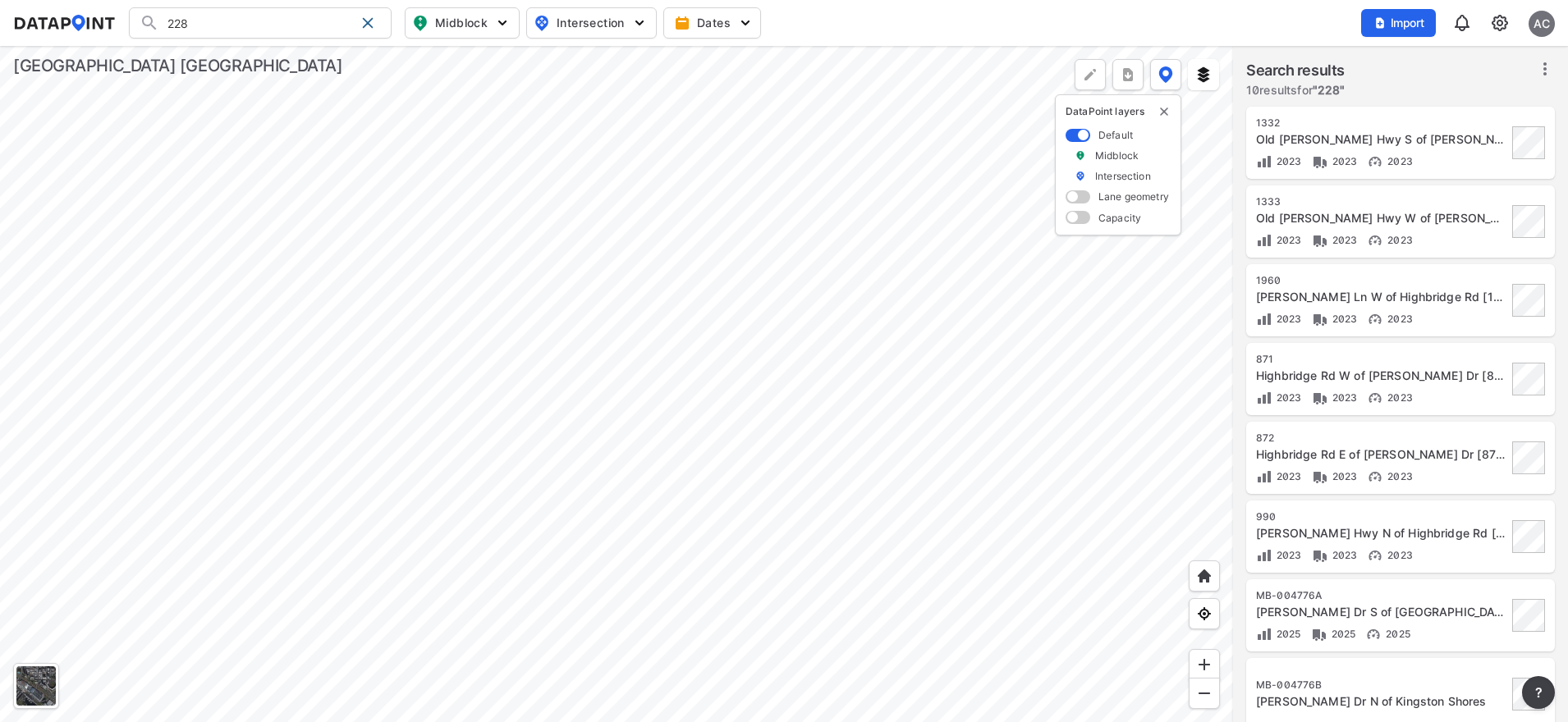 click at bounding box center [617, 384] 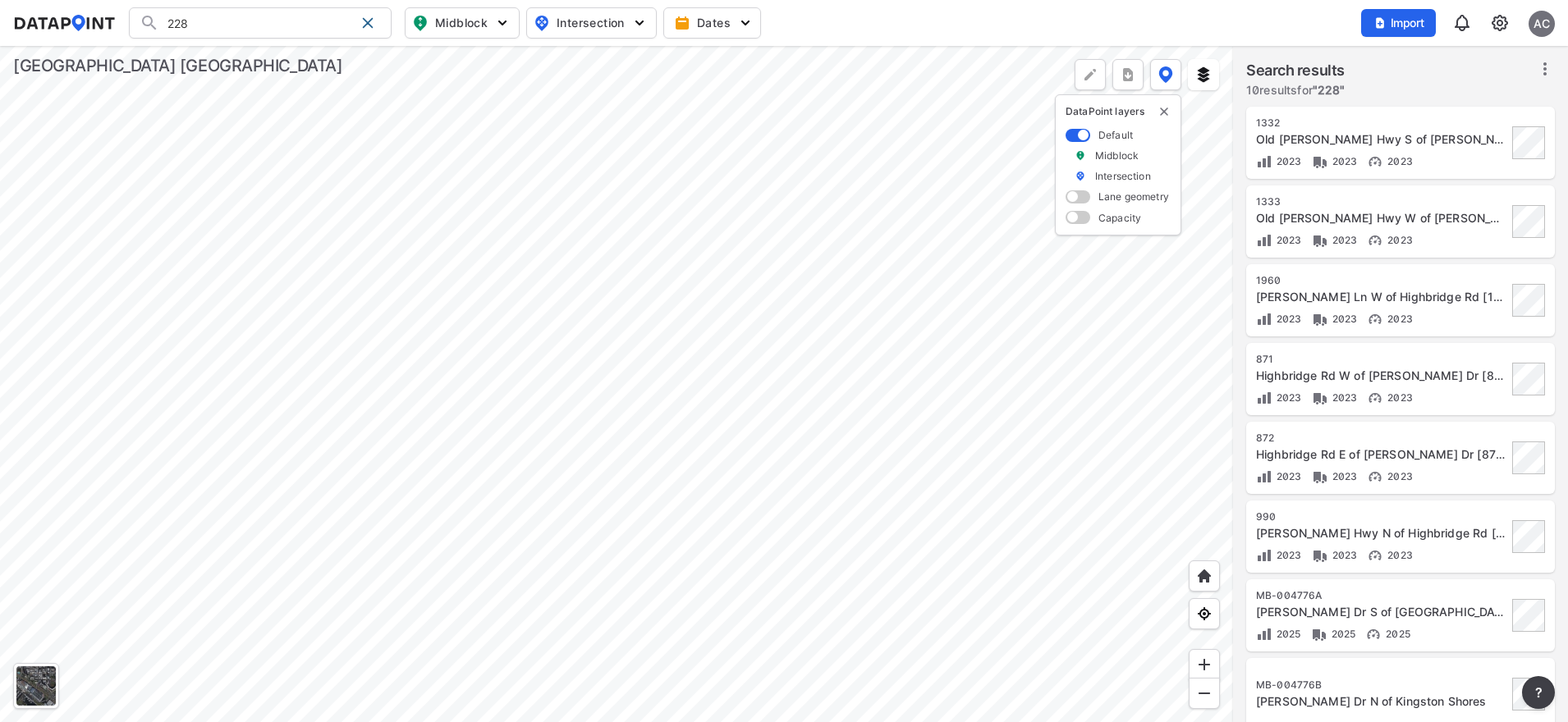 click on "228" at bounding box center [257, 23] 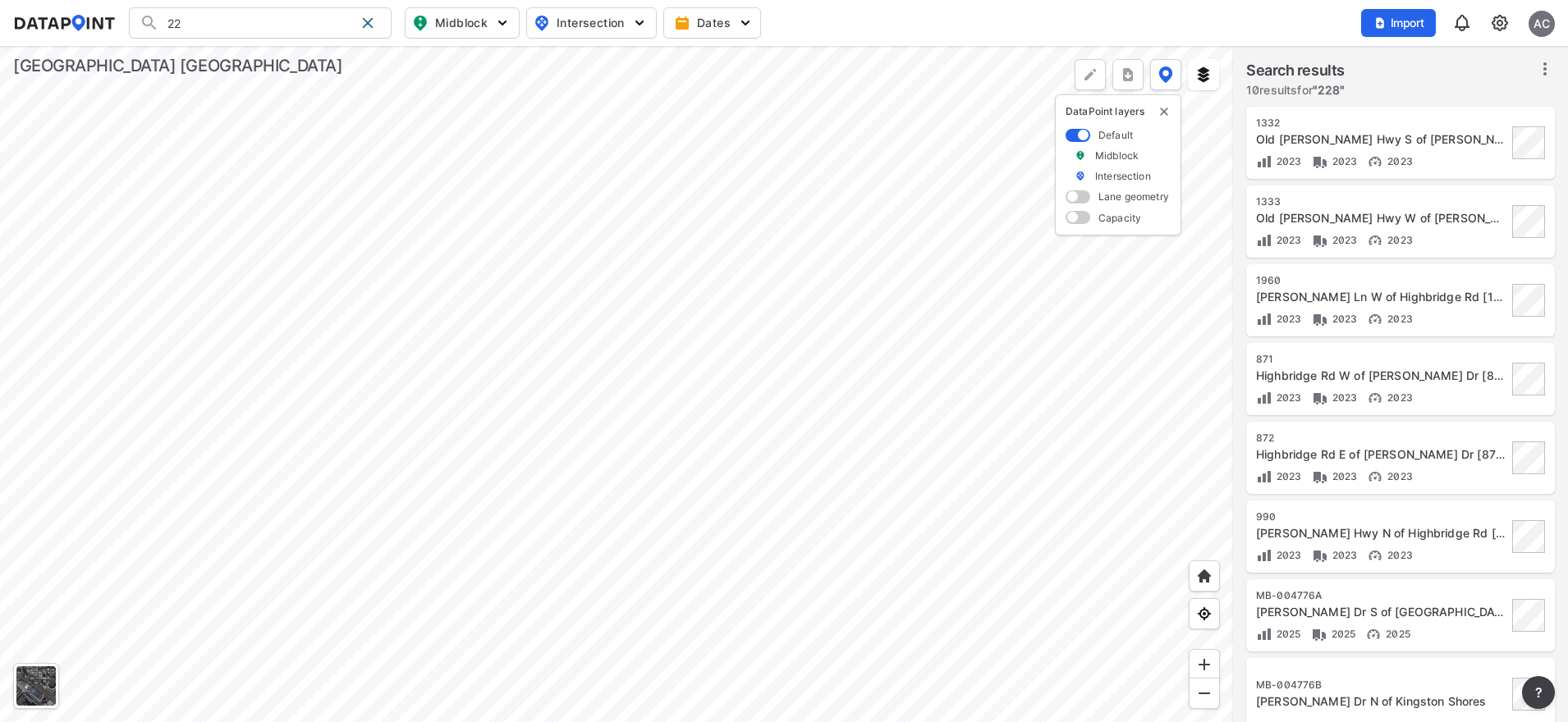 type on "2" 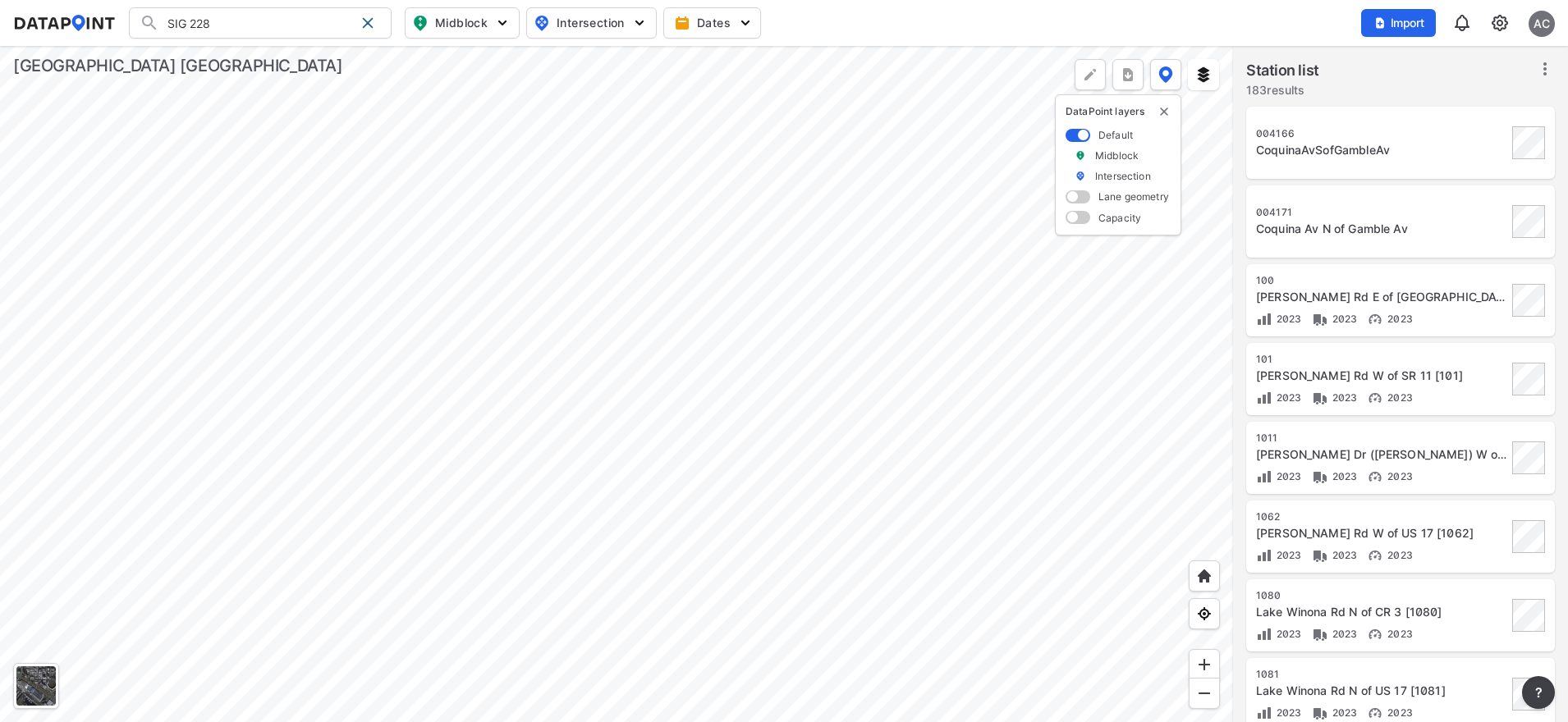 click at bounding box center (617, 384) 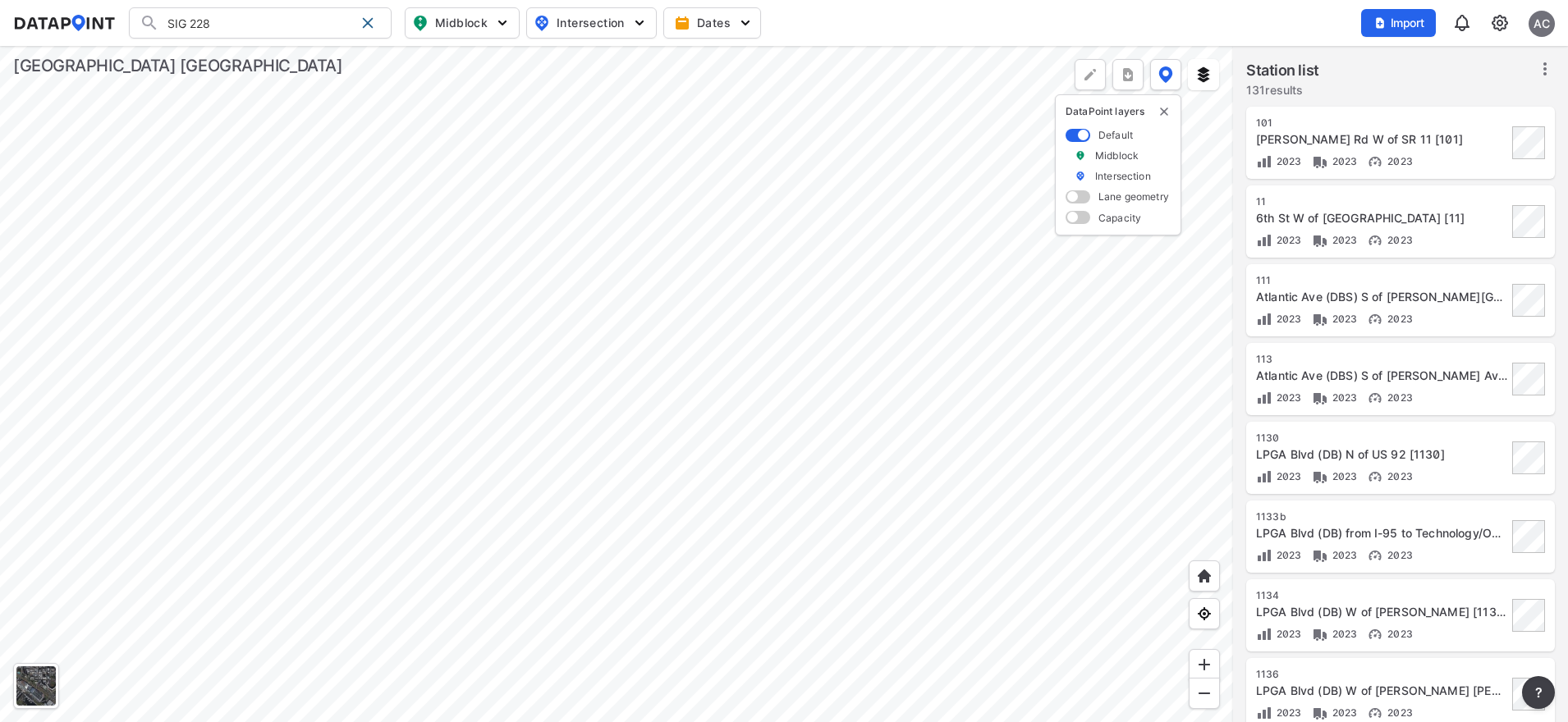 click on "SIG 228" at bounding box center (257, 23) 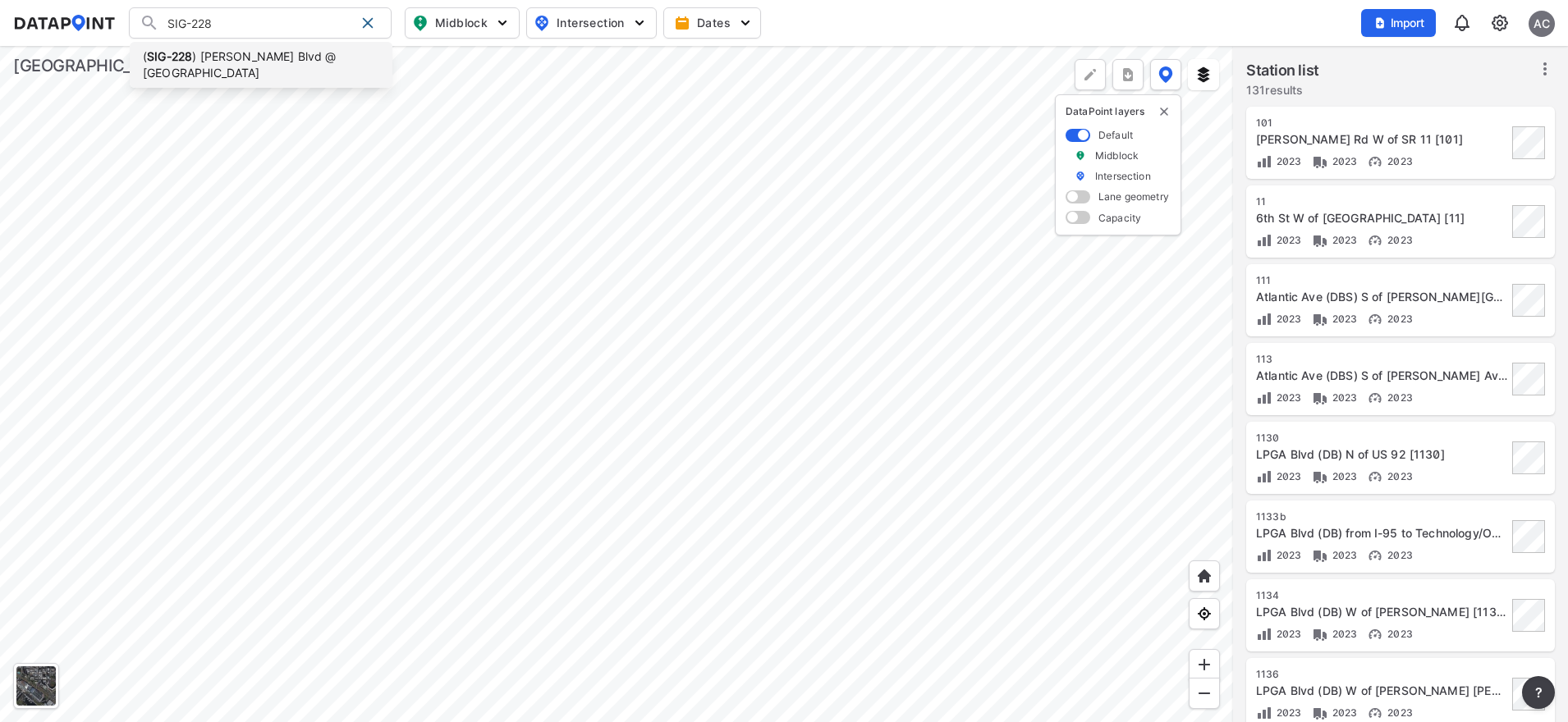 click on "( SIG-228 ) [PERSON_NAME] Blvd @ [GEOGRAPHIC_DATA]" at bounding box center [261, 65] 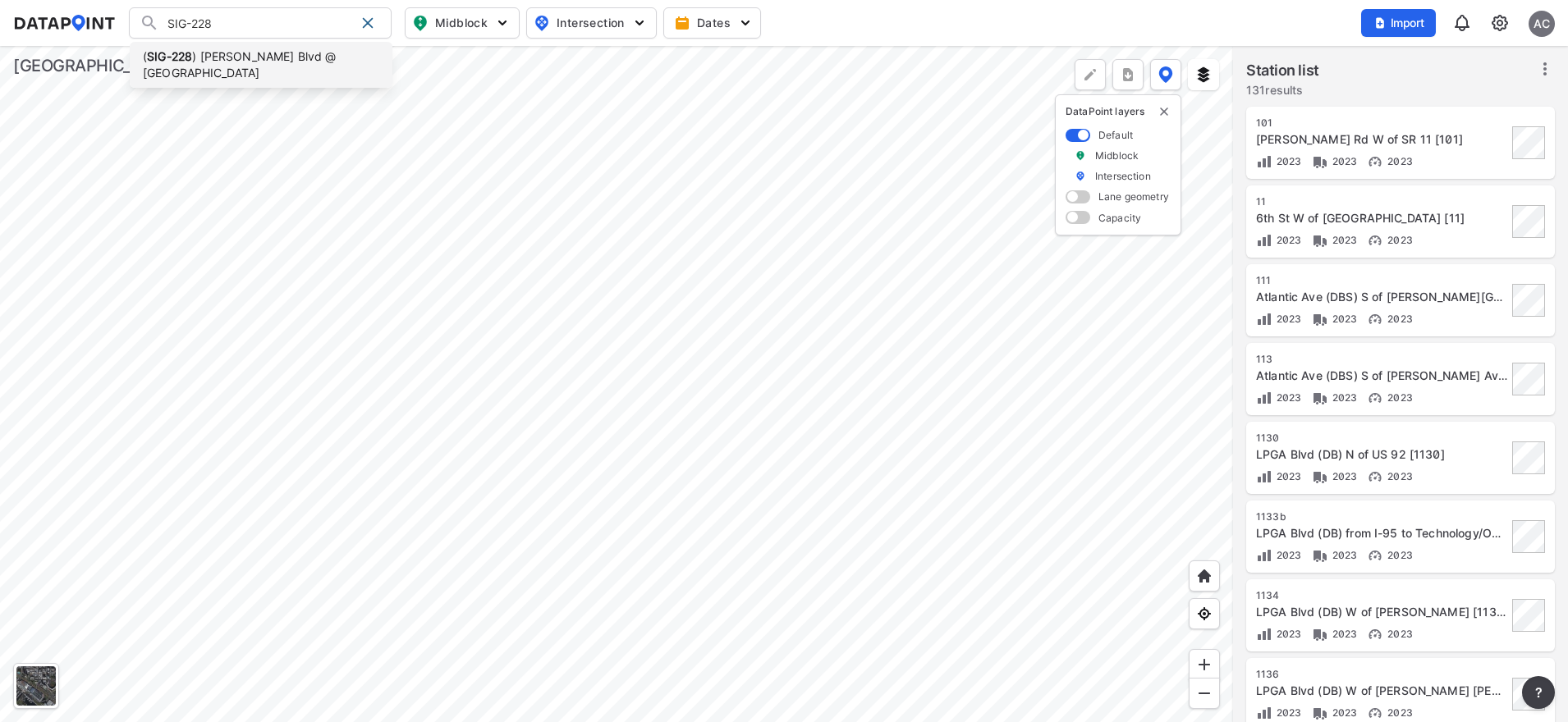 type on "(SIG-228) [PERSON_NAME] Blvd @ [GEOGRAPHIC_DATA]" 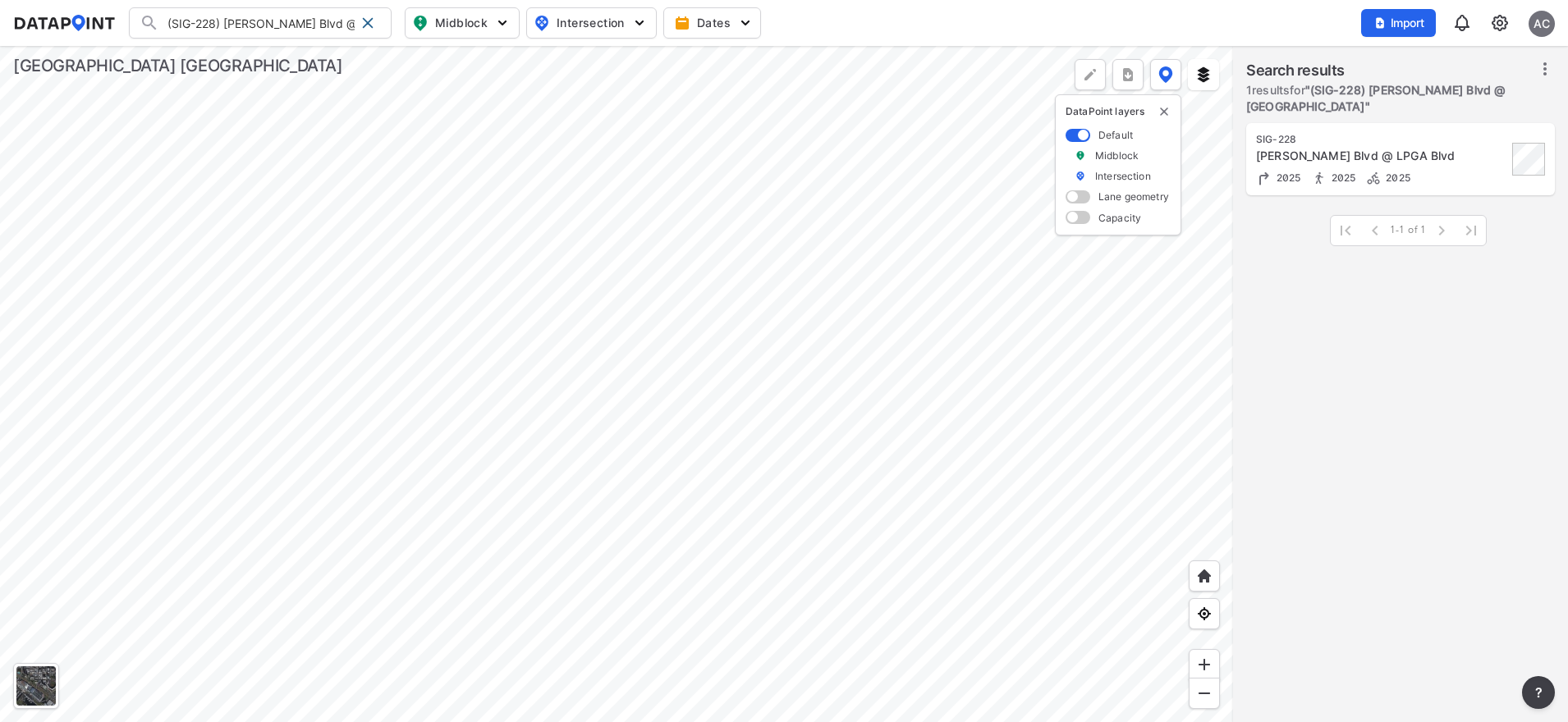 click on "[PERSON_NAME] Blvd @ LPGA Blvd" at bounding box center [1382, 156] 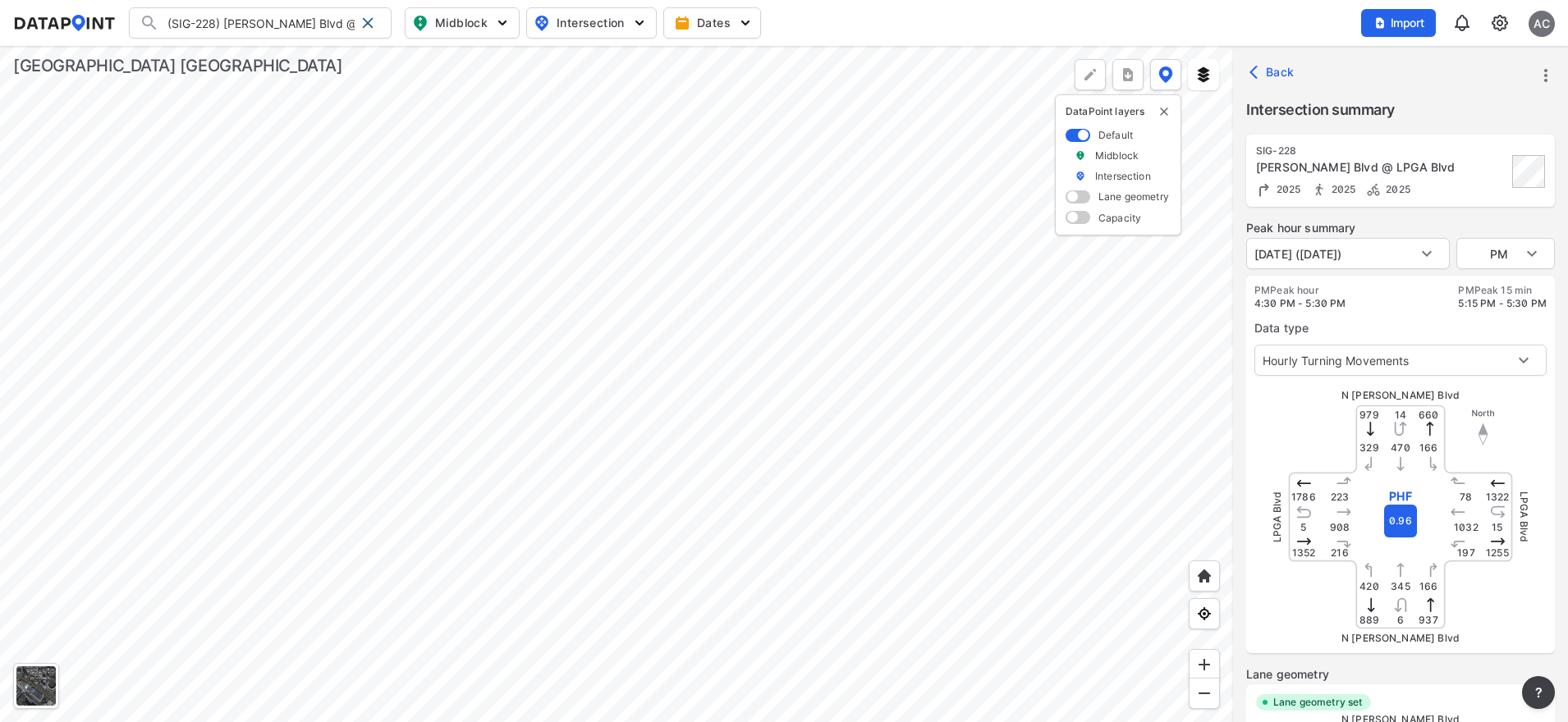 type on "5655" 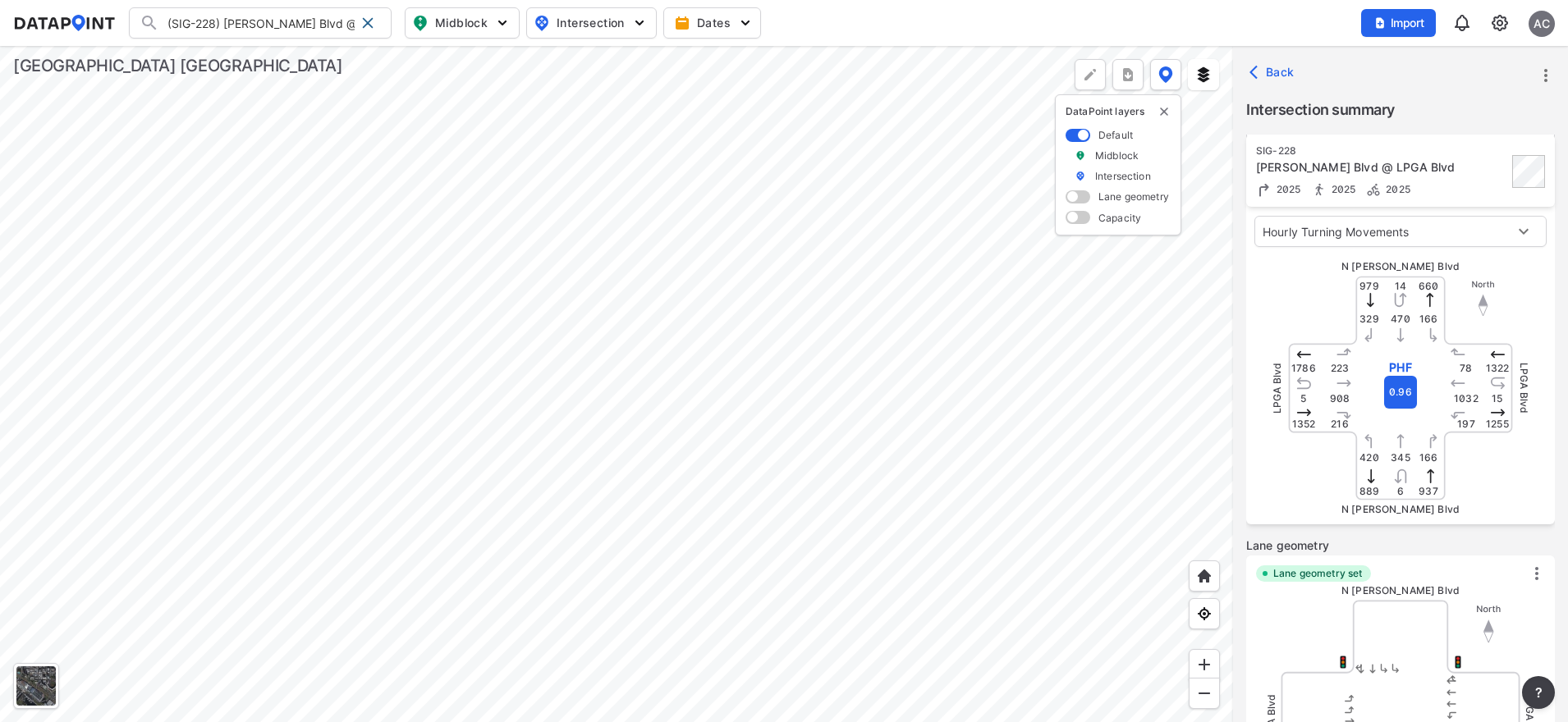 scroll, scrollTop: 615, scrollLeft: 0, axis: vertical 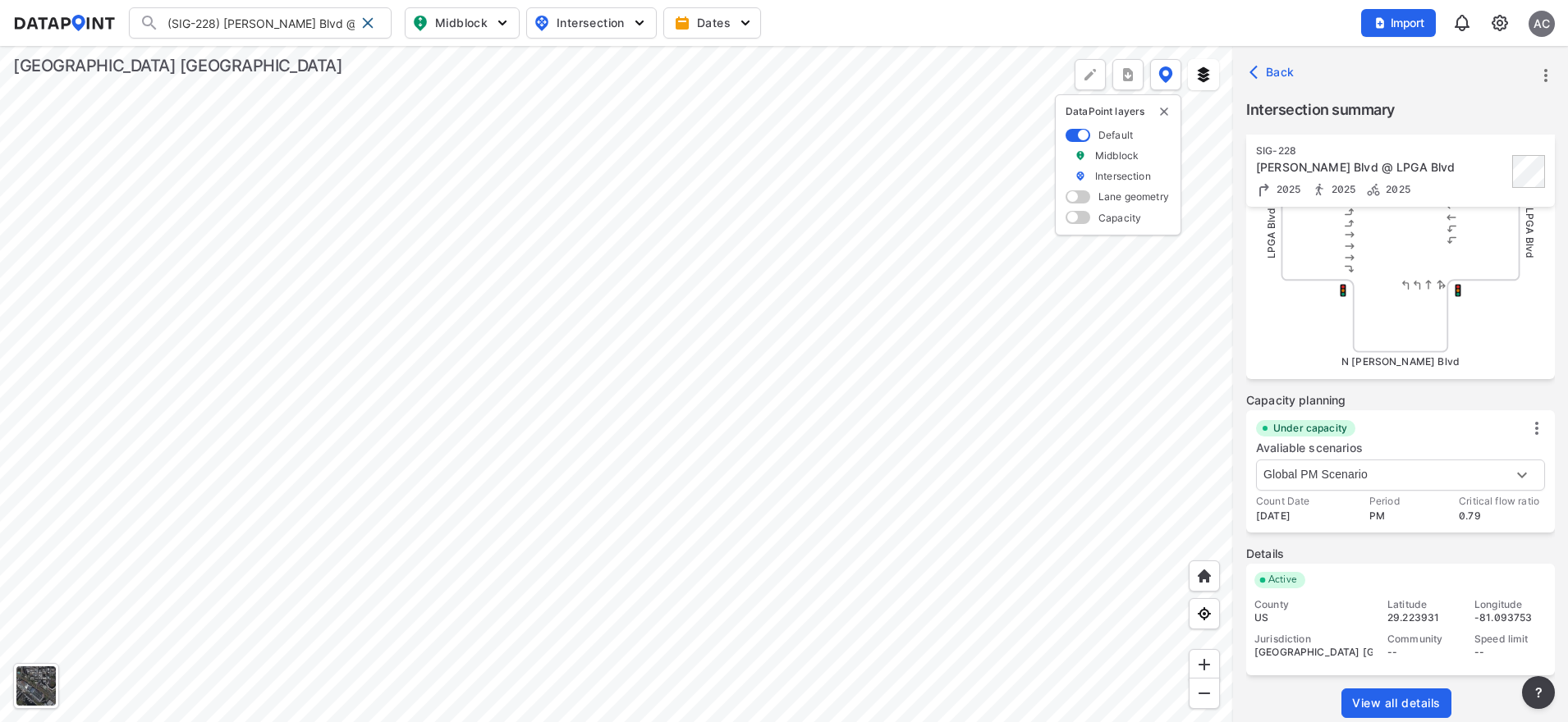 click on "View all details" at bounding box center (1396, 703) 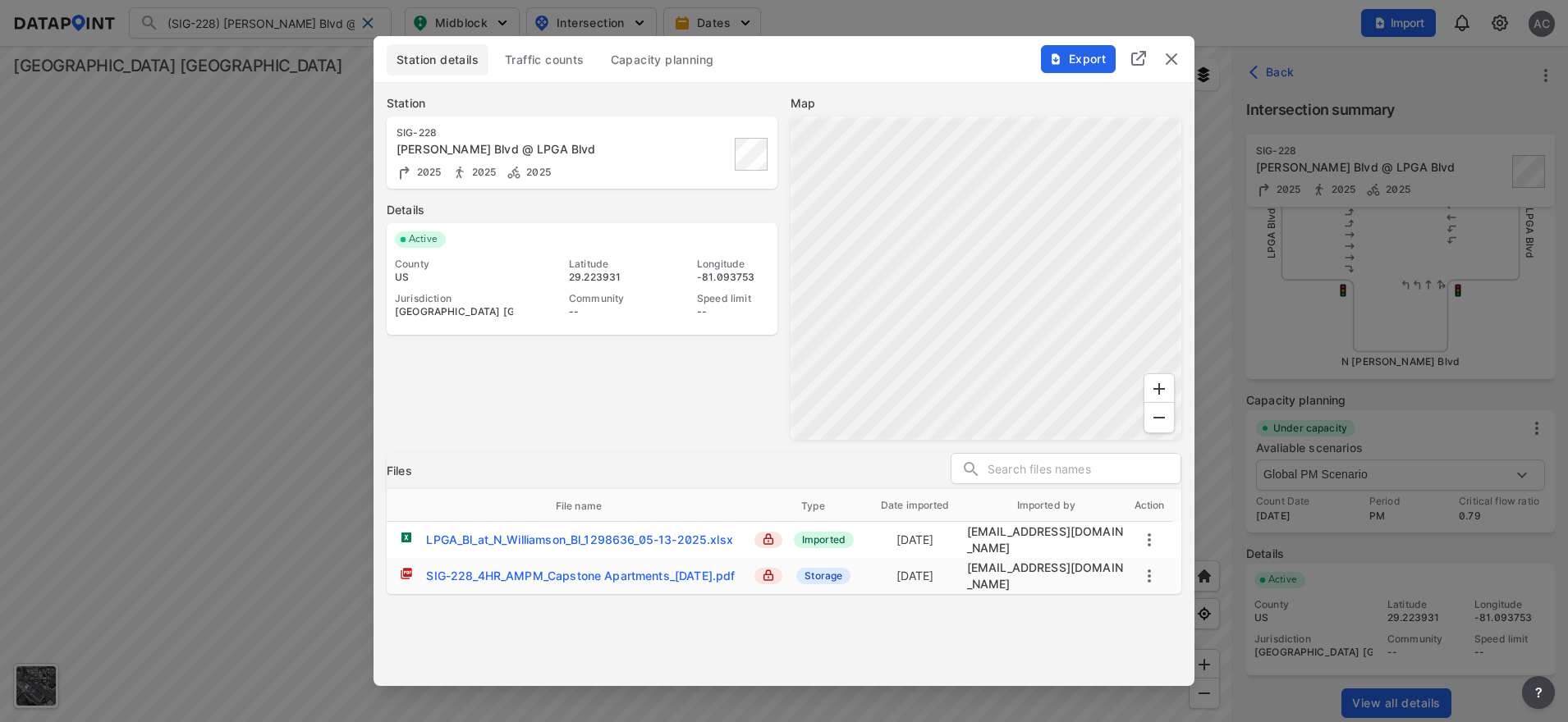 click at bounding box center [1171, 59] 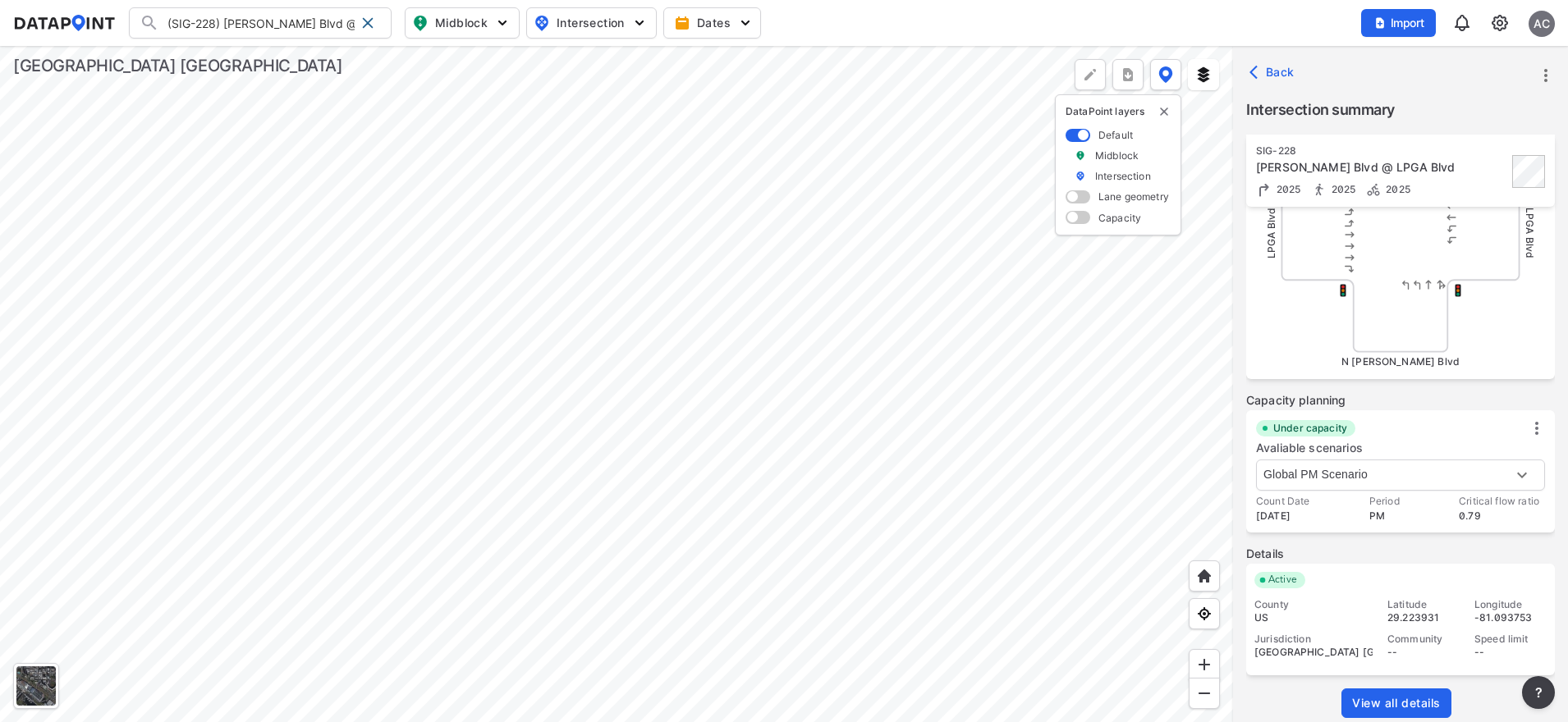 click at bounding box center [617, 384] 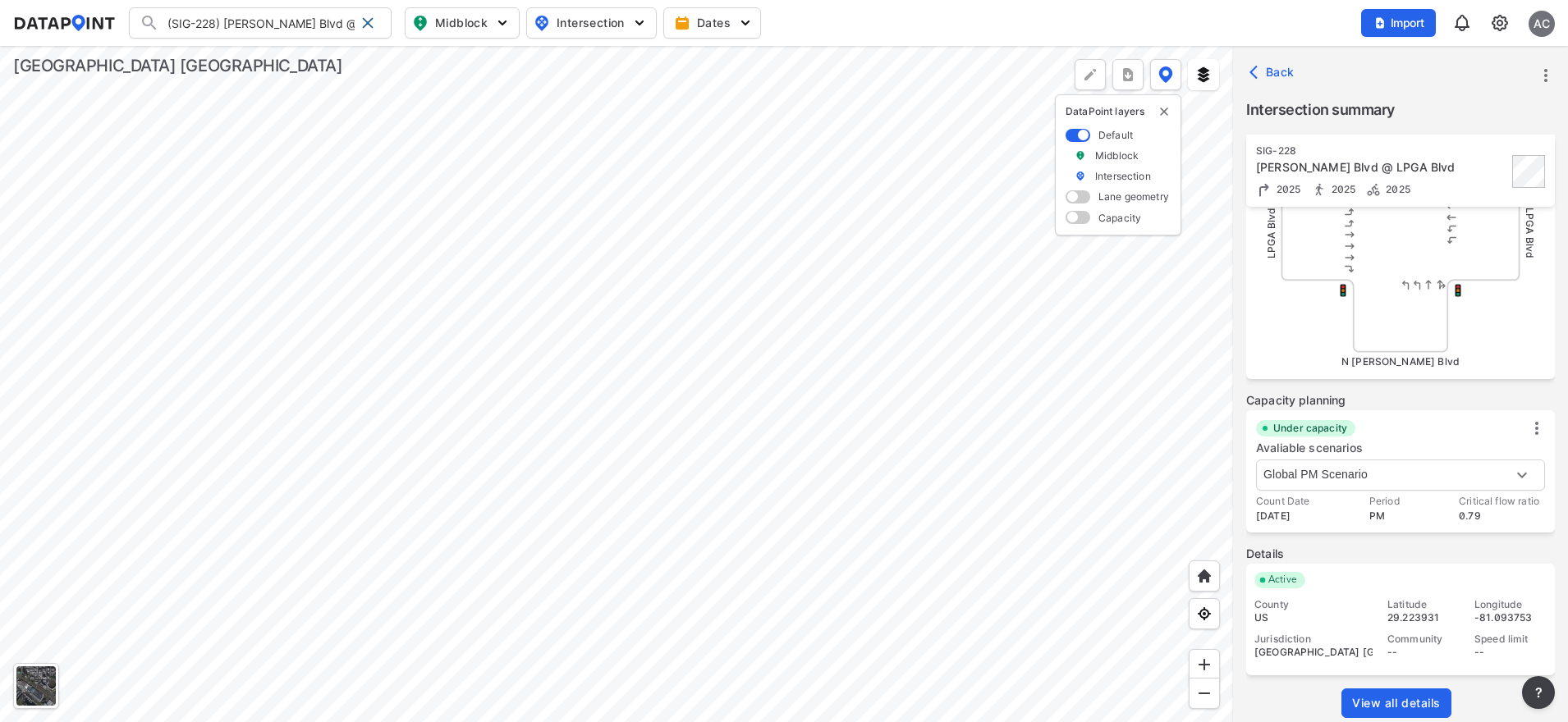 click at bounding box center (617, 384) 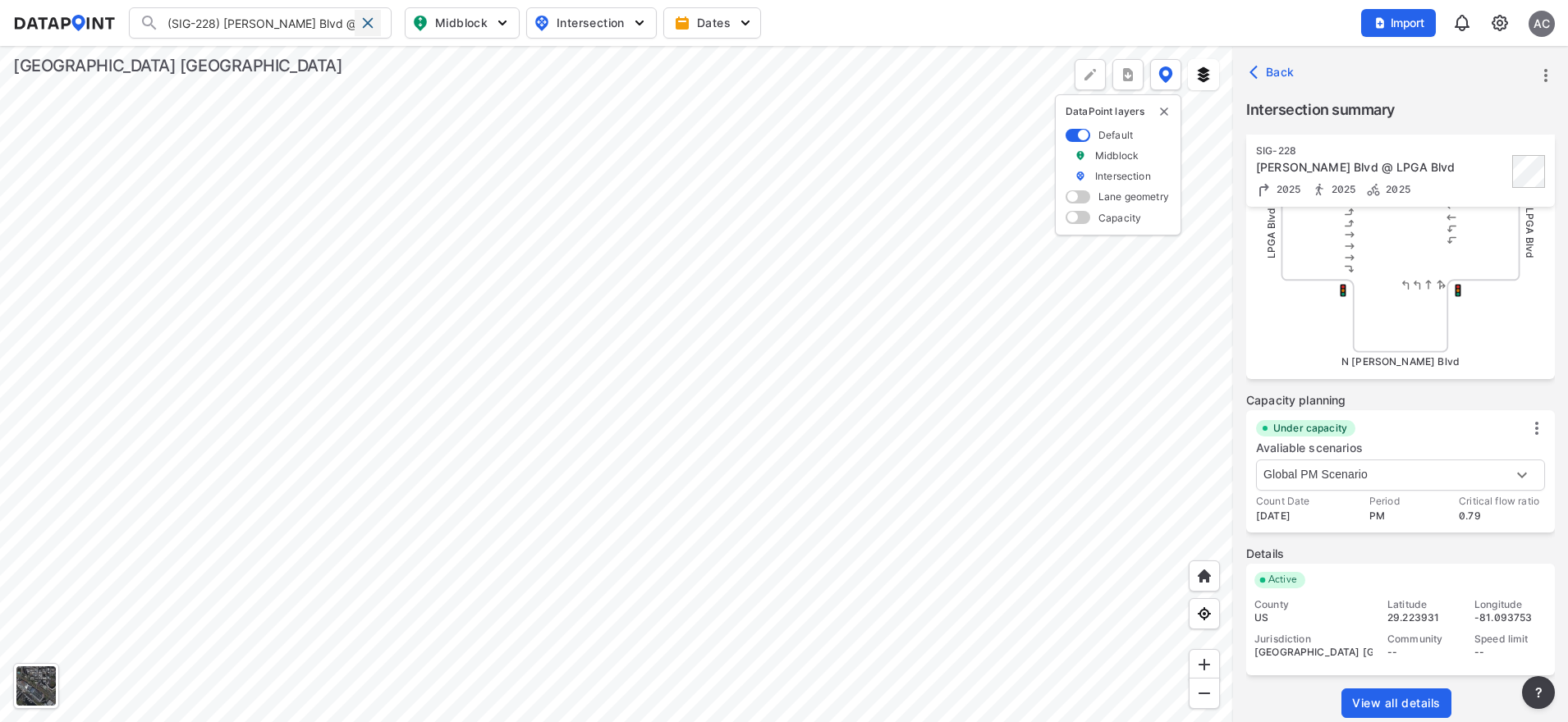 click at bounding box center (368, 23) 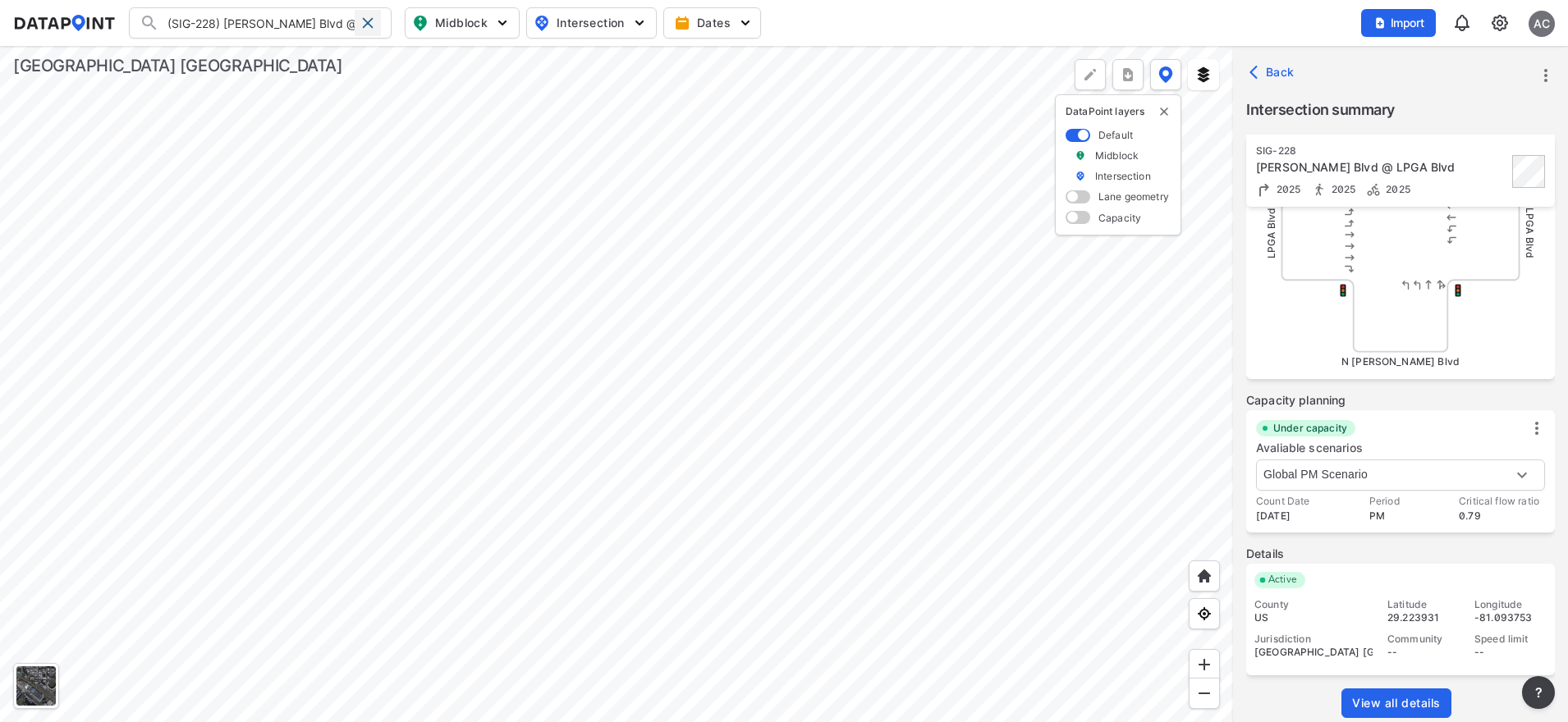 type 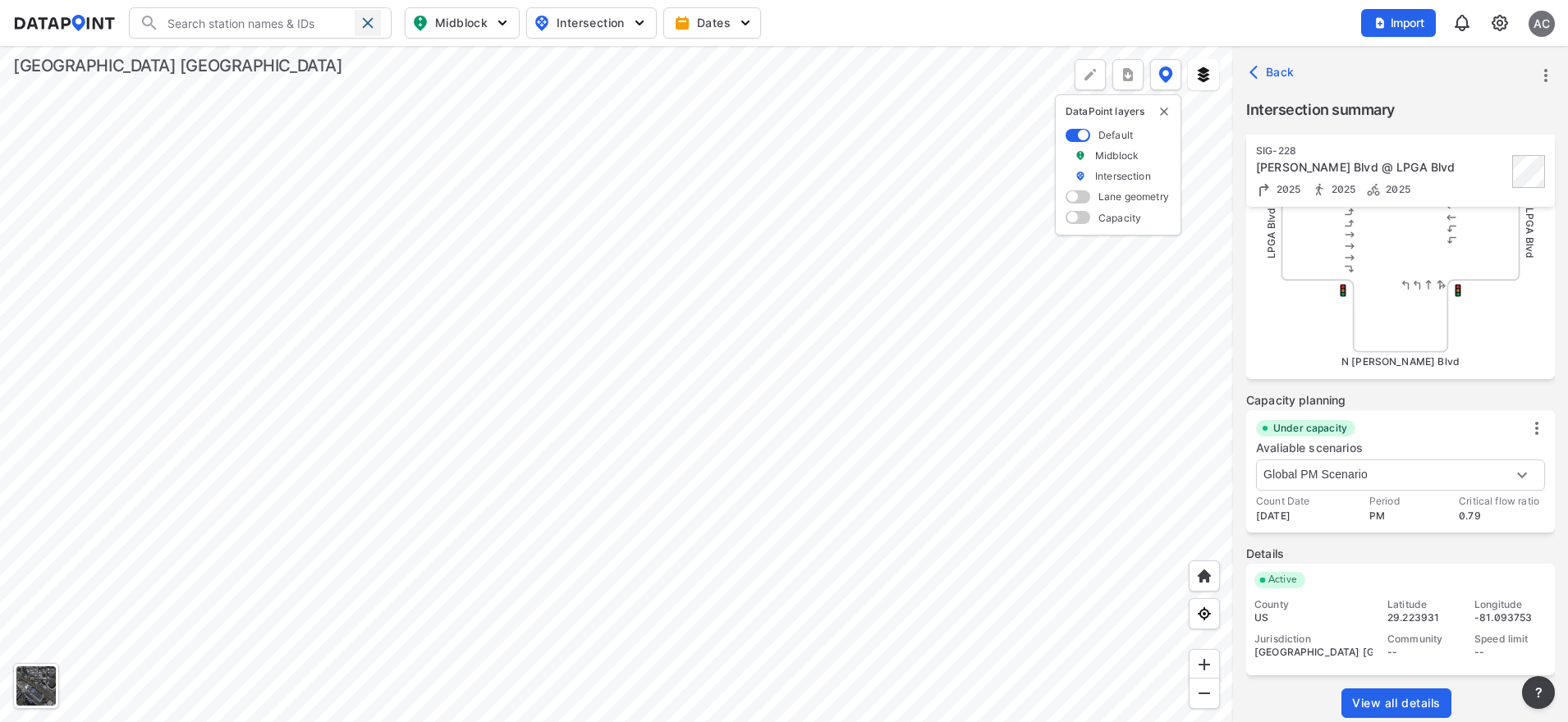 scroll, scrollTop: 0, scrollLeft: 0, axis: both 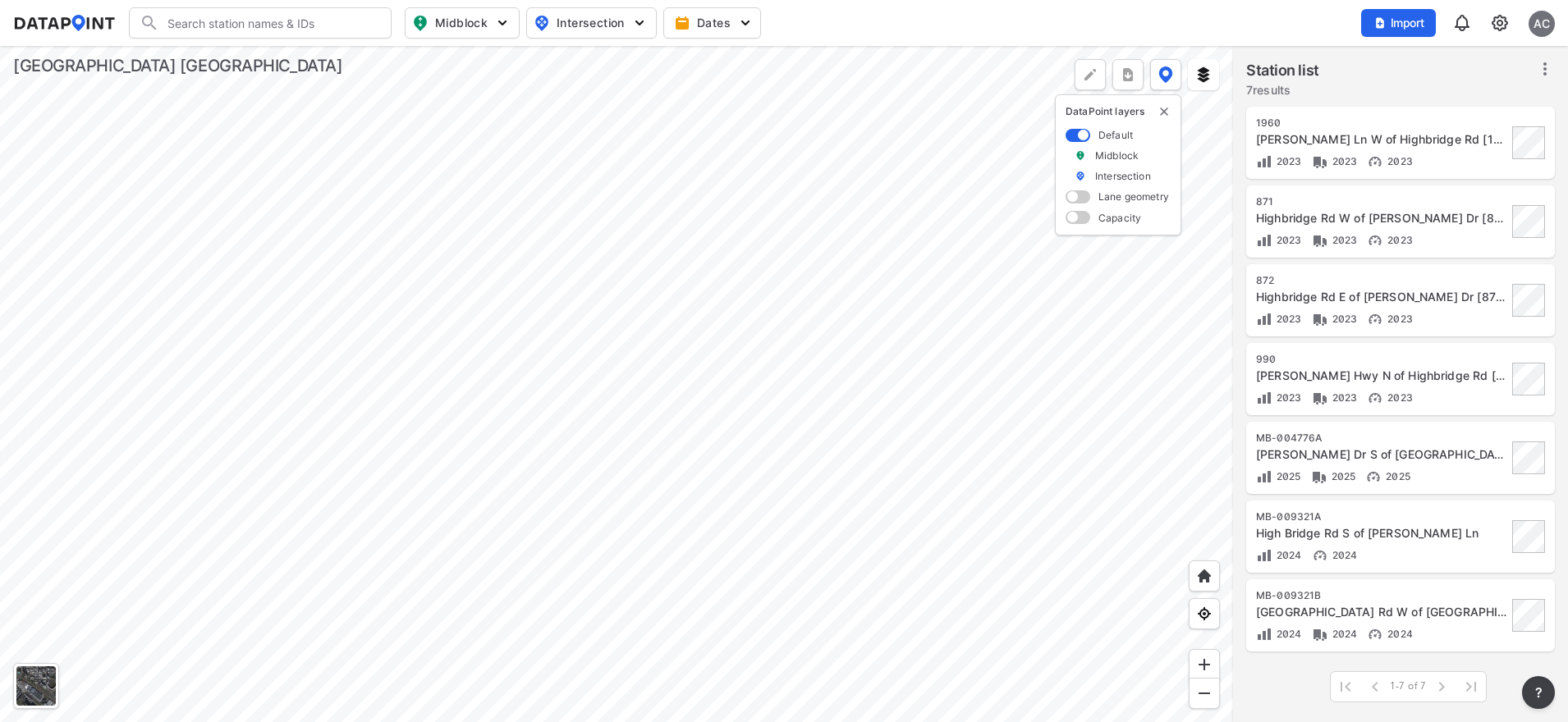 click at bounding box center (617, 384) 